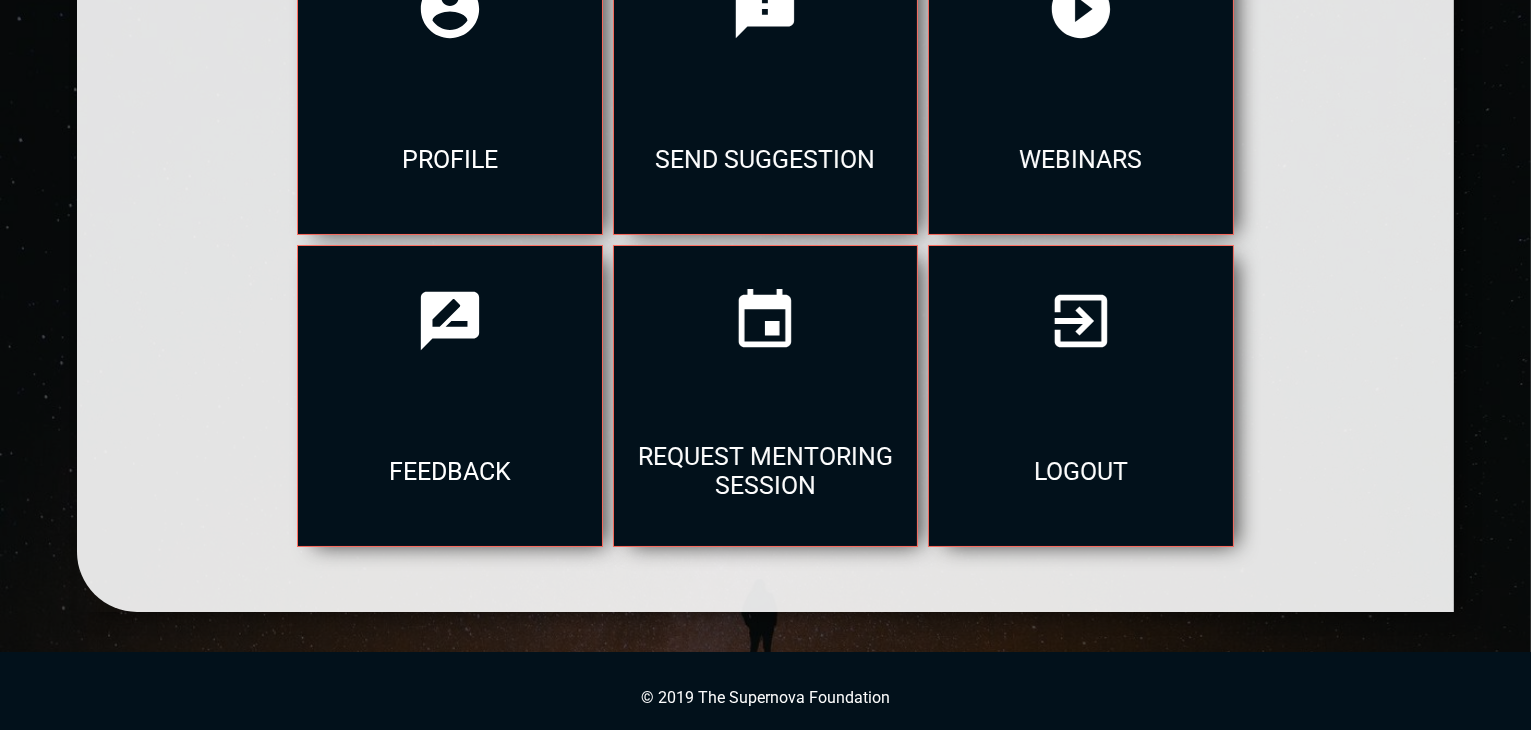 scroll, scrollTop: 391, scrollLeft: 0, axis: vertical 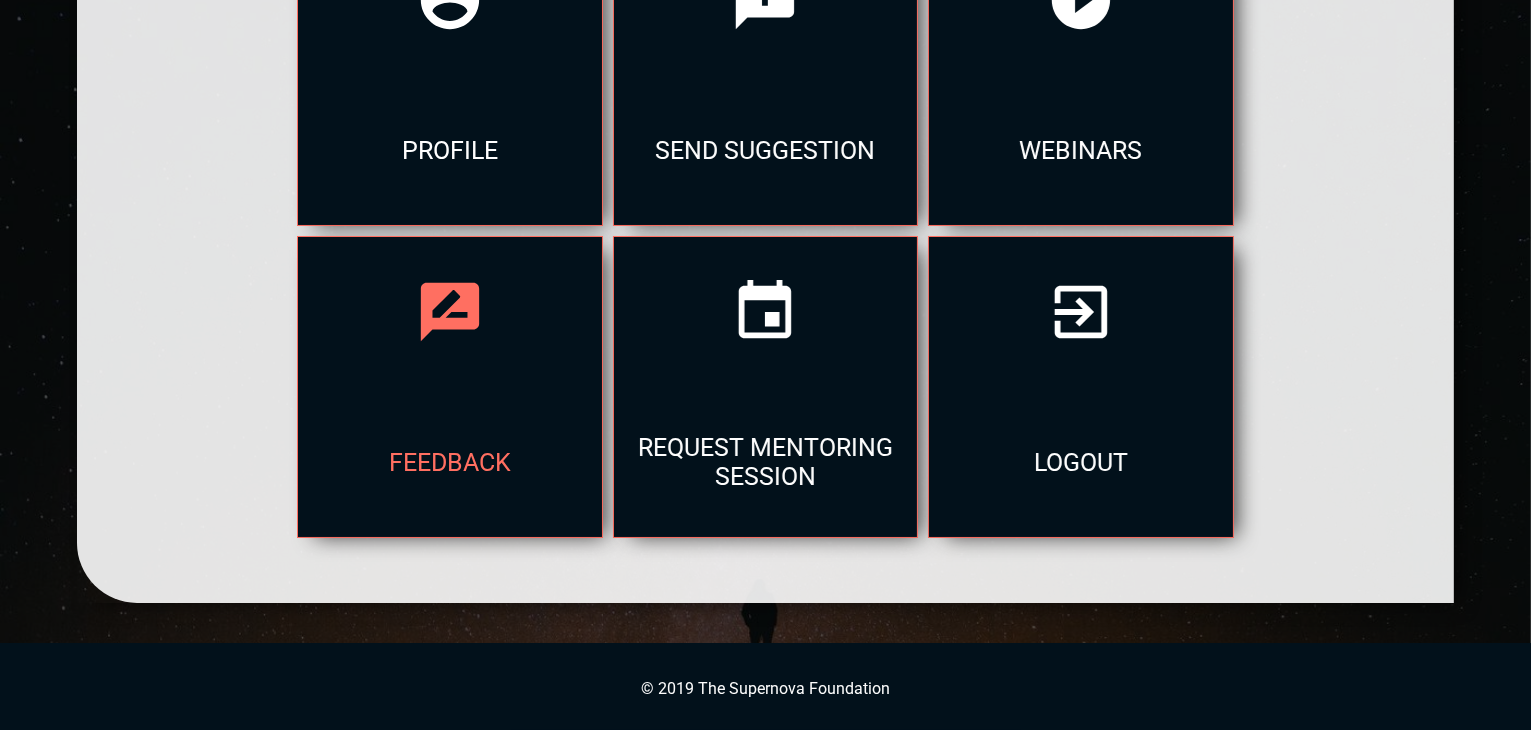 click at bounding box center [449, 312] 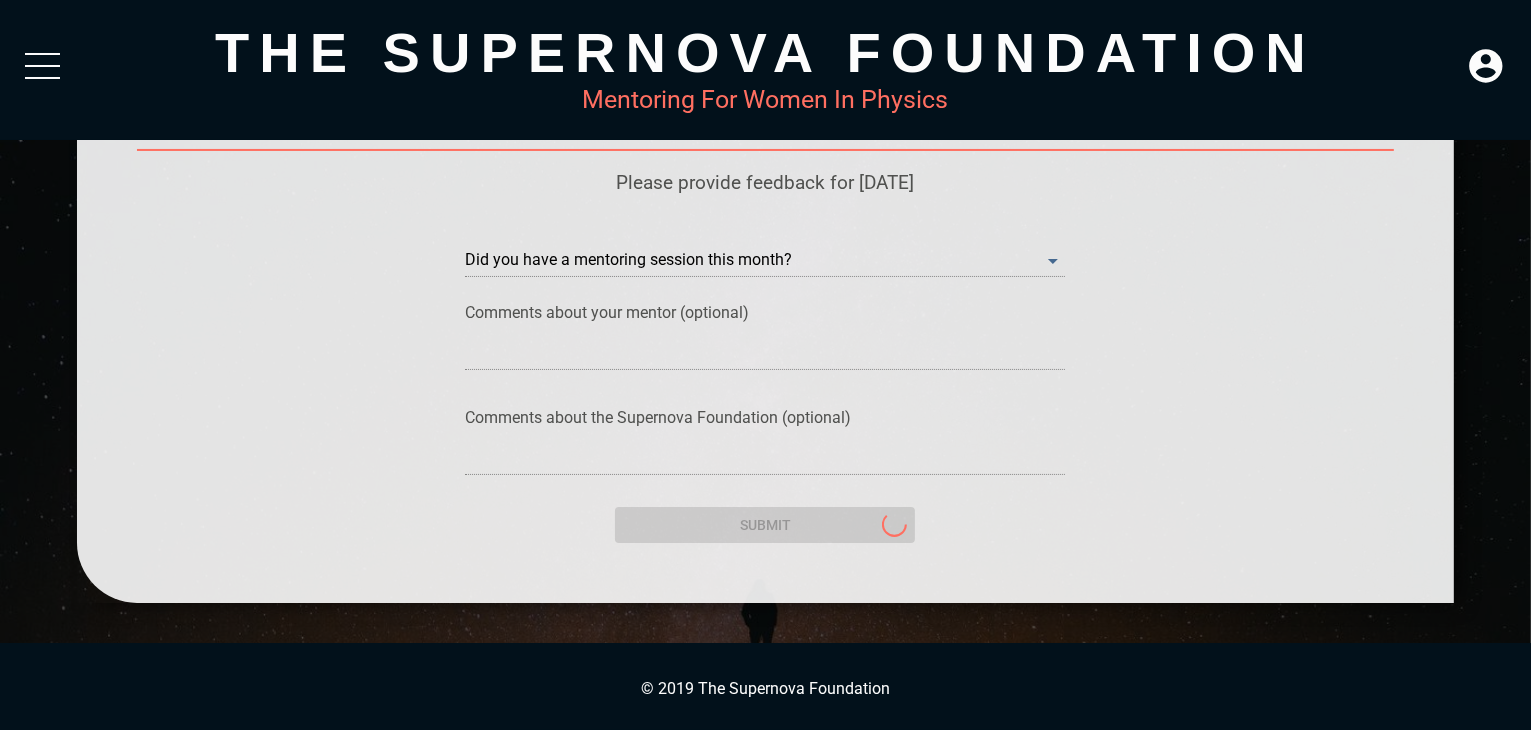 scroll, scrollTop: 0, scrollLeft: 0, axis: both 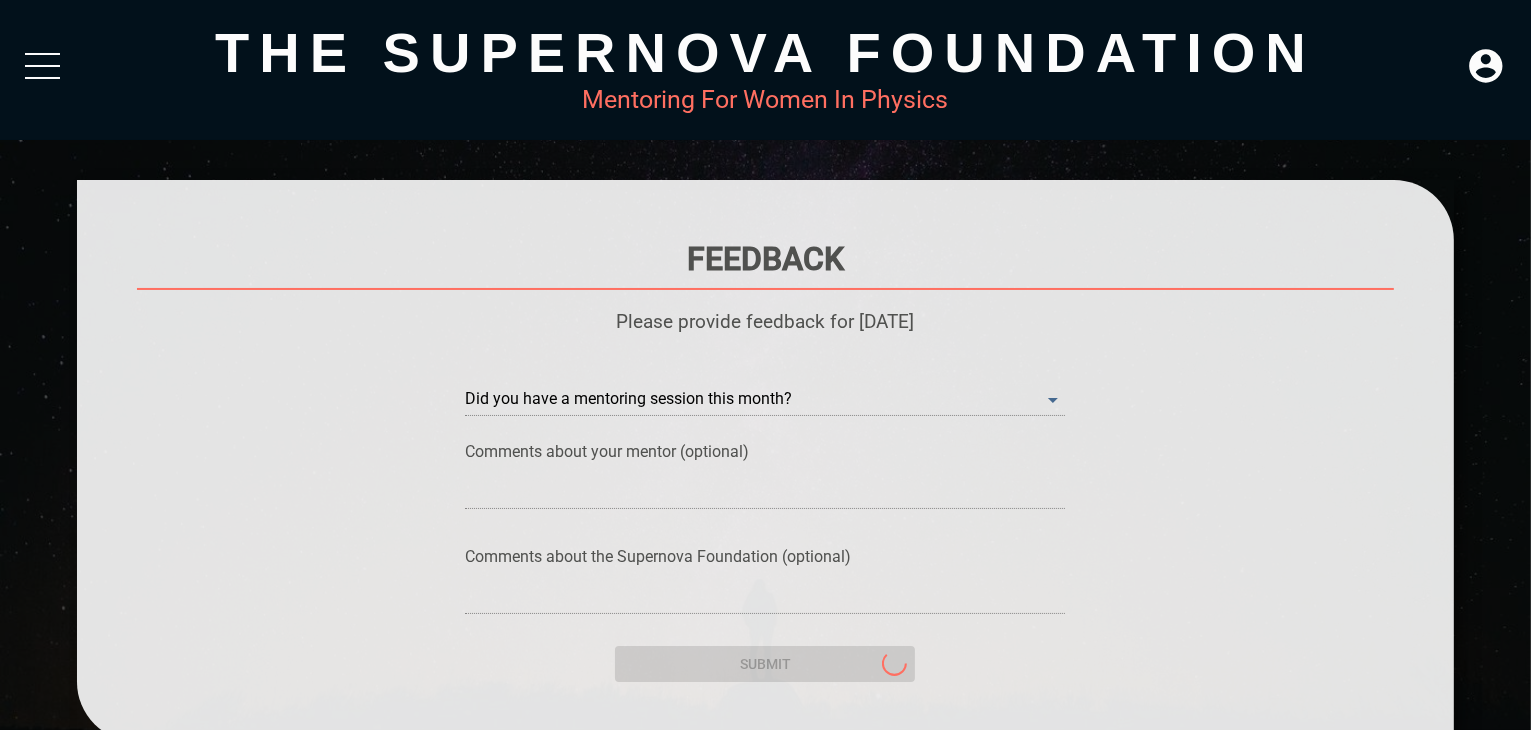 click on "​" at bounding box center [765, 400] 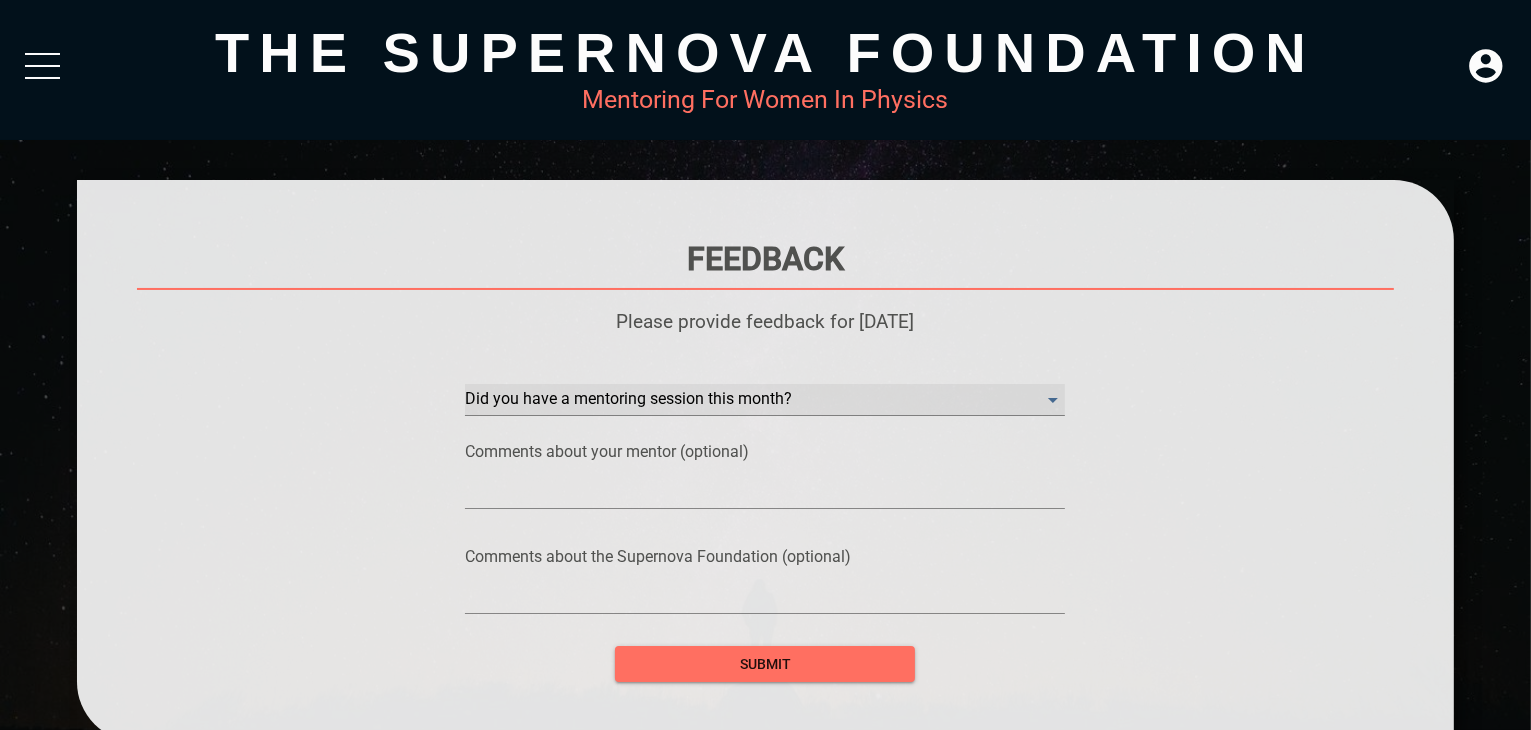 click on "​" at bounding box center [765, 400] 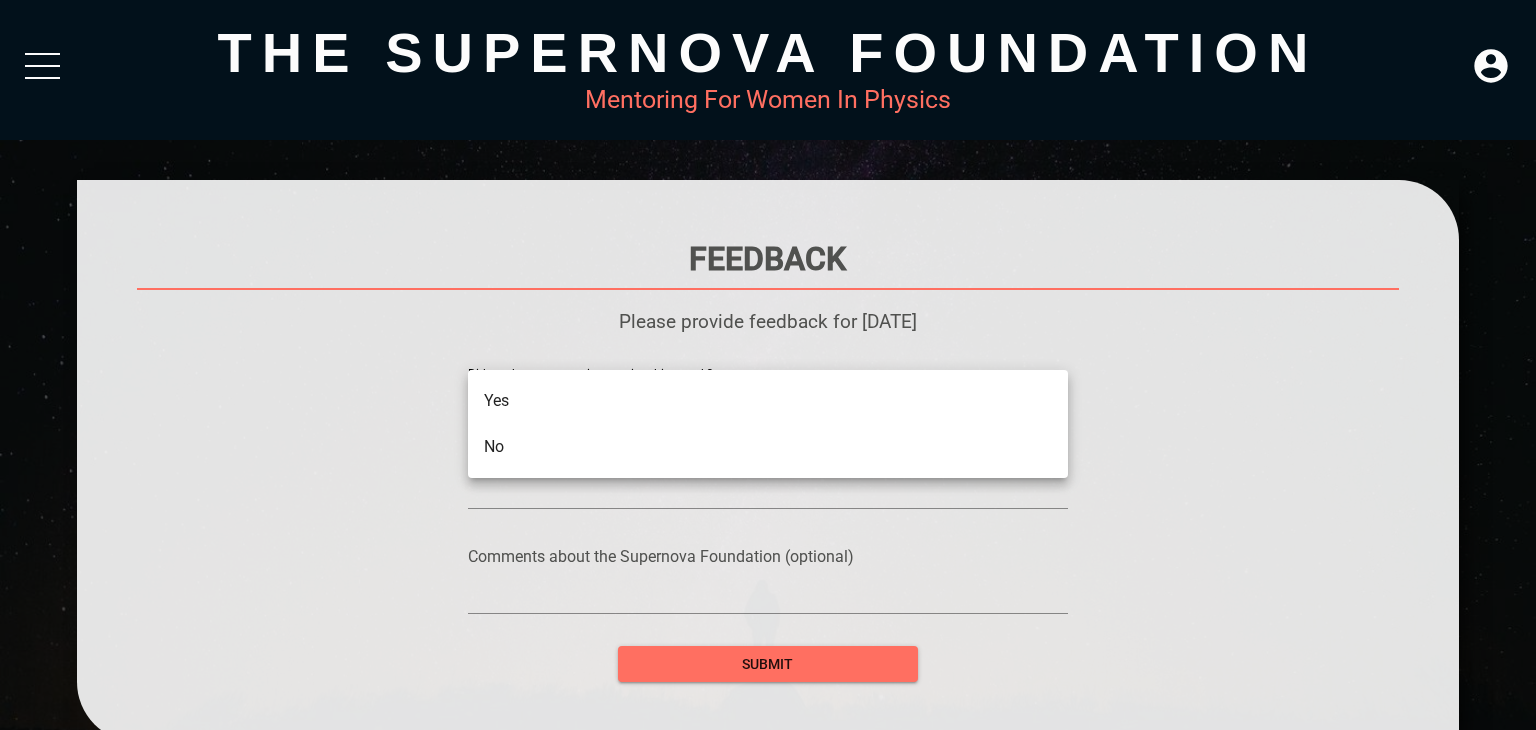 click on "Yes" at bounding box center (768, 401) 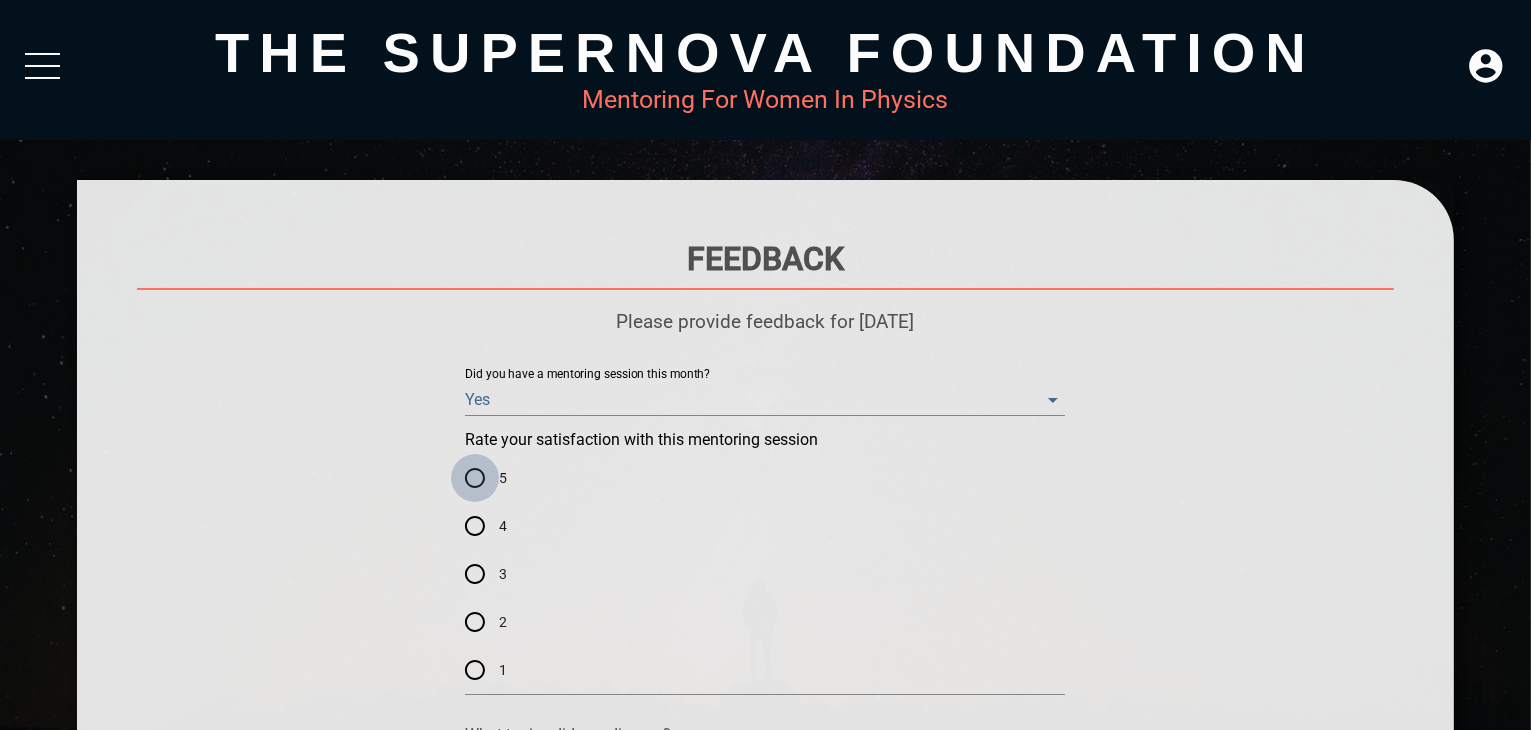 click on "5" at bounding box center [475, 478] 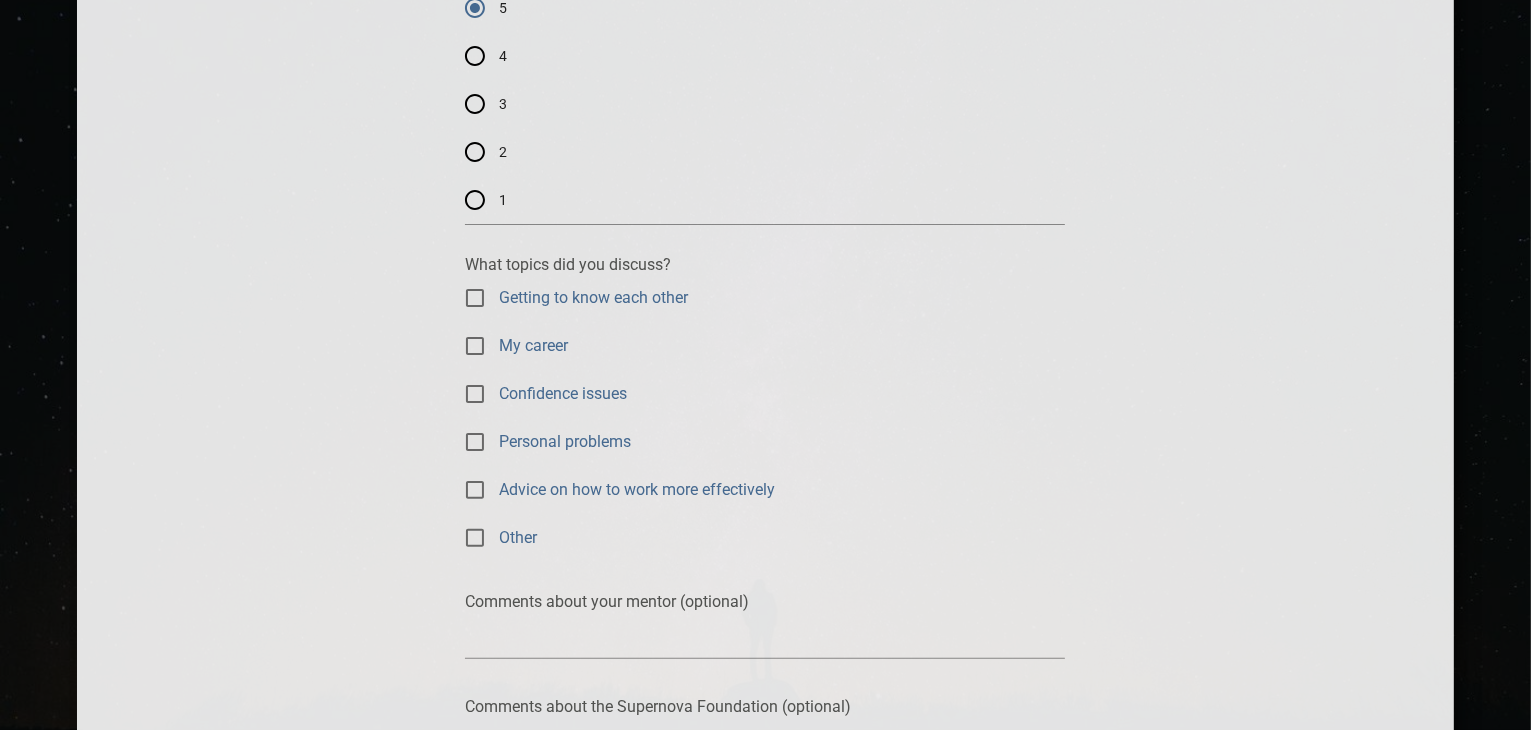 scroll, scrollTop: 475, scrollLeft: 0, axis: vertical 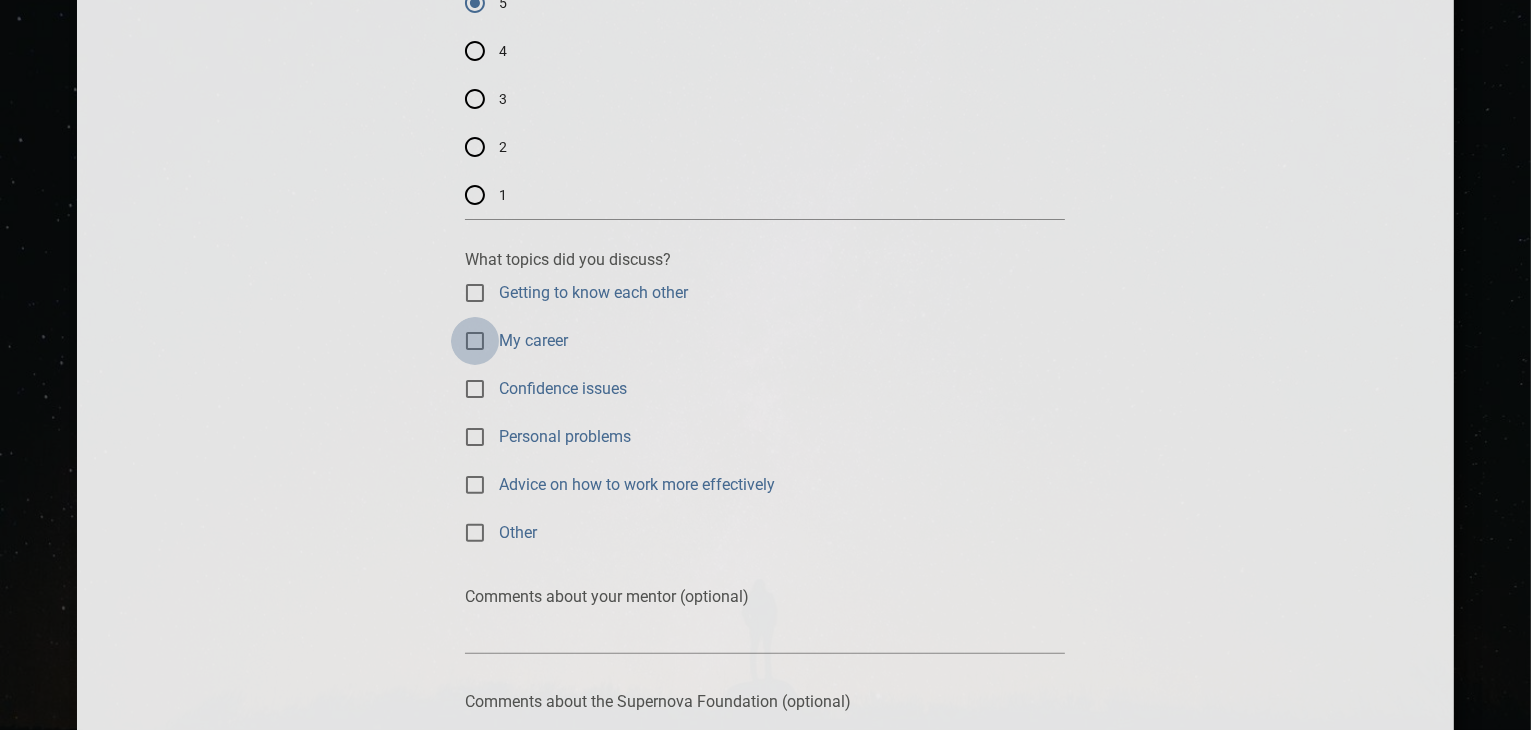 click on "My career" at bounding box center [475, 341] 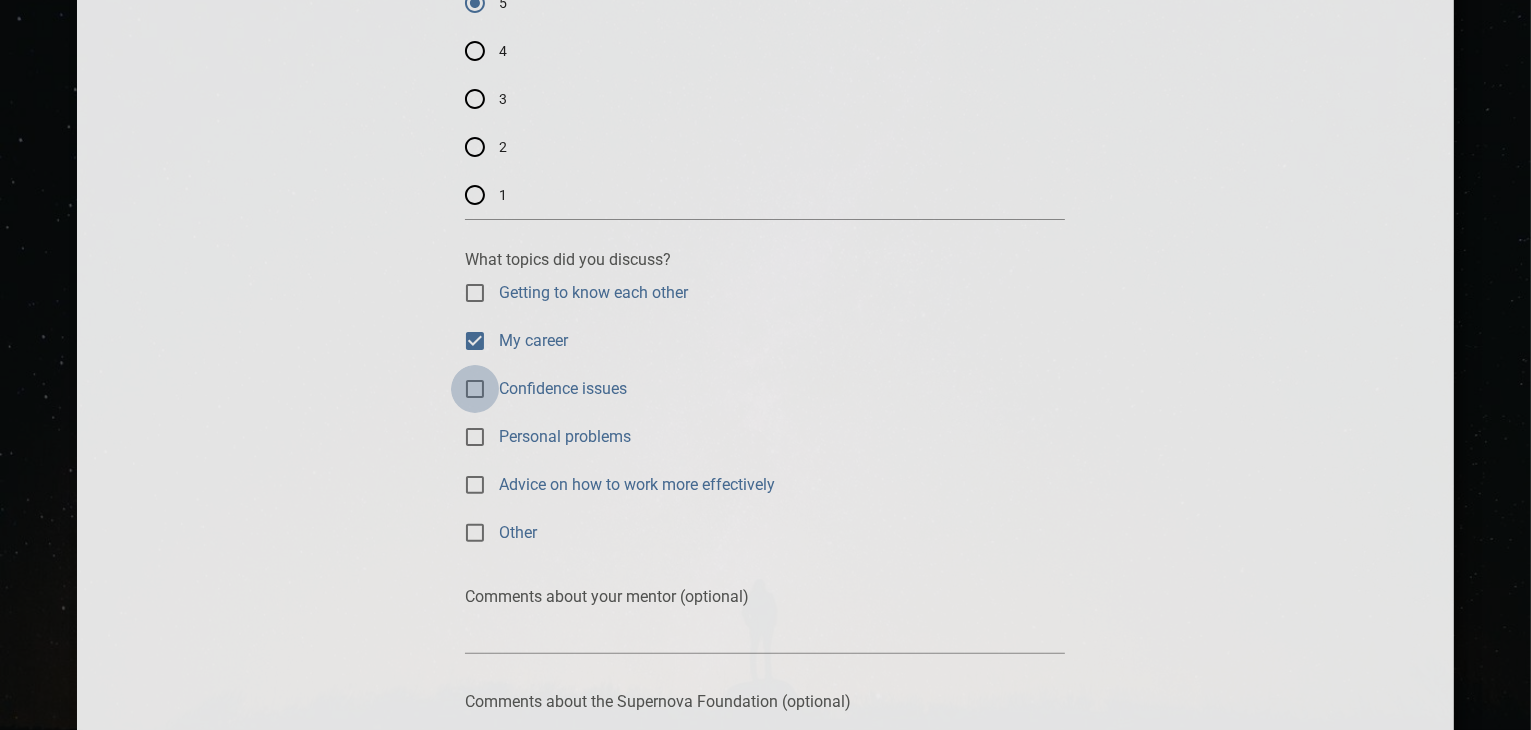click on "Confidence issues" at bounding box center (475, 389) 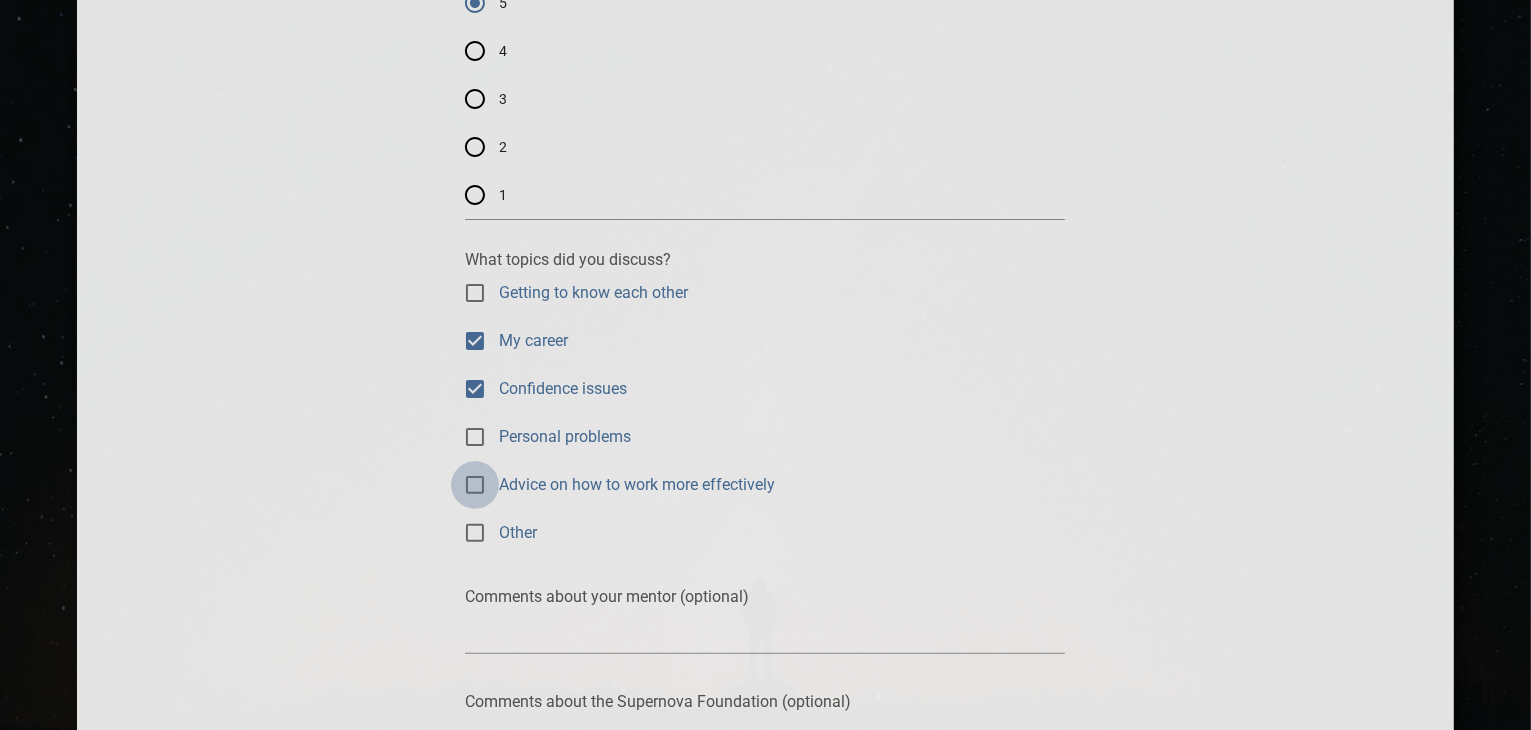 click on "Advice on how to work more effectively" at bounding box center (475, 485) 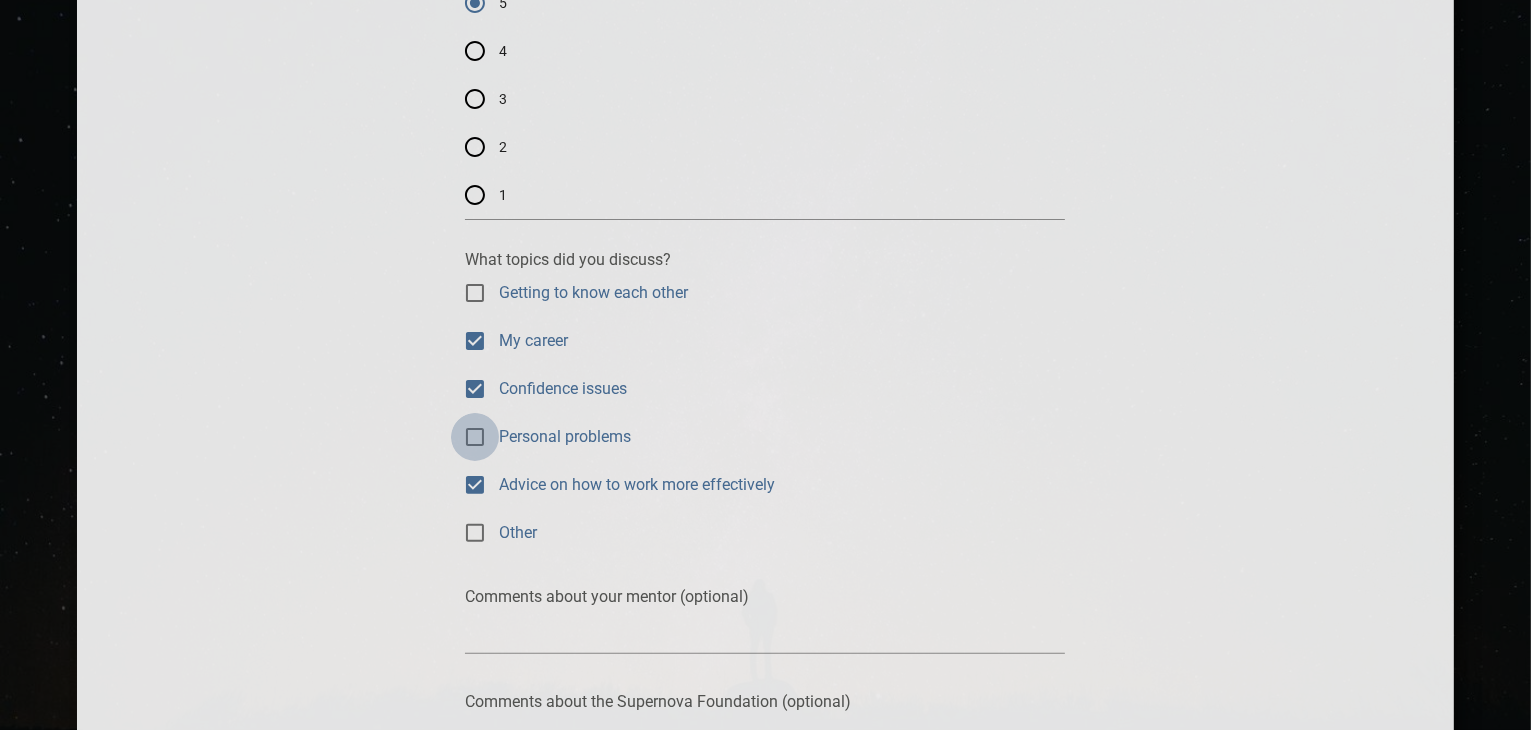 click on "Personal problems" at bounding box center [475, 437] 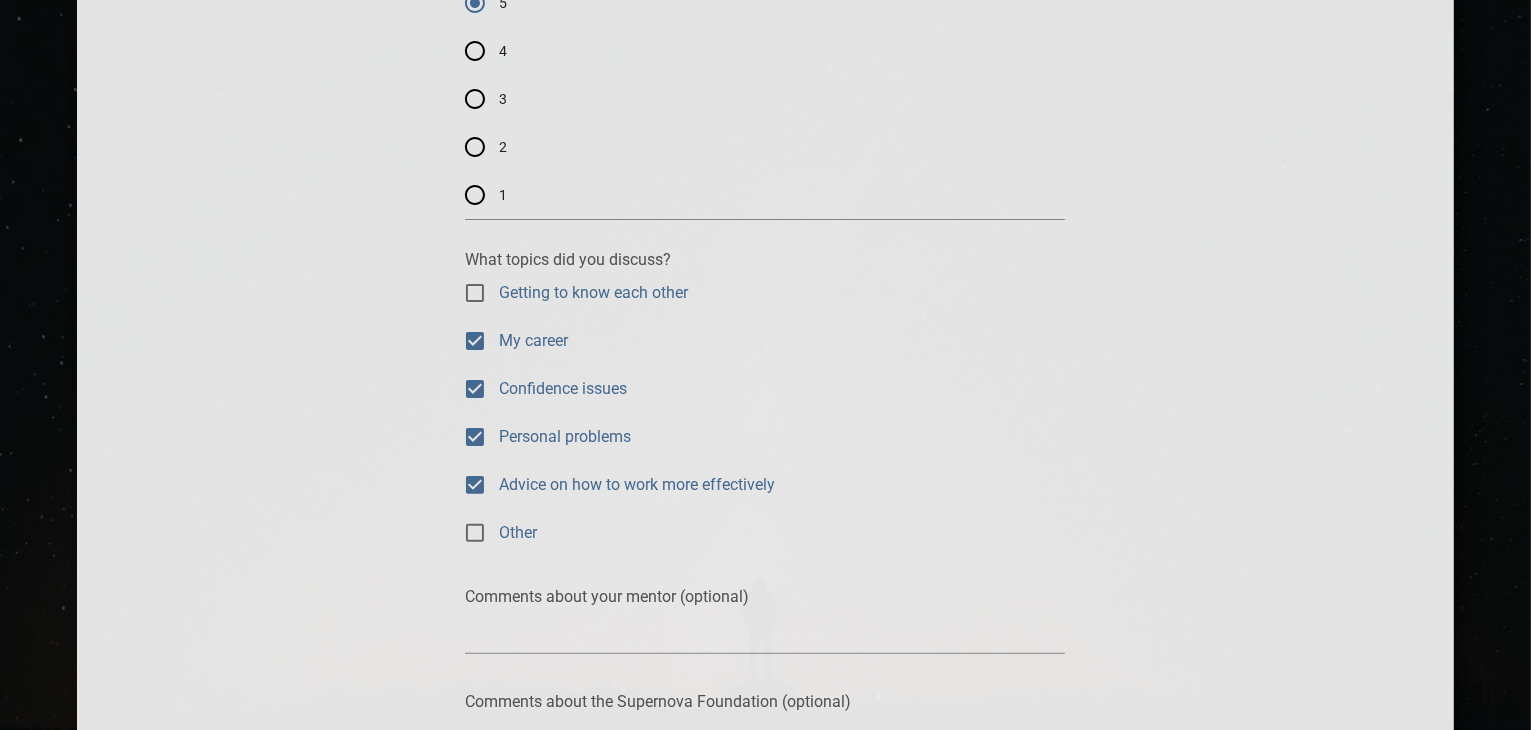 scroll, scrollTop: 760, scrollLeft: 0, axis: vertical 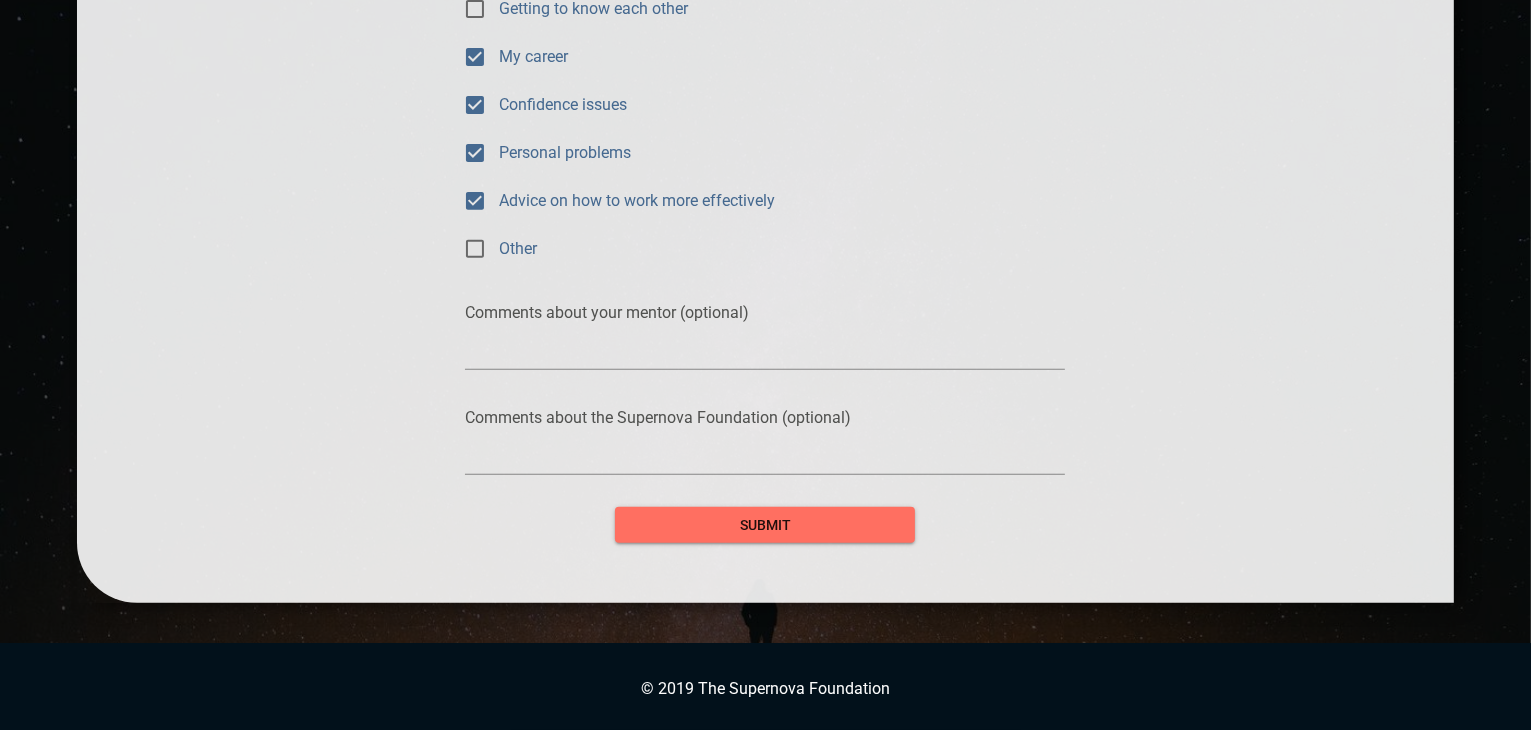 click at bounding box center (765, 353) 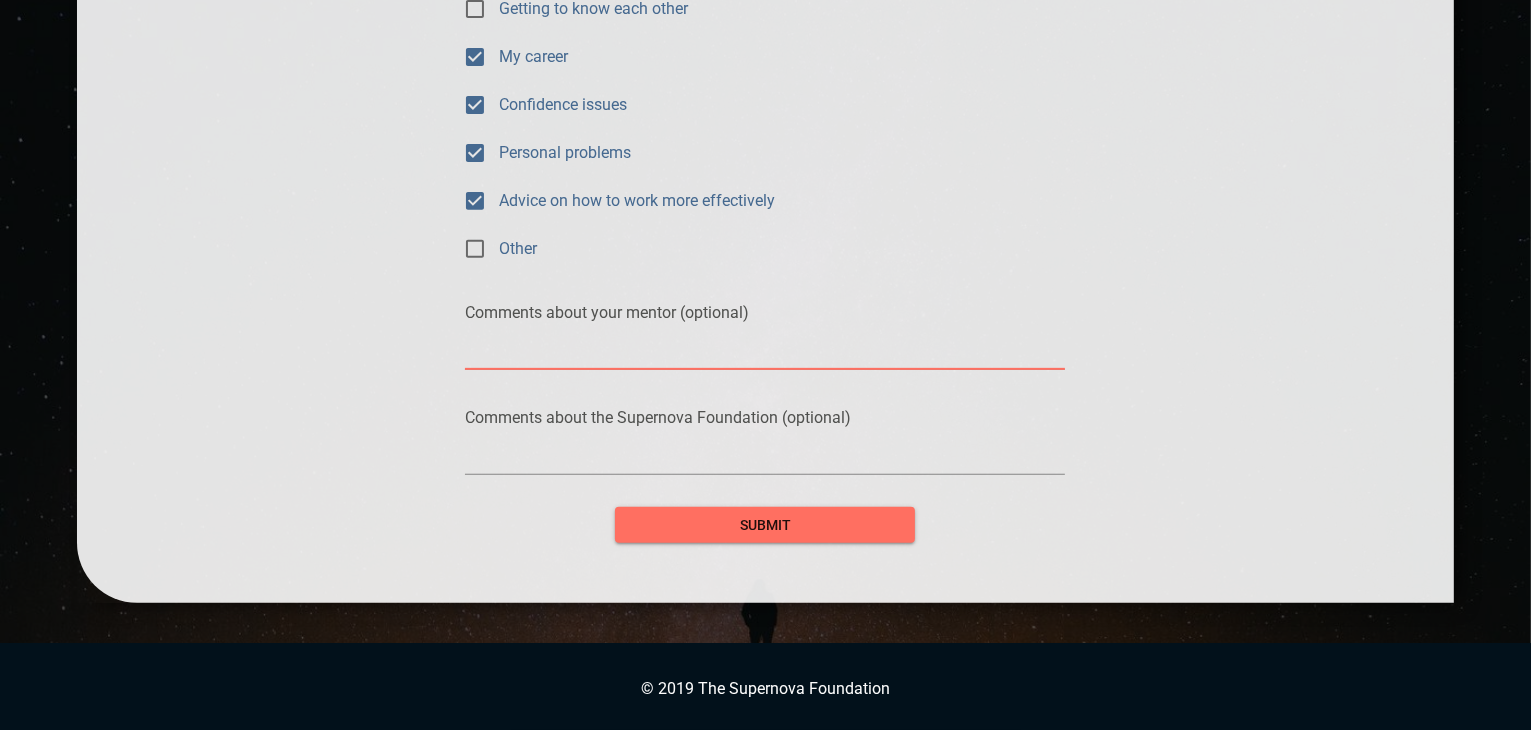 type on "S" 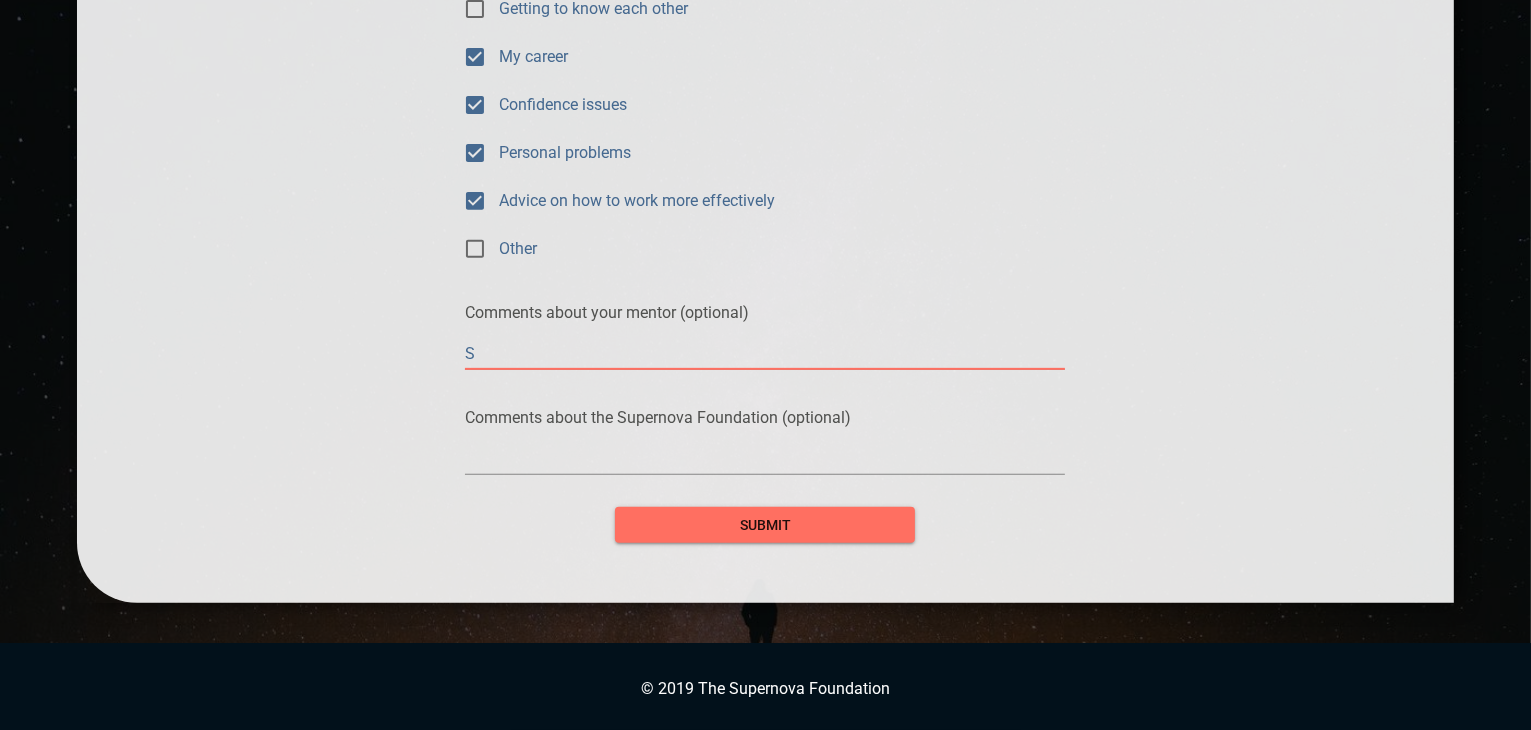 type on "SH" 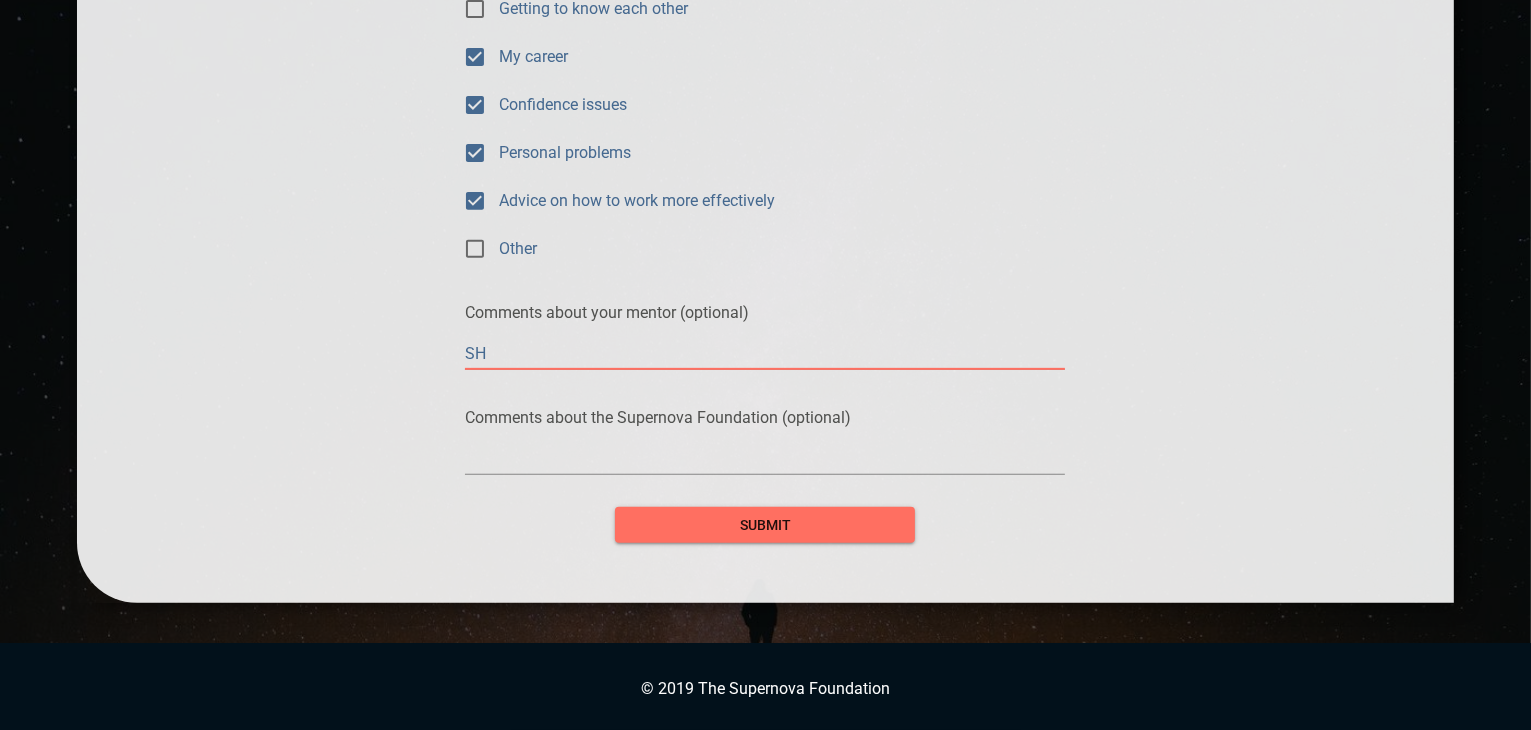 type on "SHe" 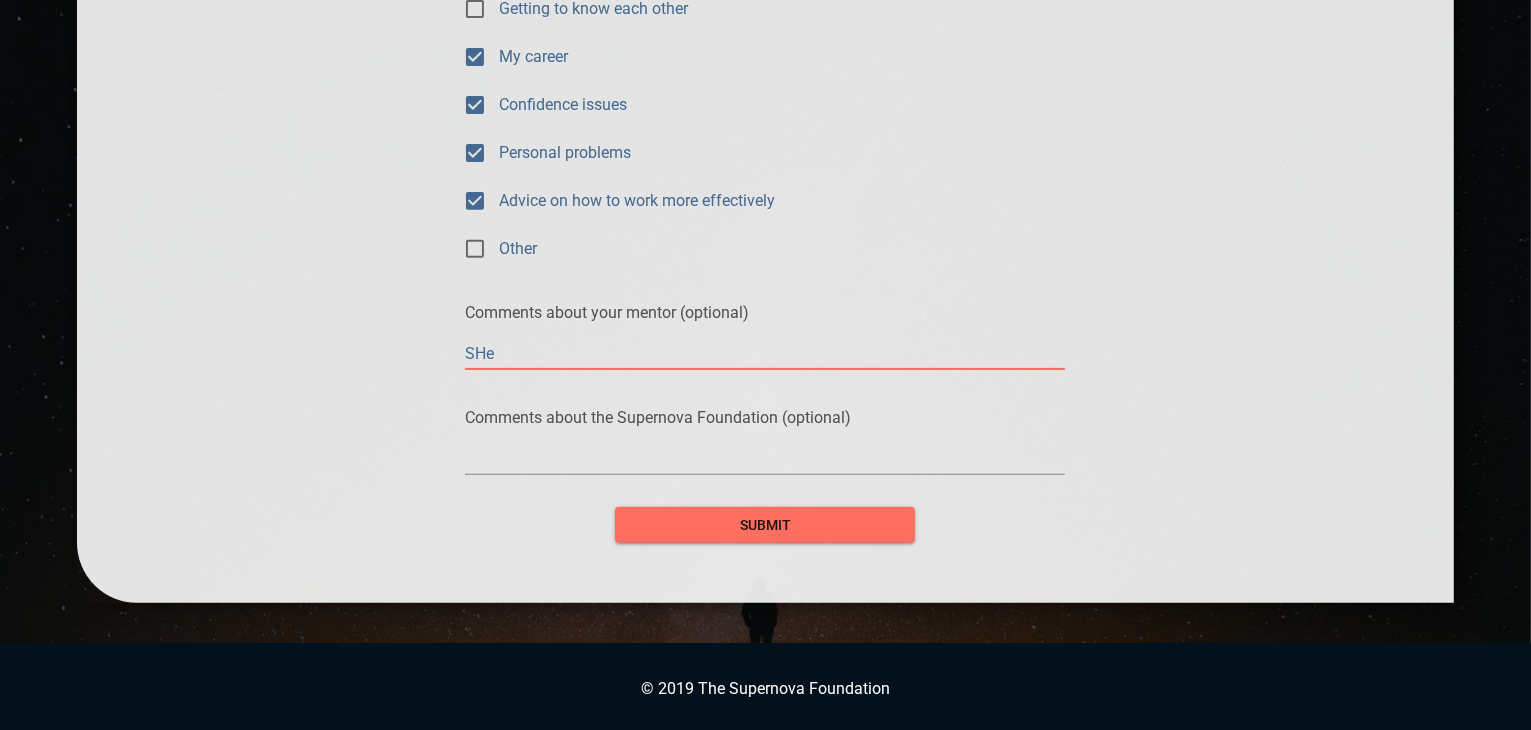 type on "SHe" 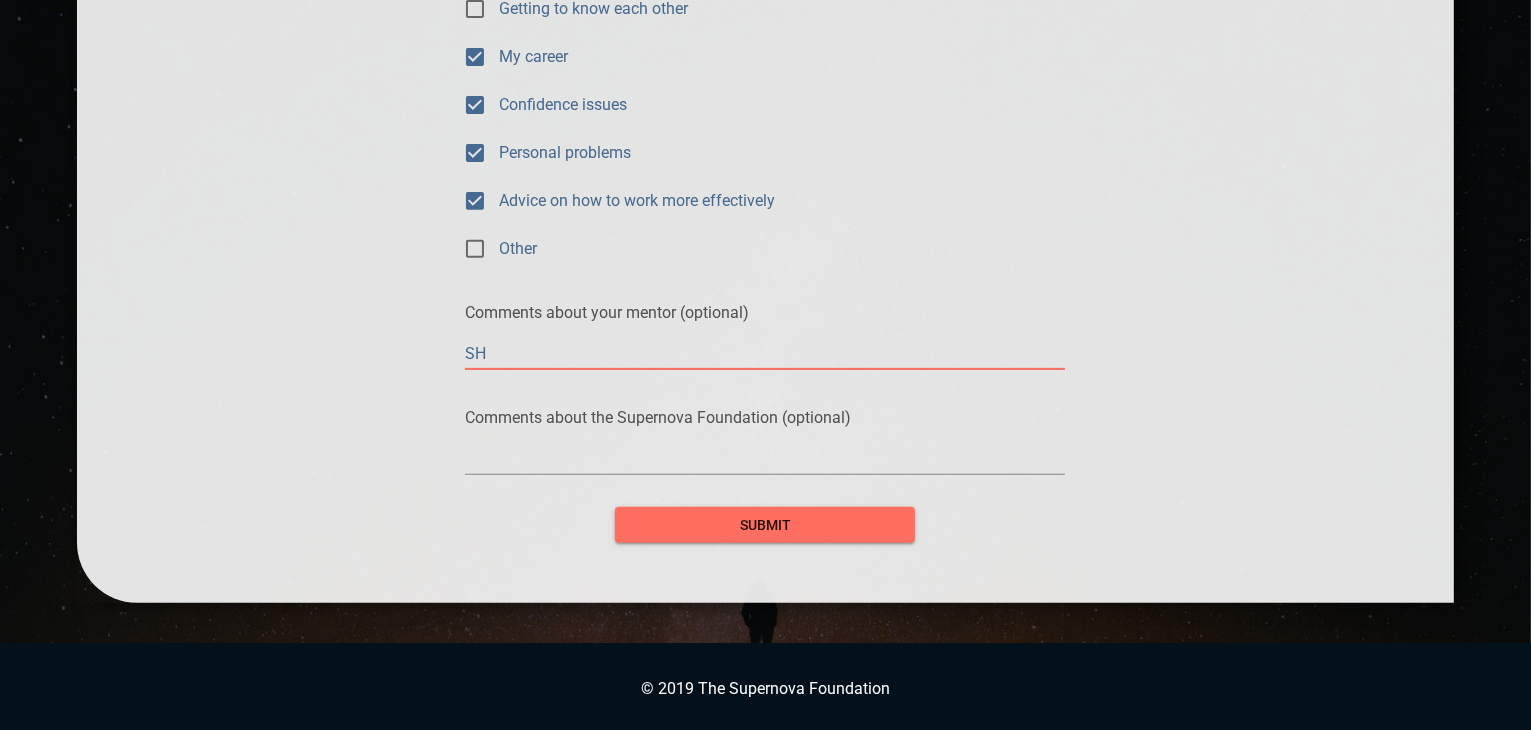 type on "S" 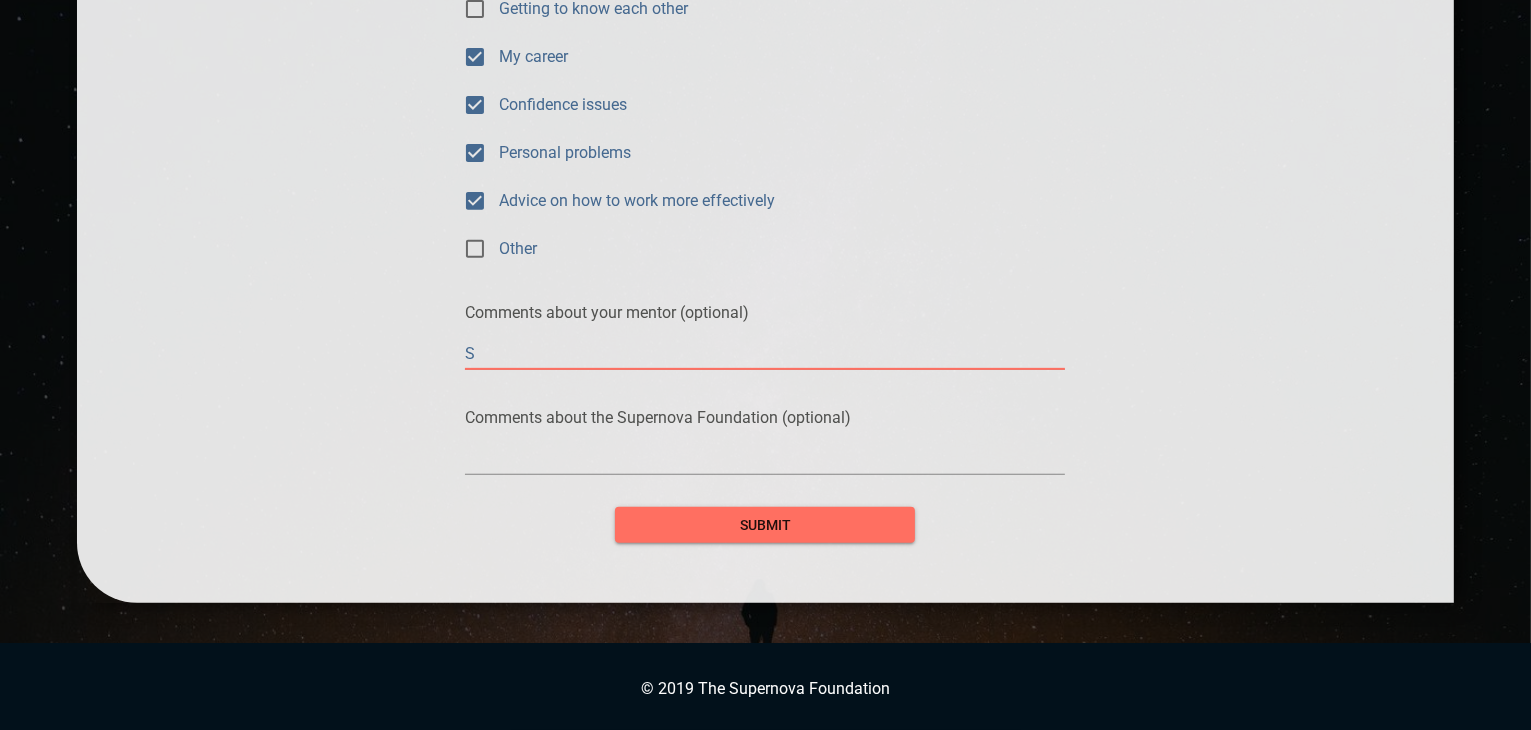 type on "Sh" 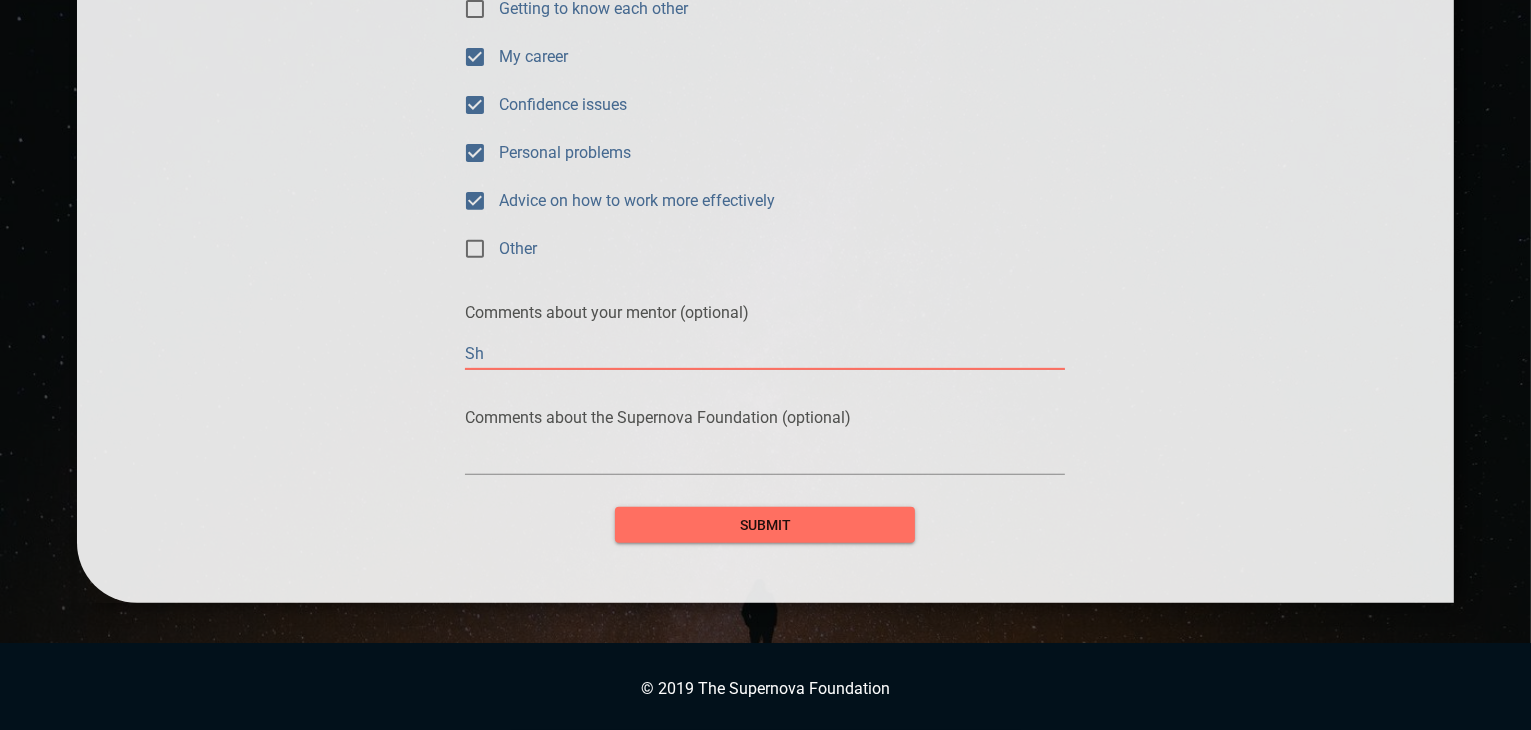 type on "She" 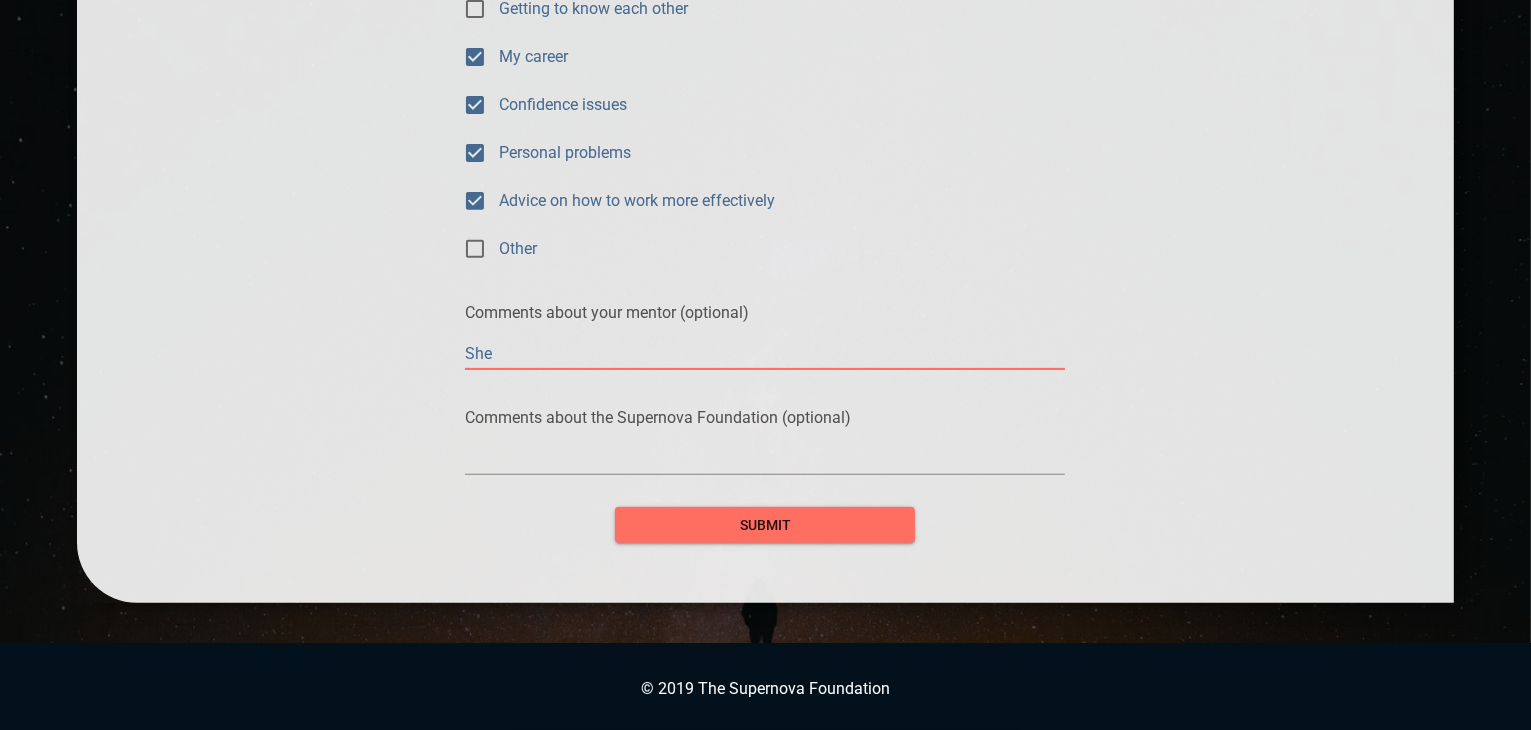 type on "She" 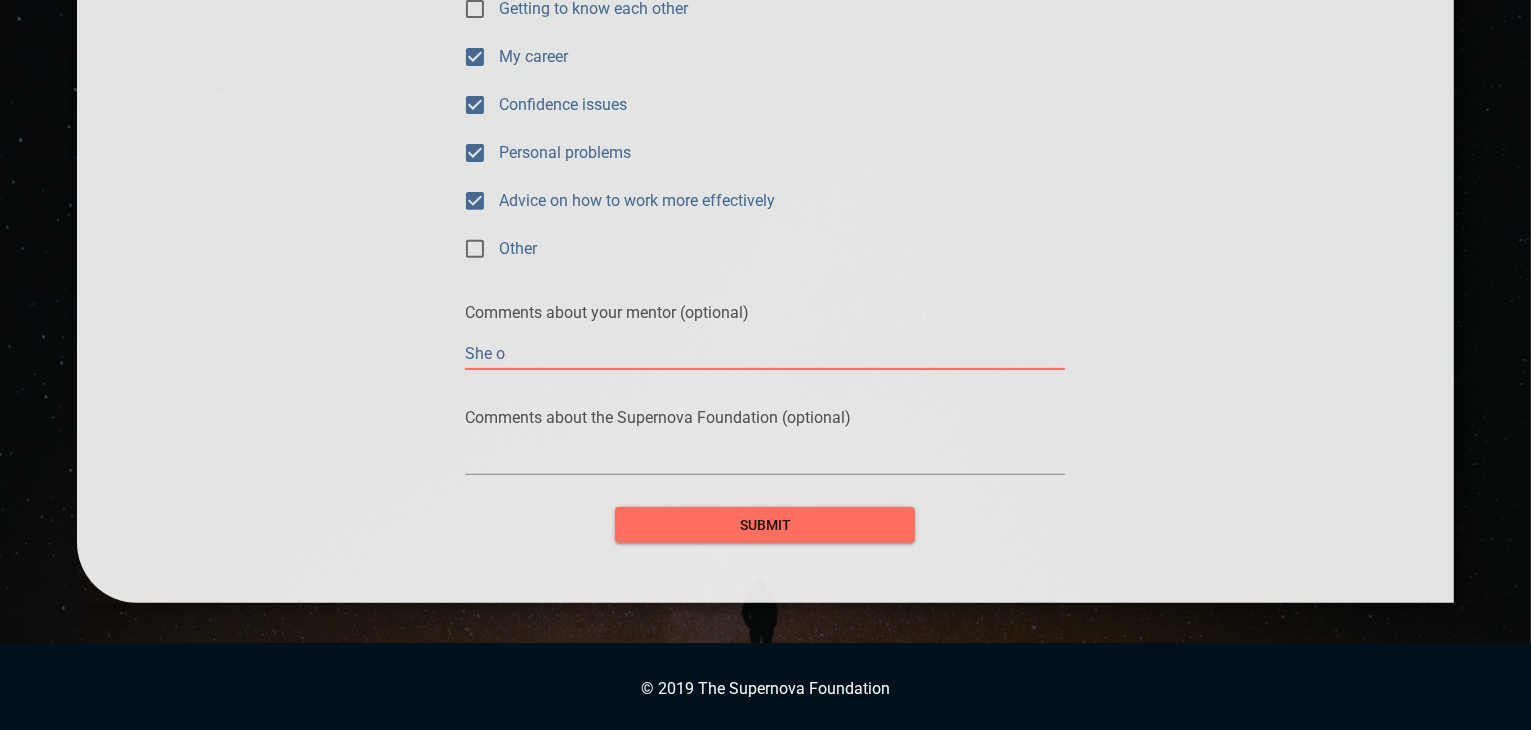 type on "She os" 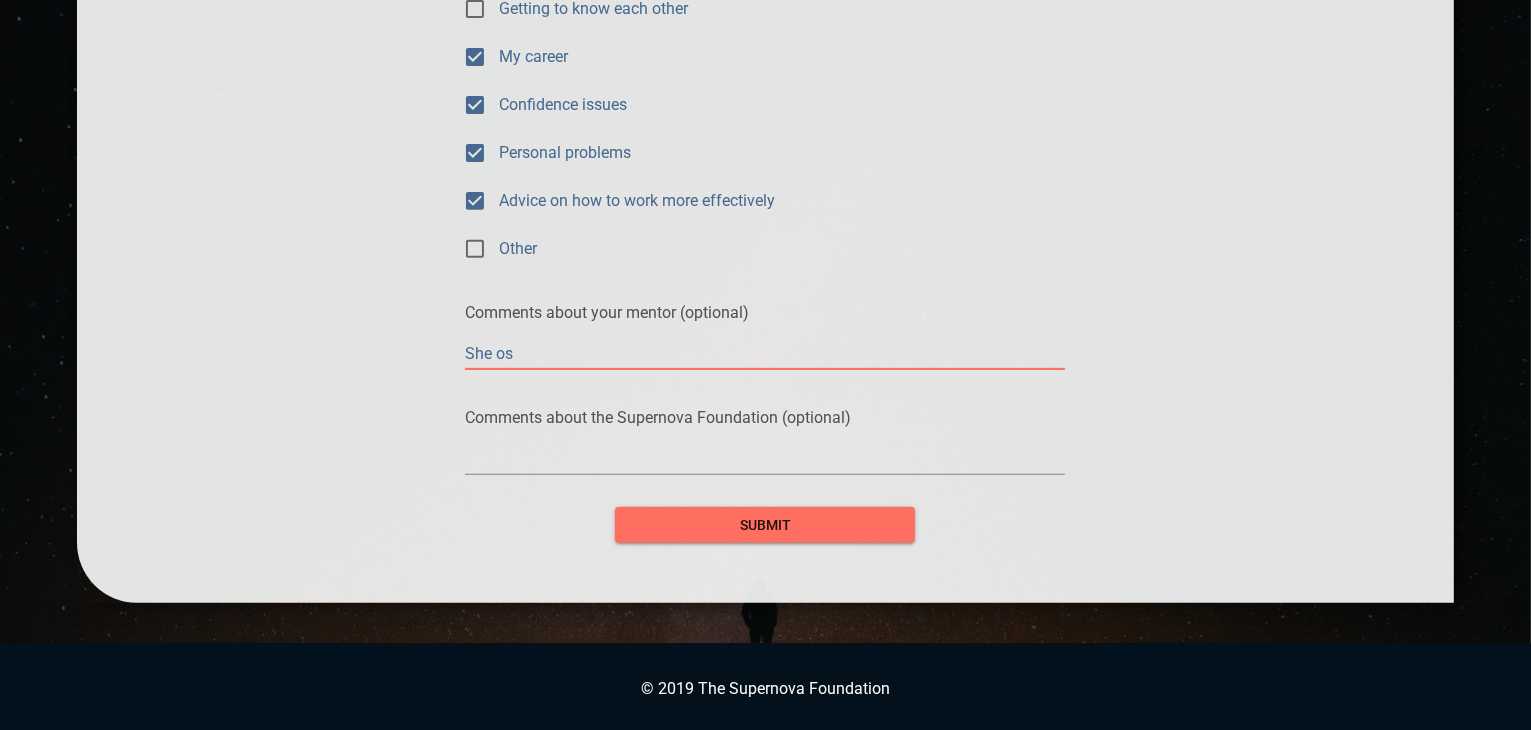 type on "She o" 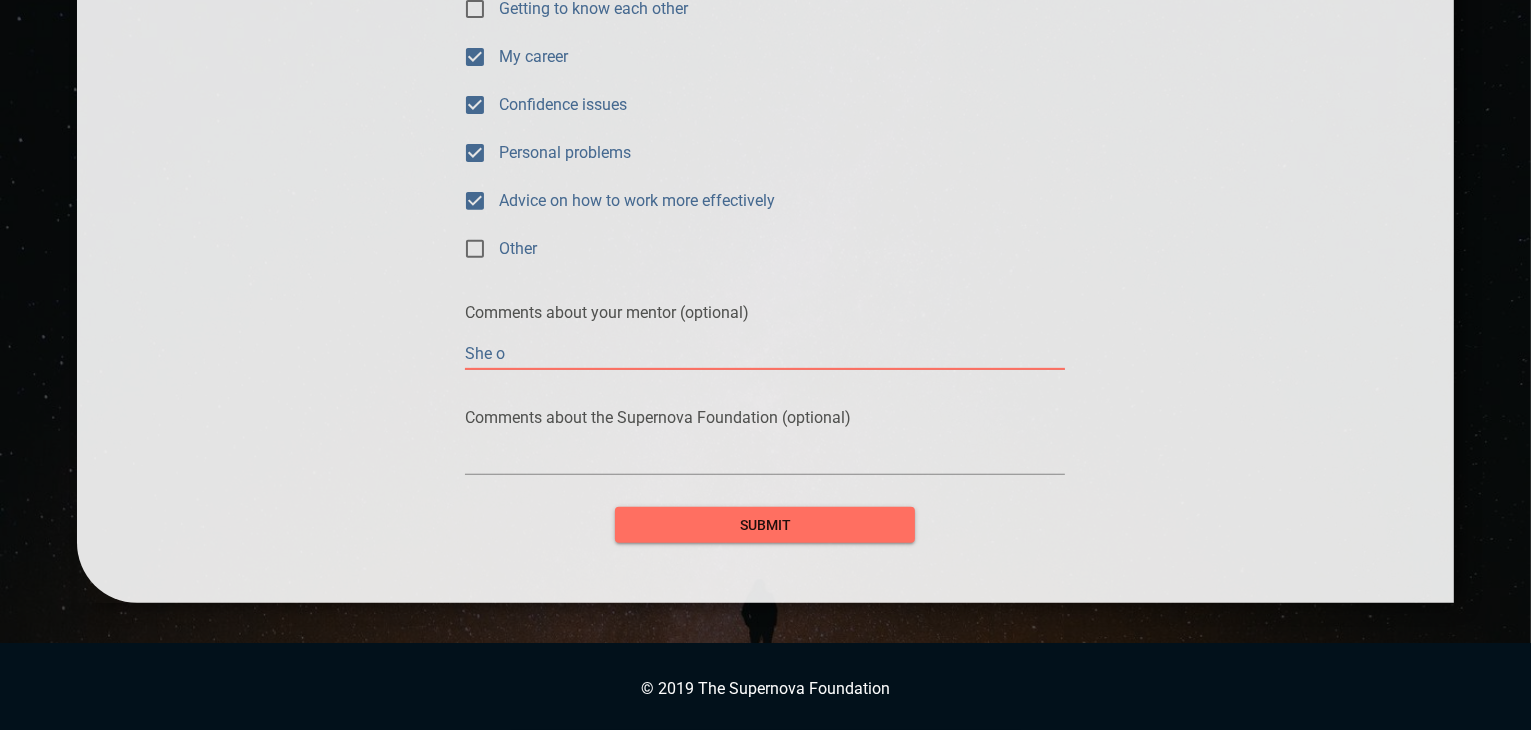 type on "She" 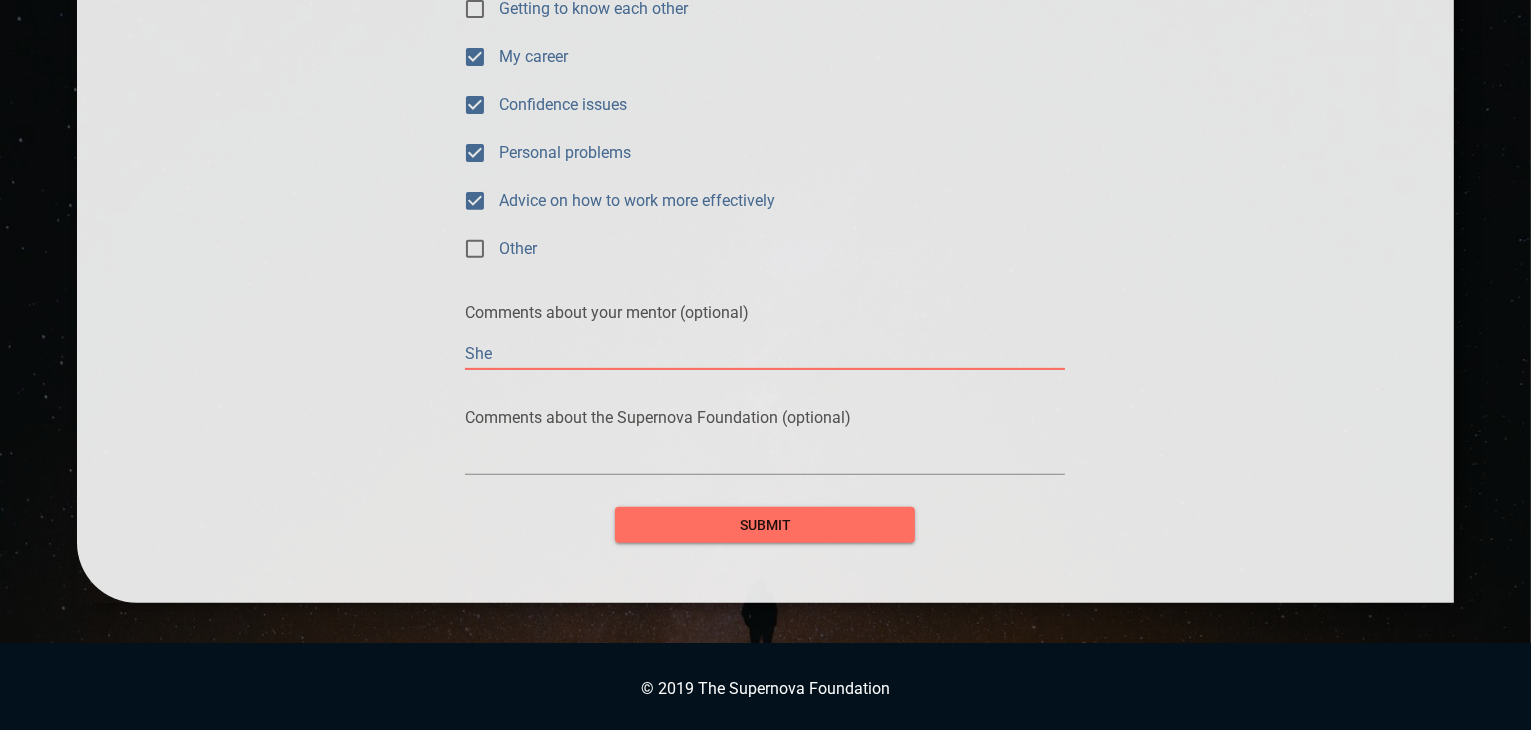 type on "She i" 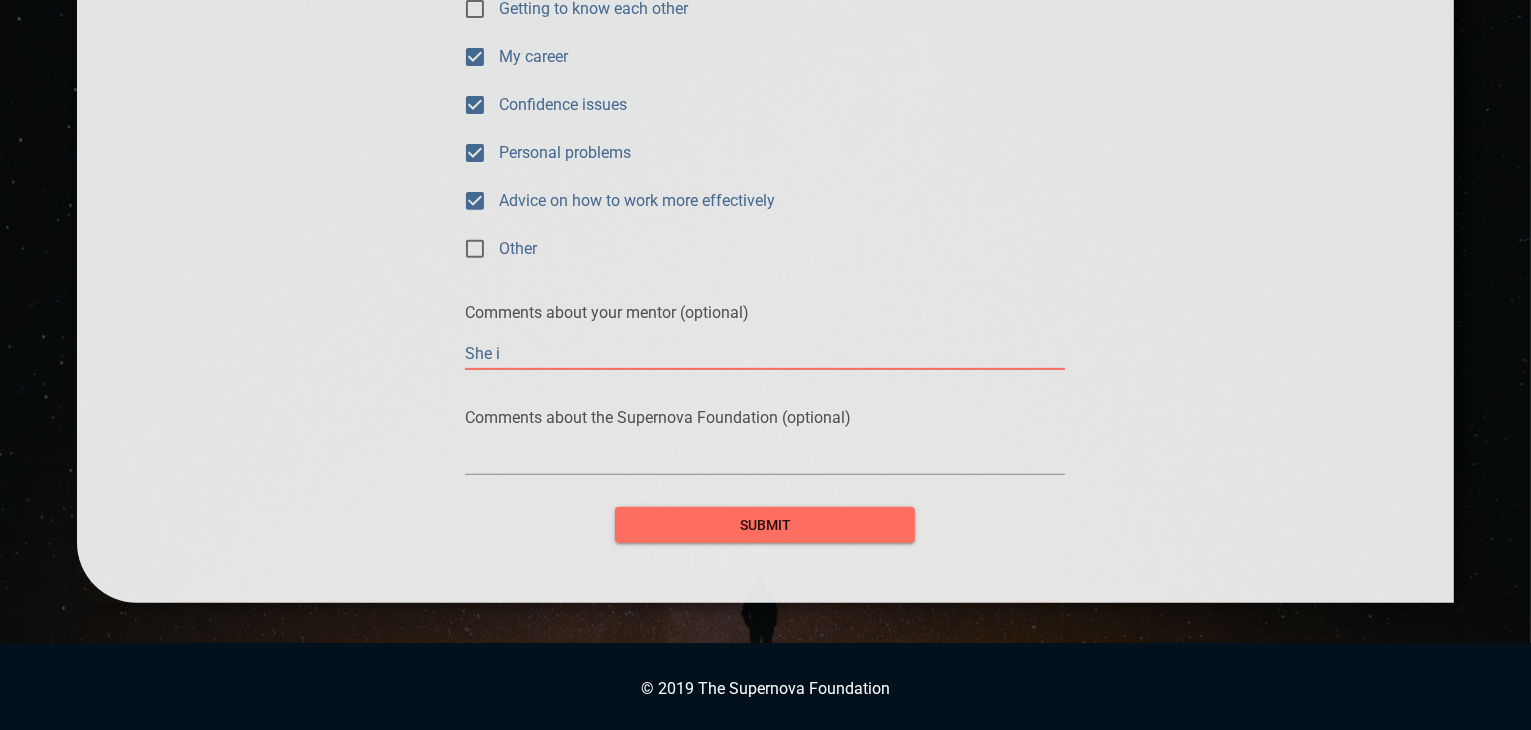 type on "She is" 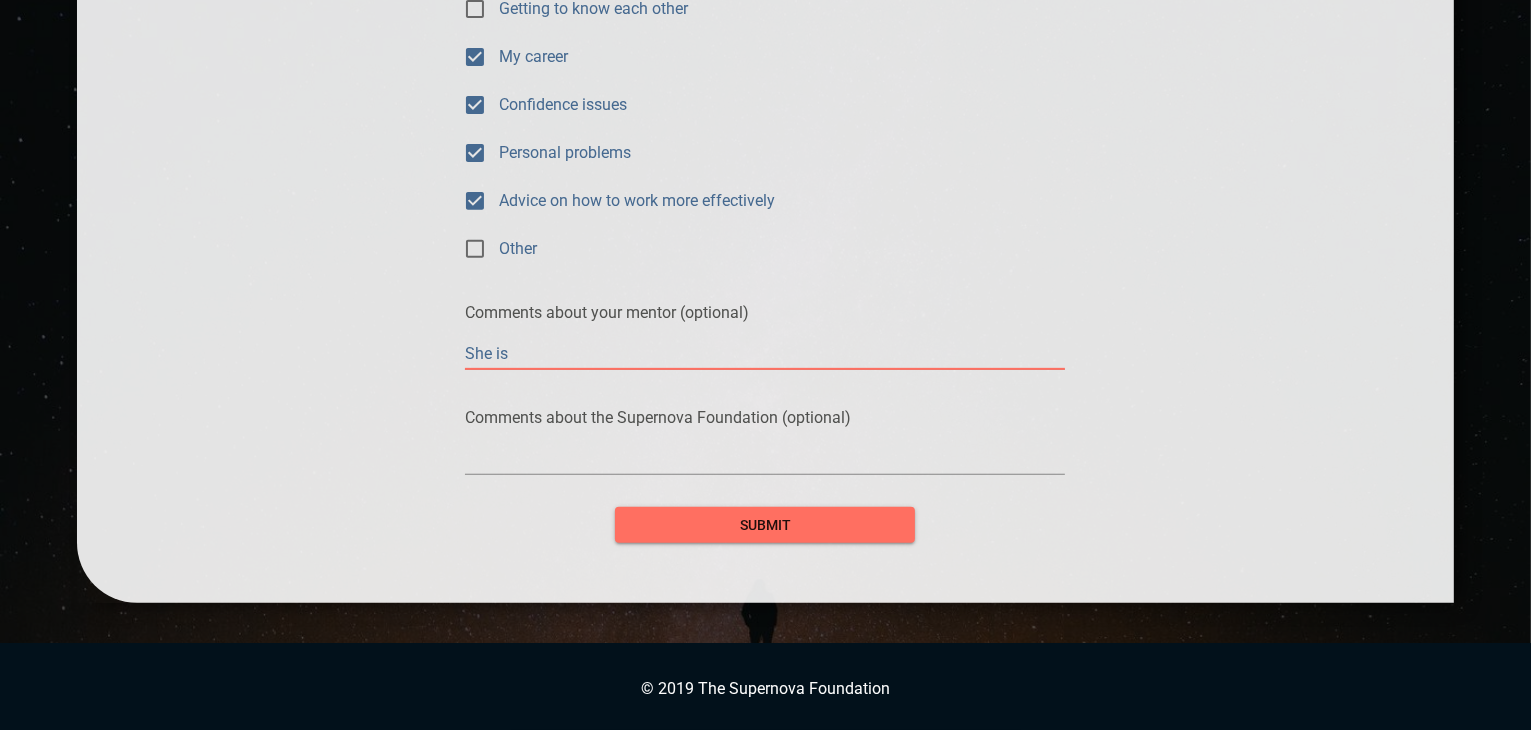 type on "She is" 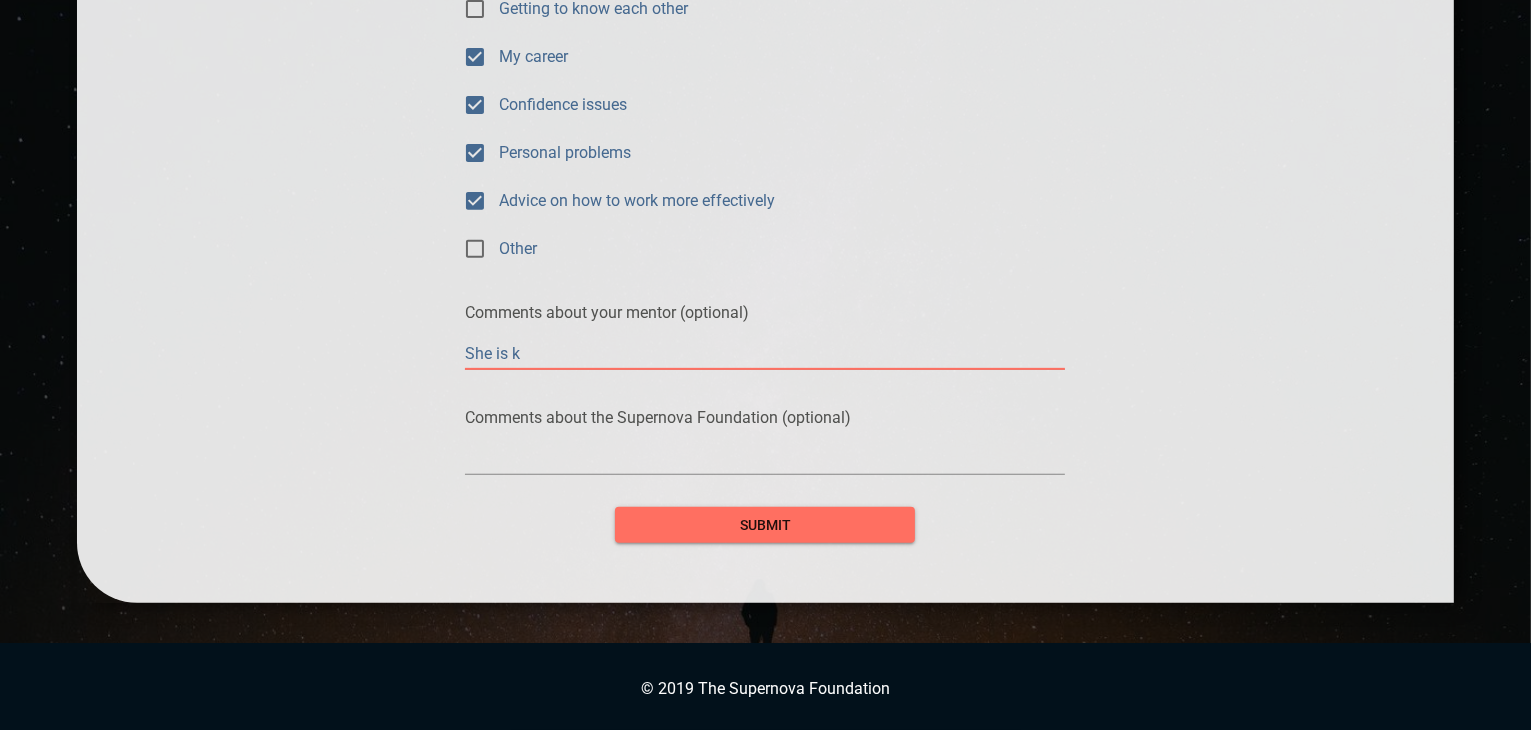 type on "She is ki" 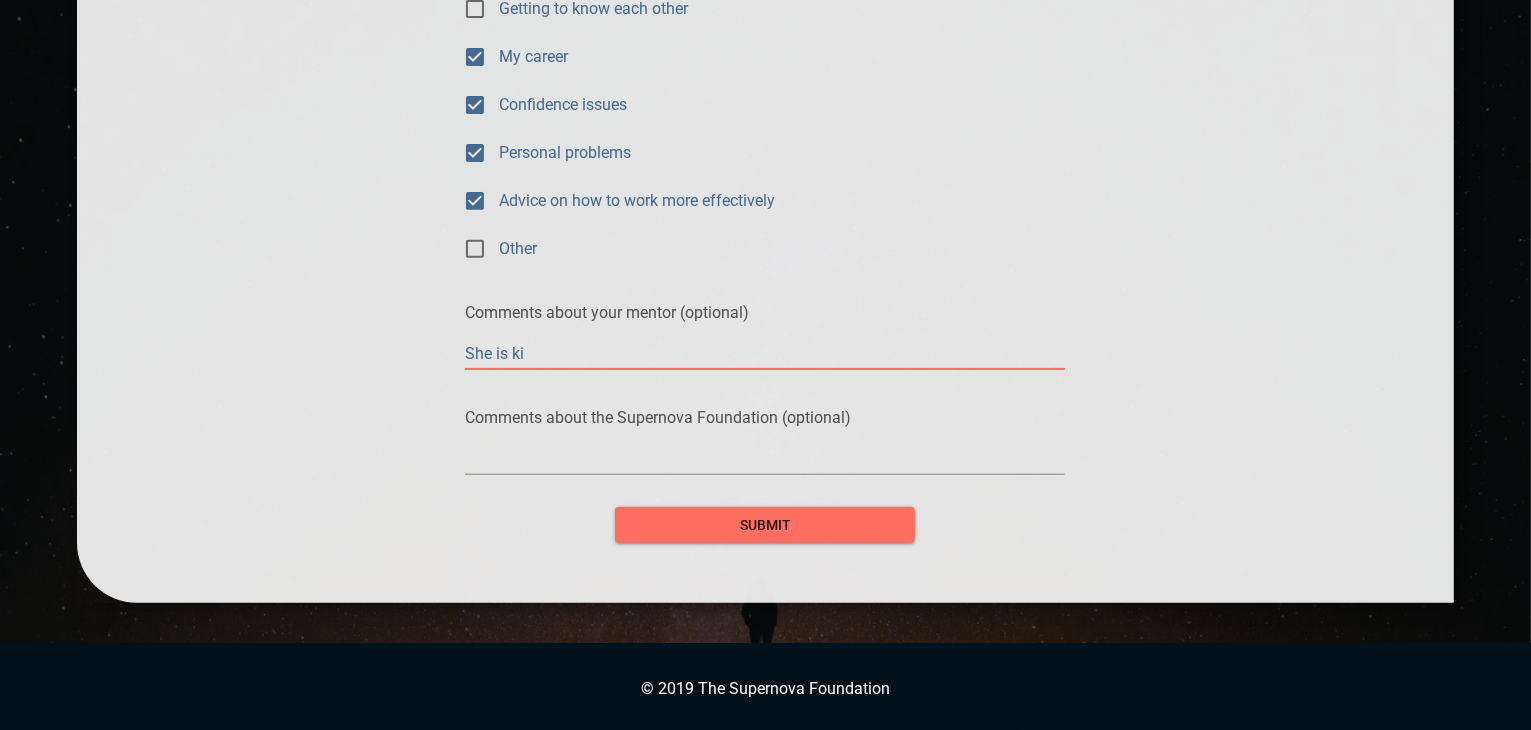 type on "She is kid" 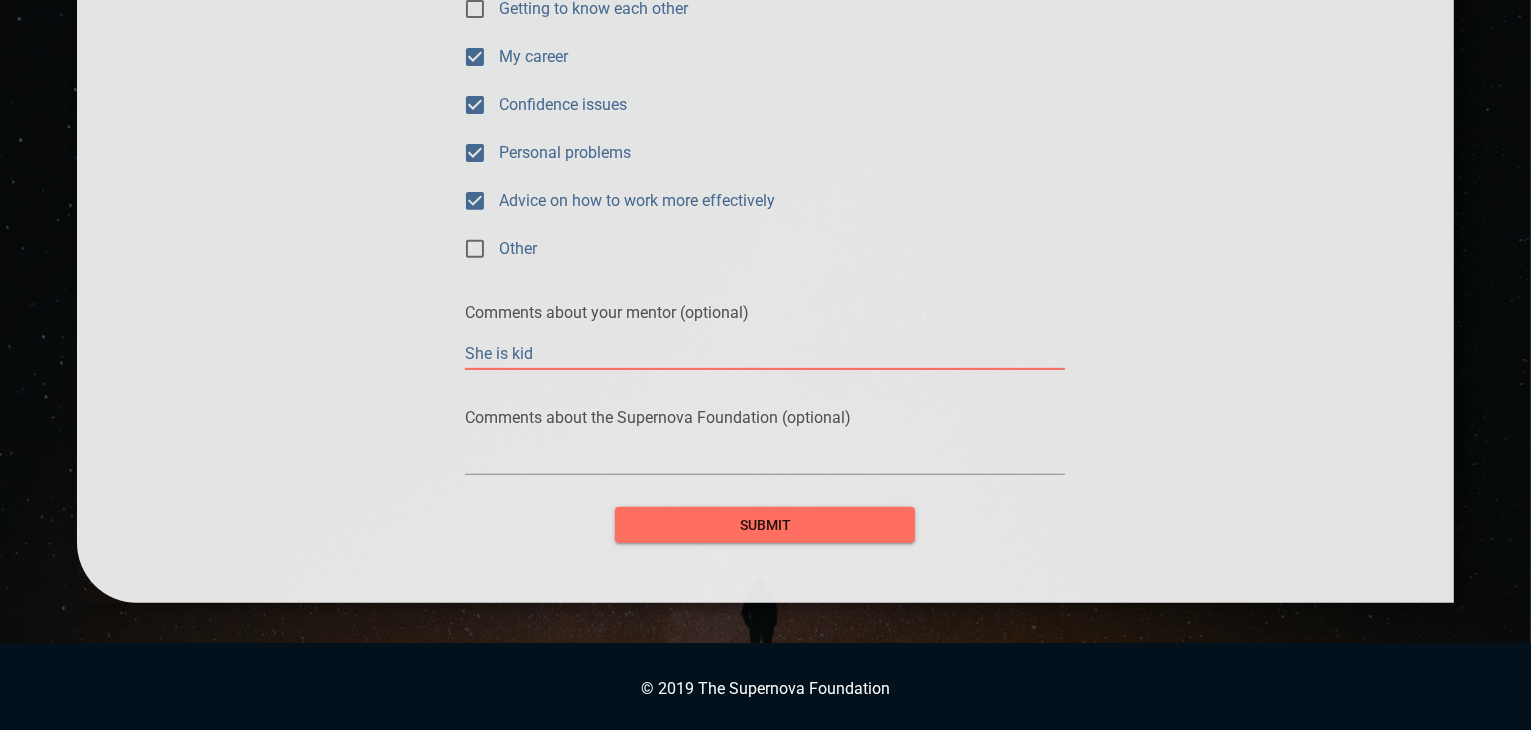 type on "She is kid" 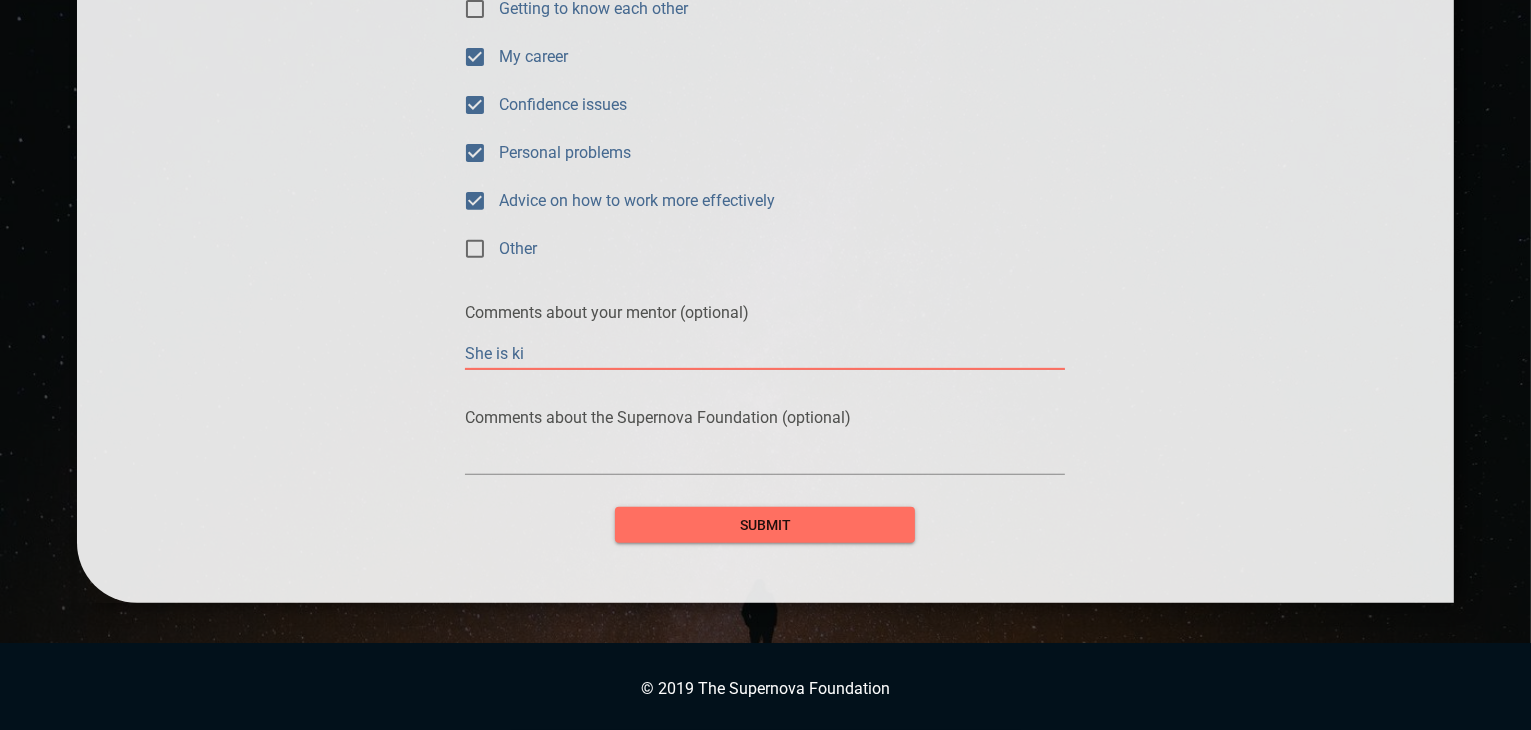 type on "She is kin" 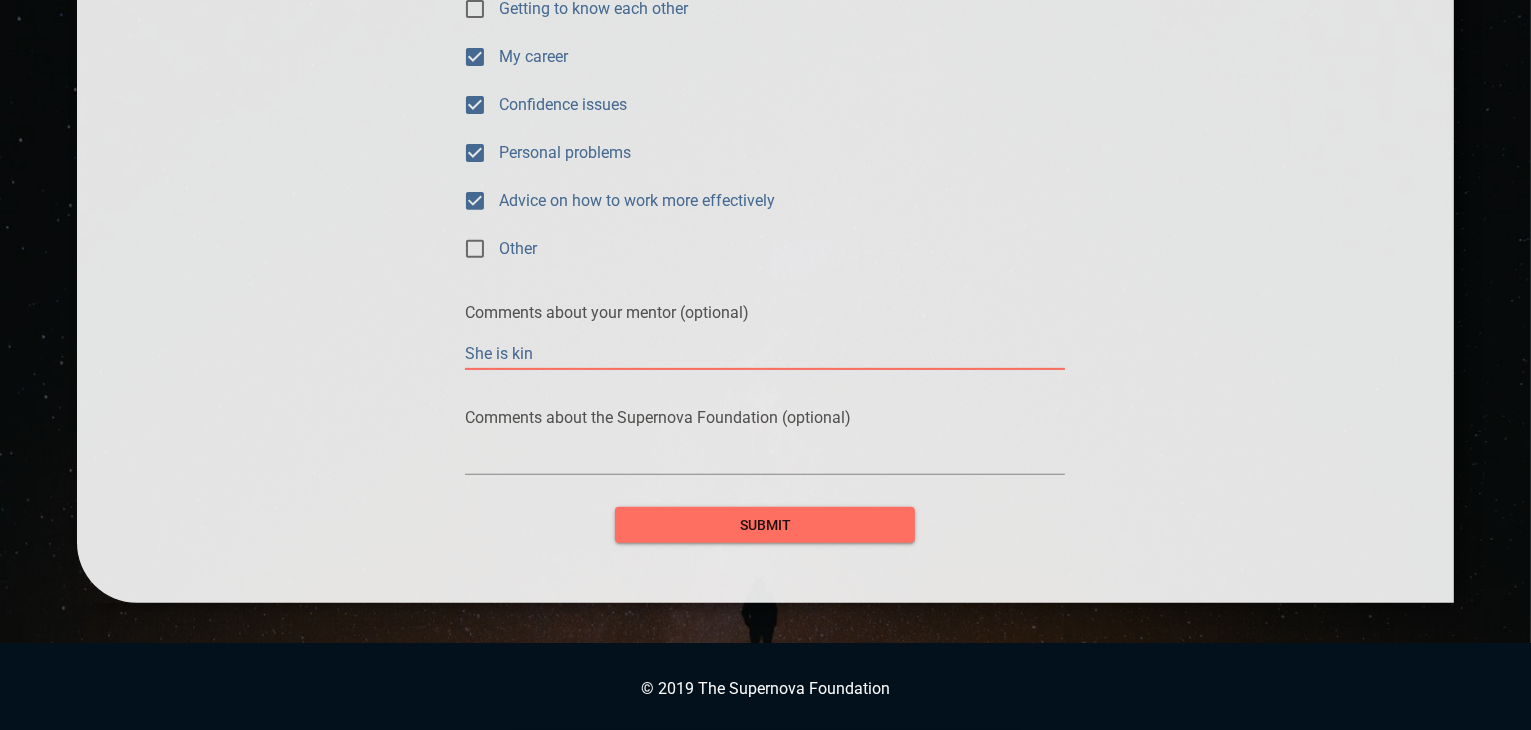 type on "She is kind" 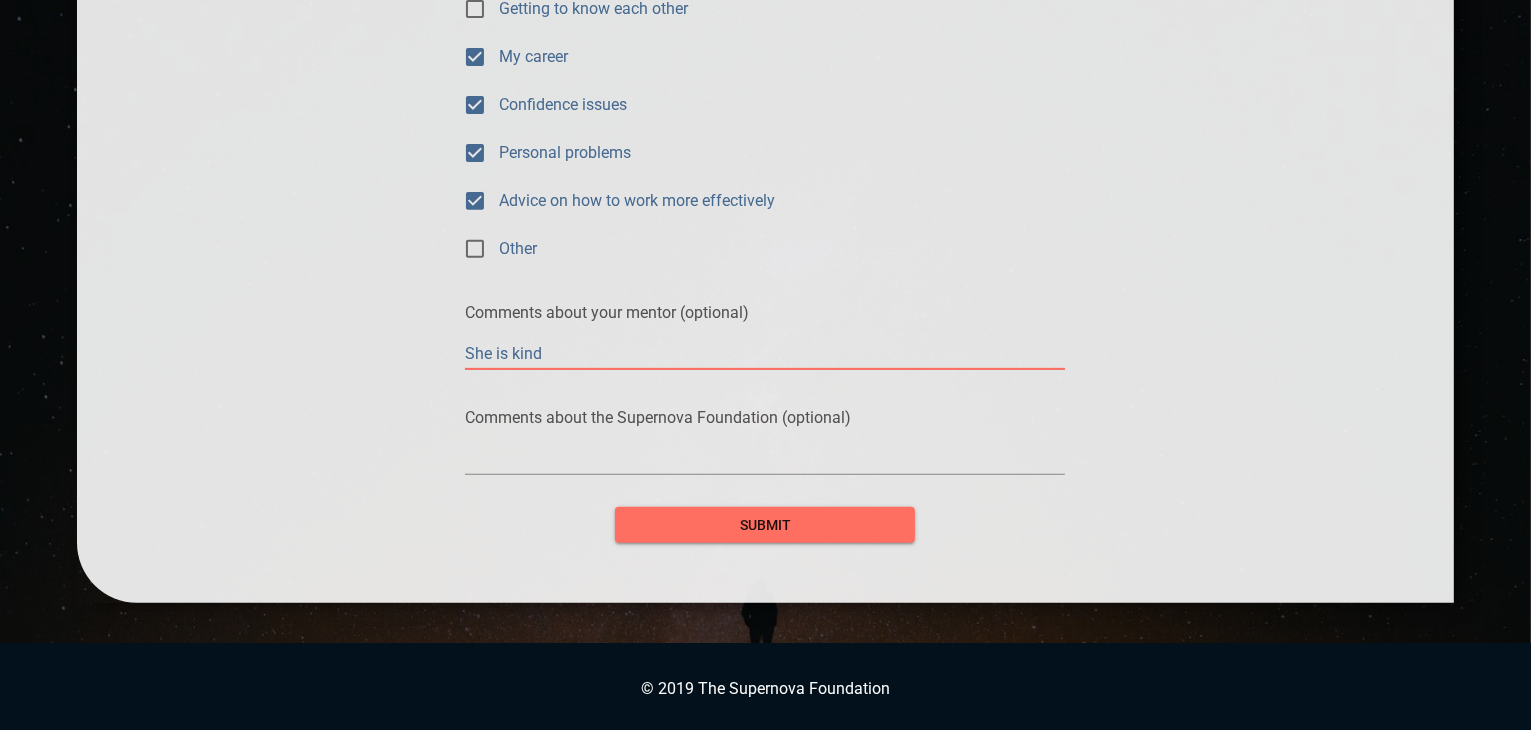 type on "She is kind" 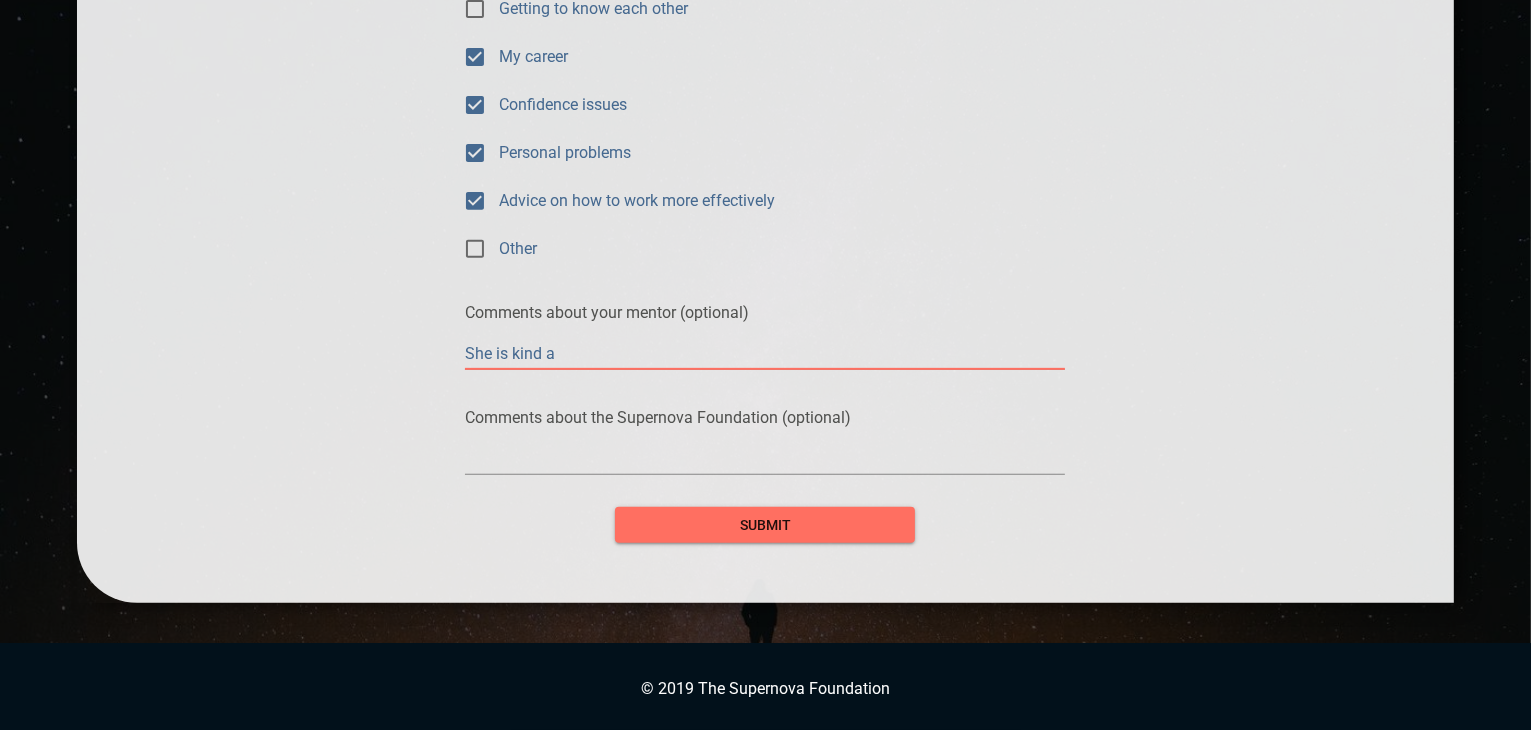type on "She is kind an" 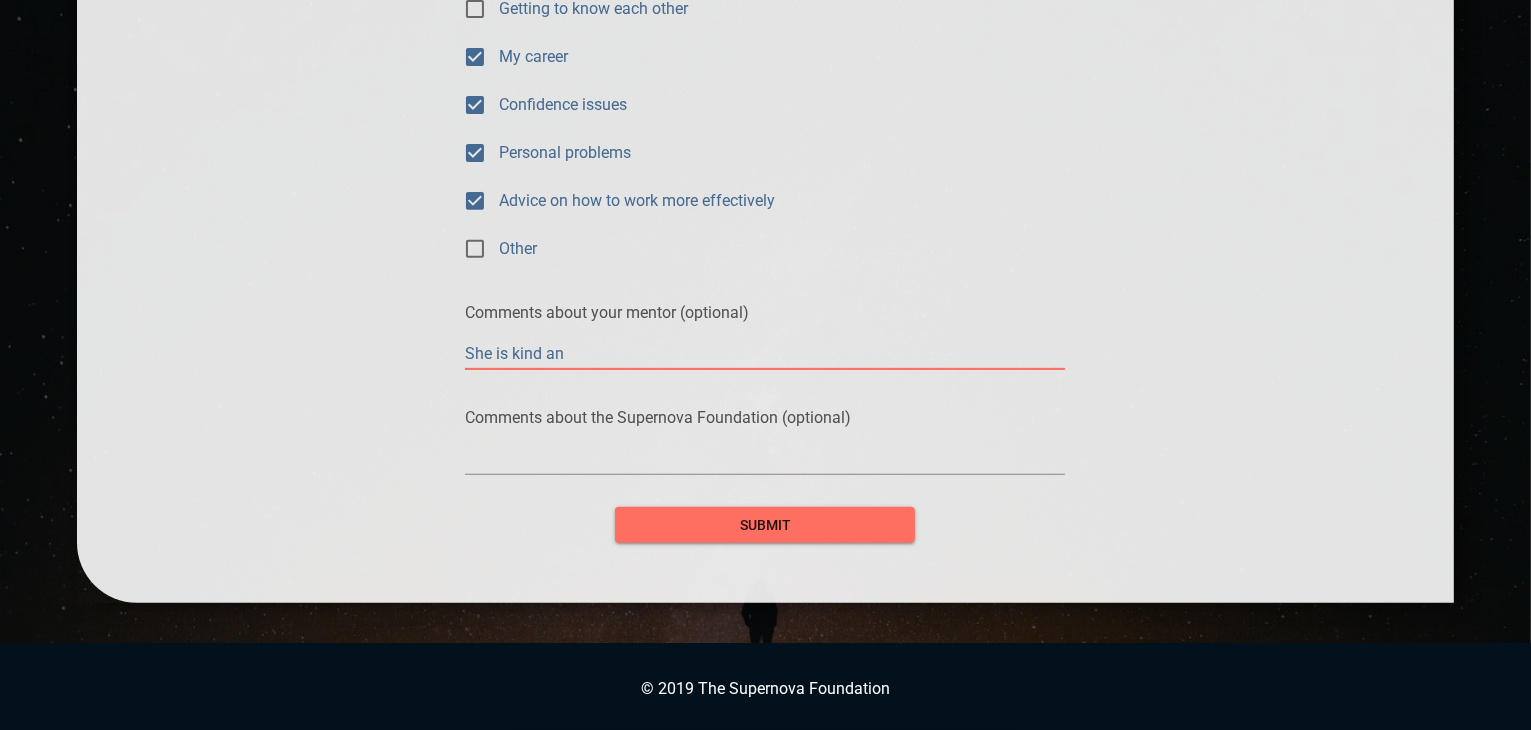 type on "She is kind and" 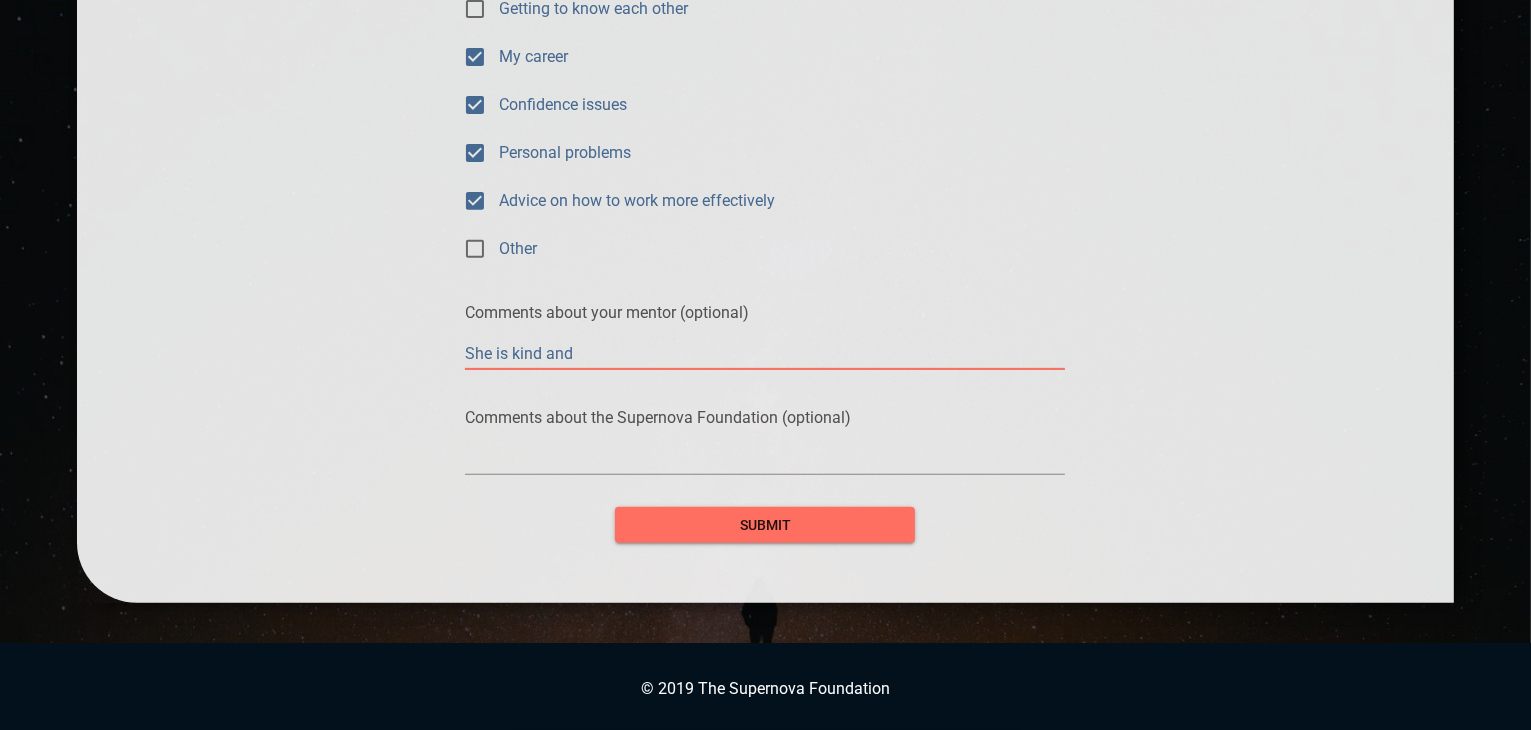 type on "She is kind and" 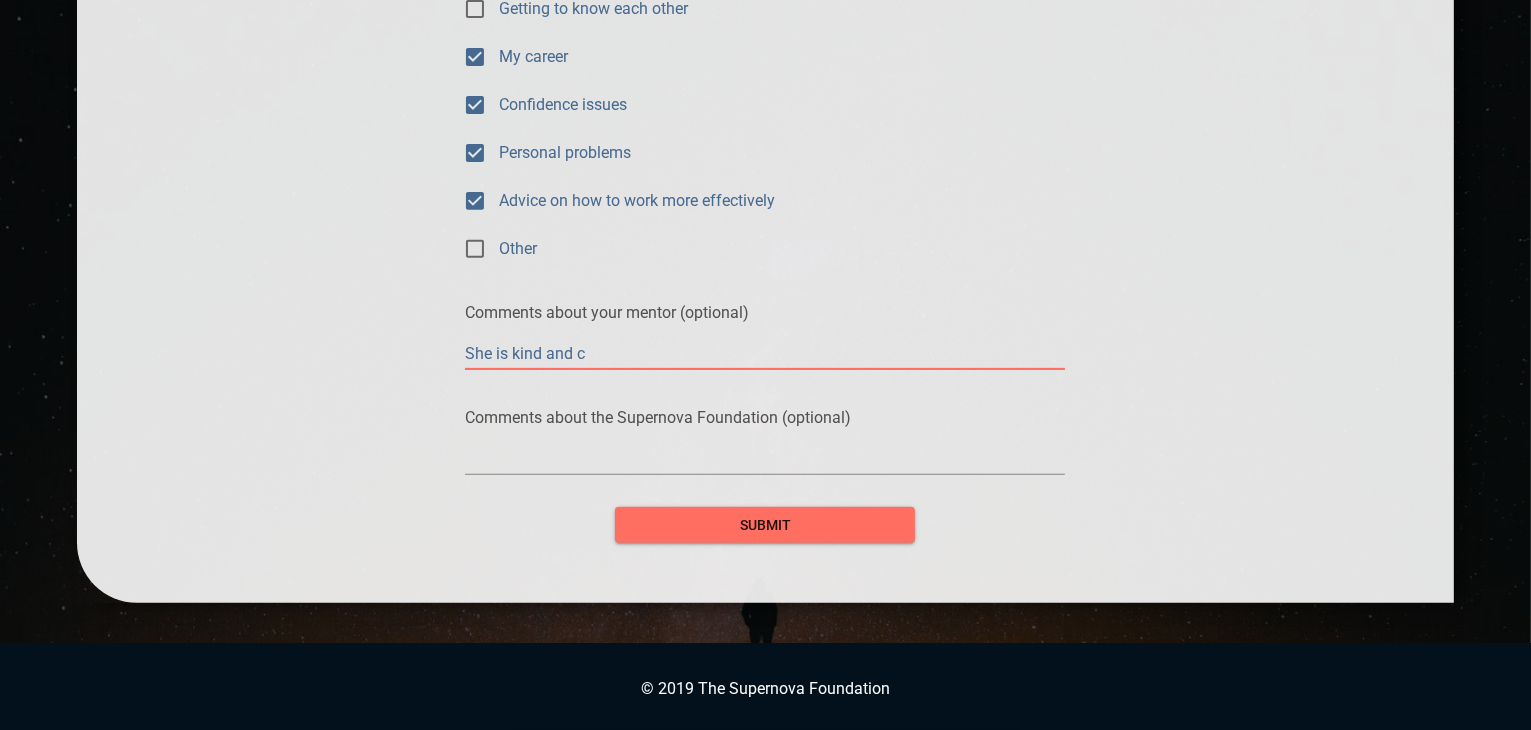 type on "She is kind and co" 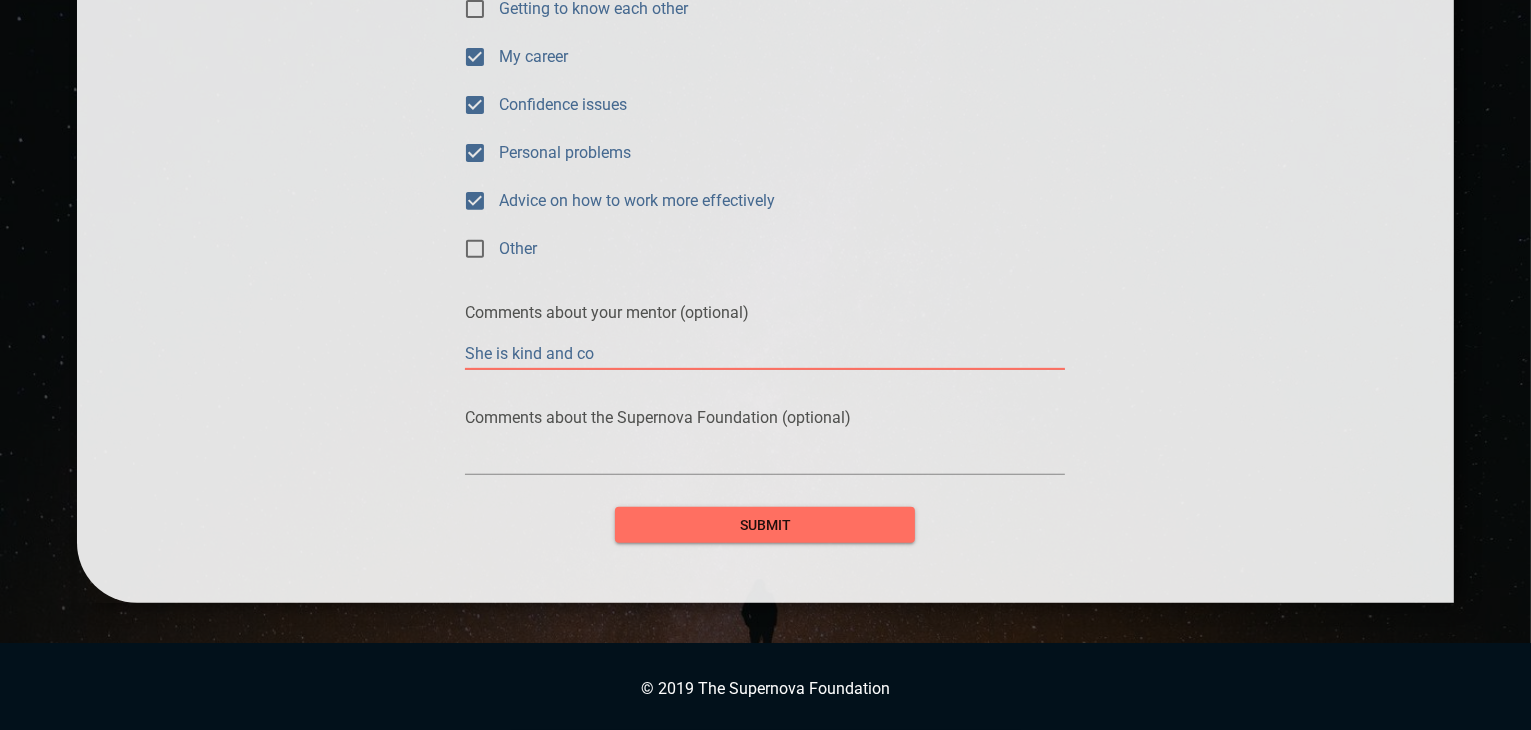 type on "She is kind and con" 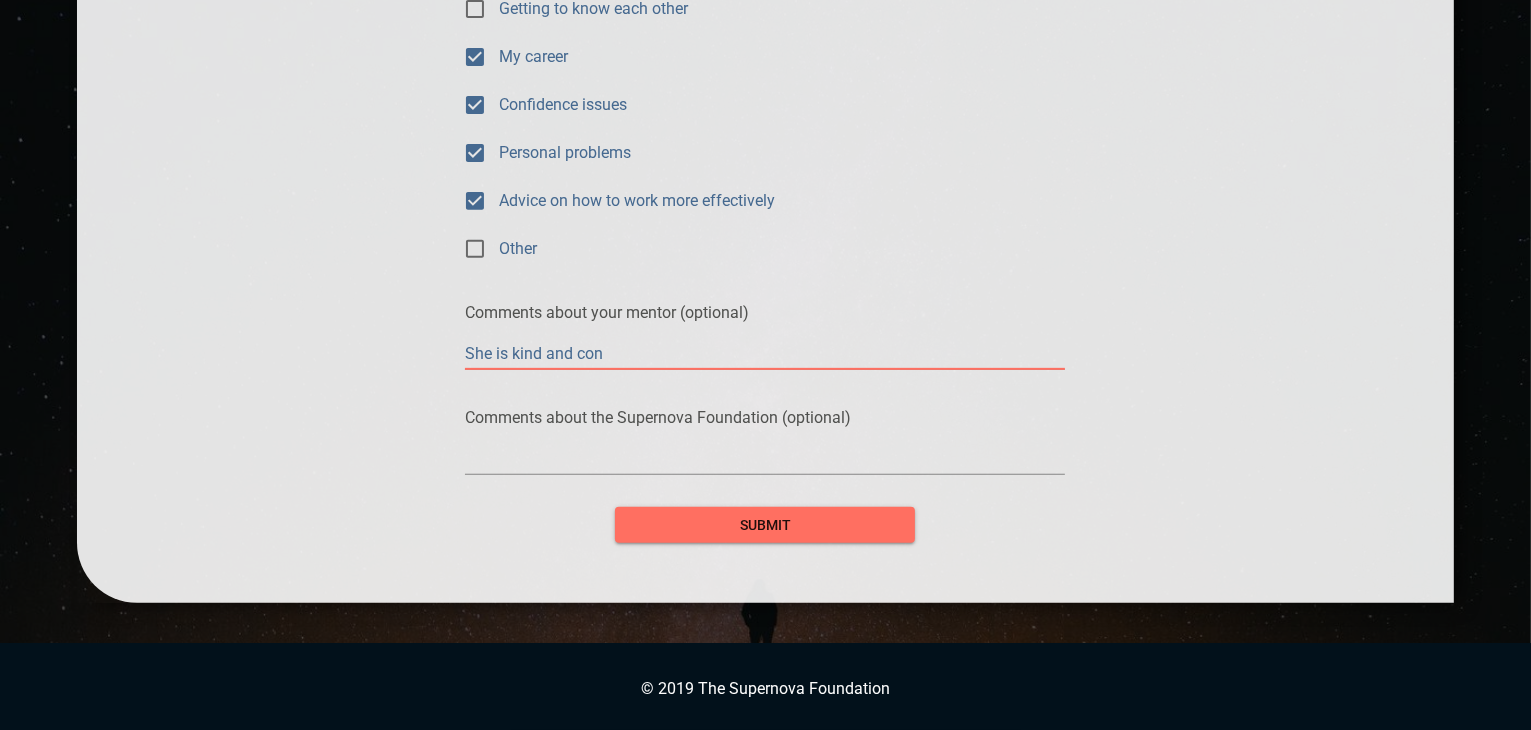 type on "She is kind and cons" 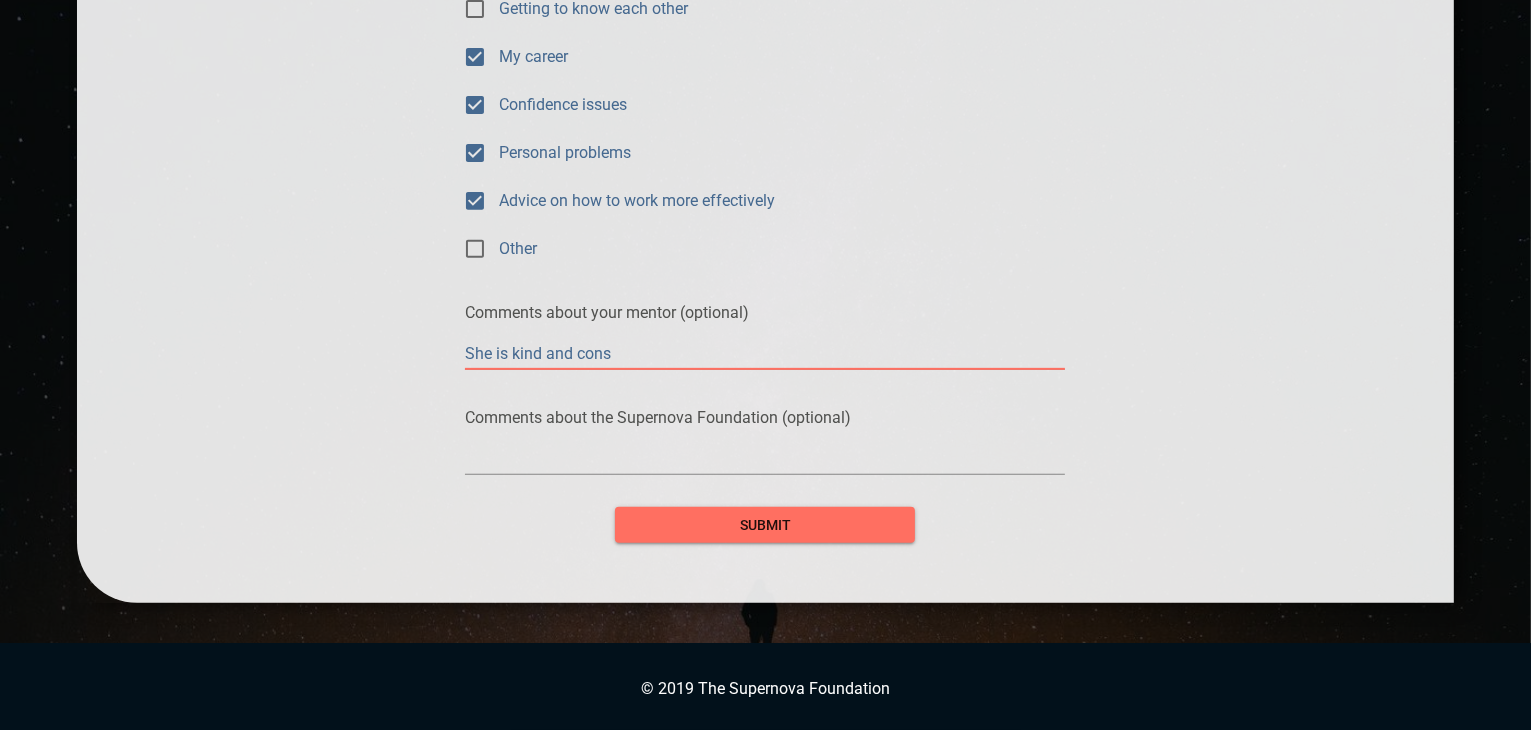 type on "She is kind and consi" 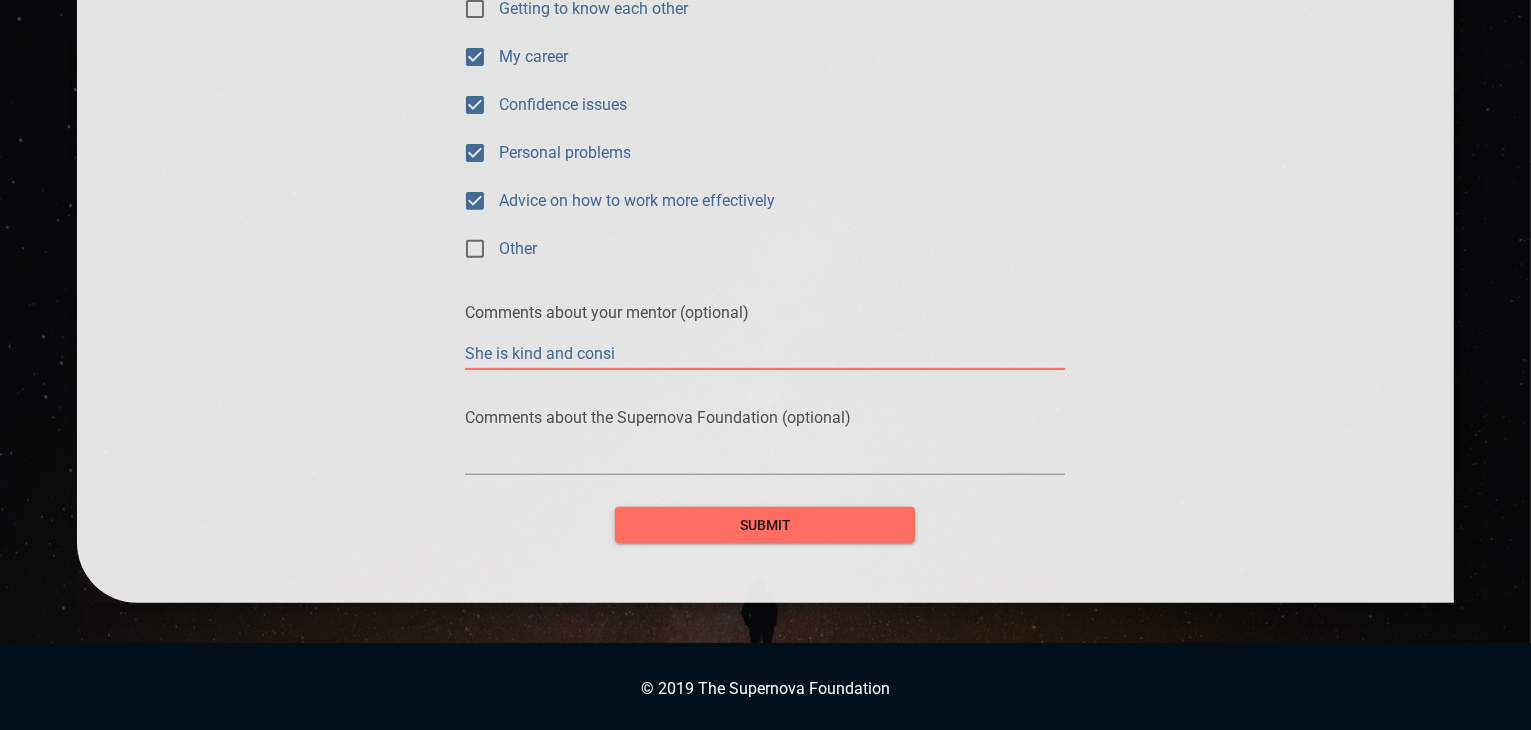 type on "She is kind and consid" 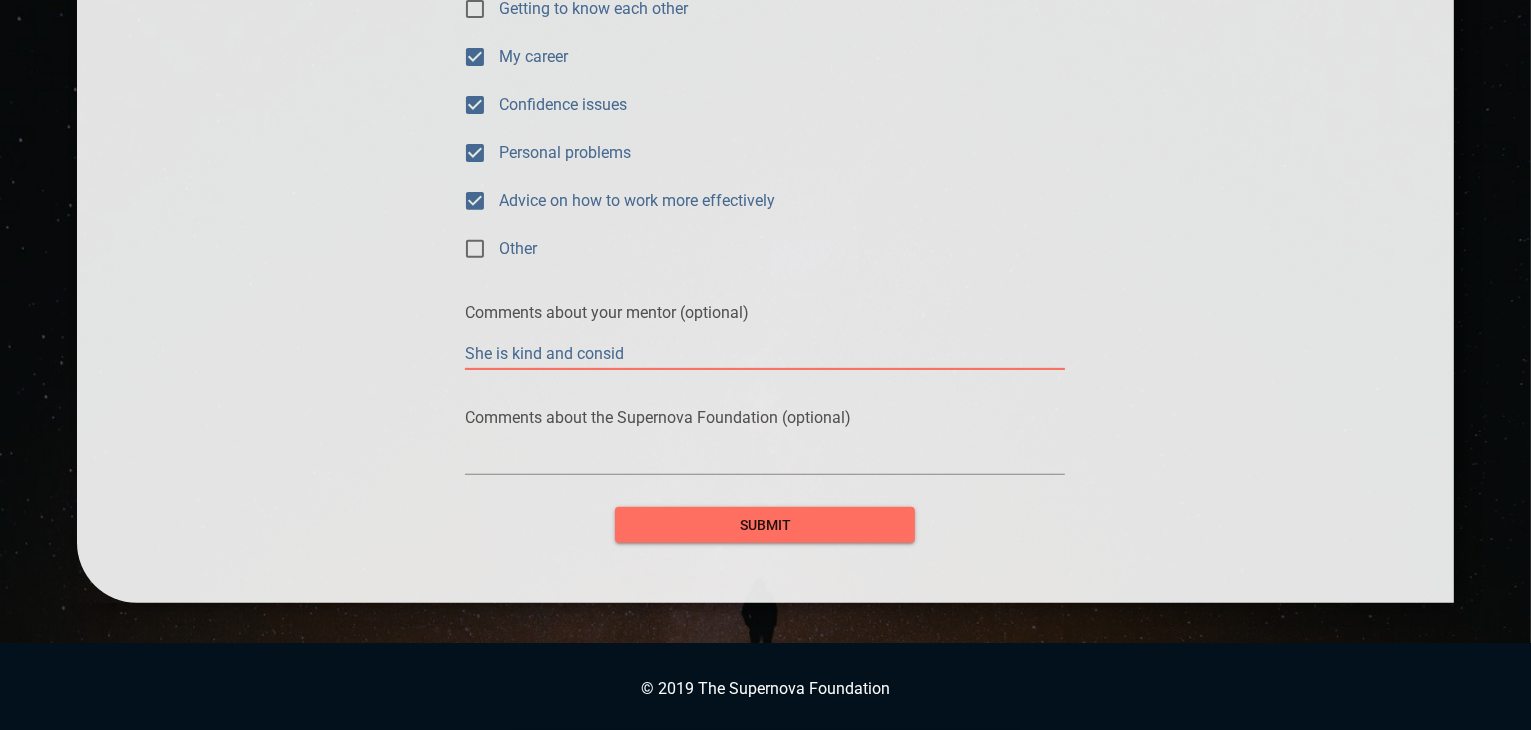 type on "She is kind and conside" 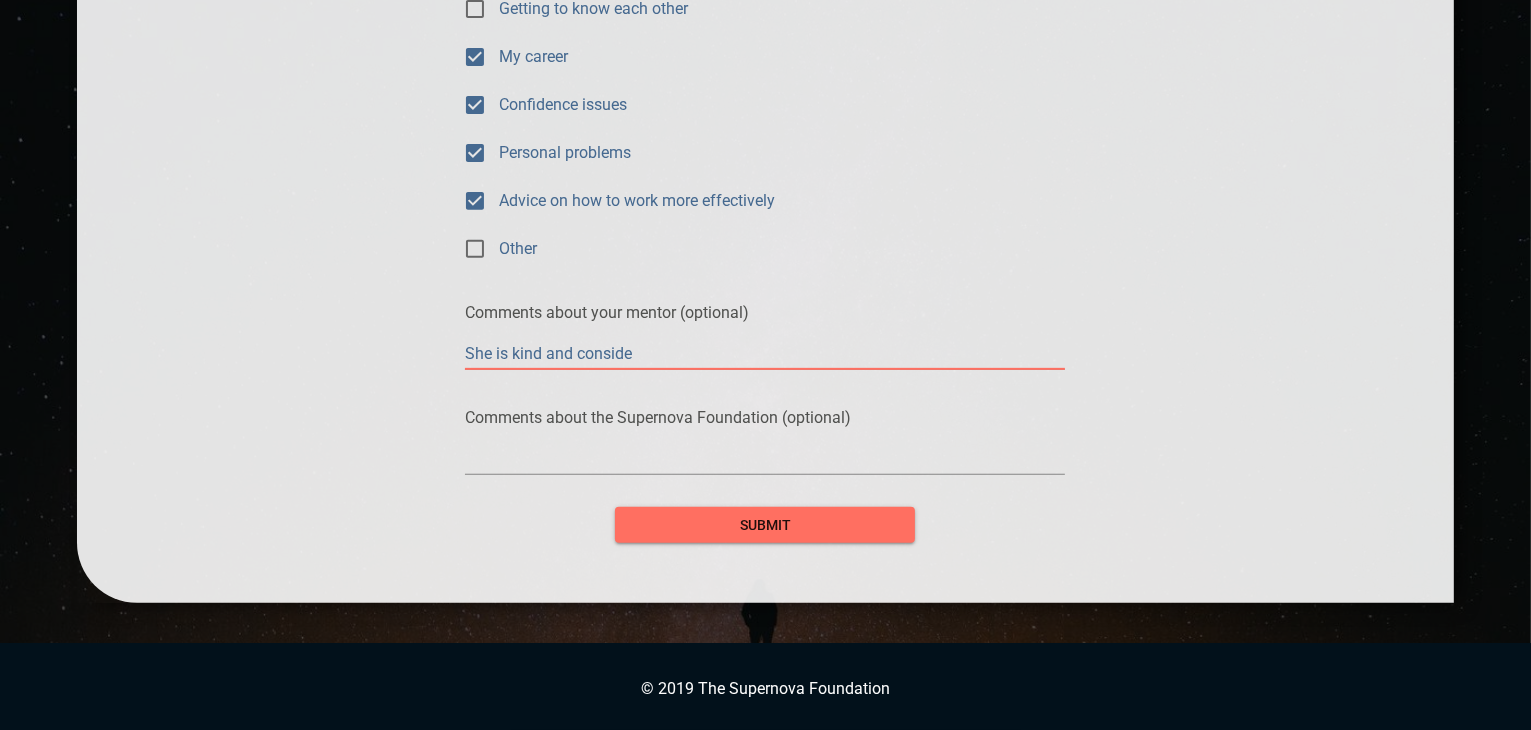 type on "She is kind and consider" 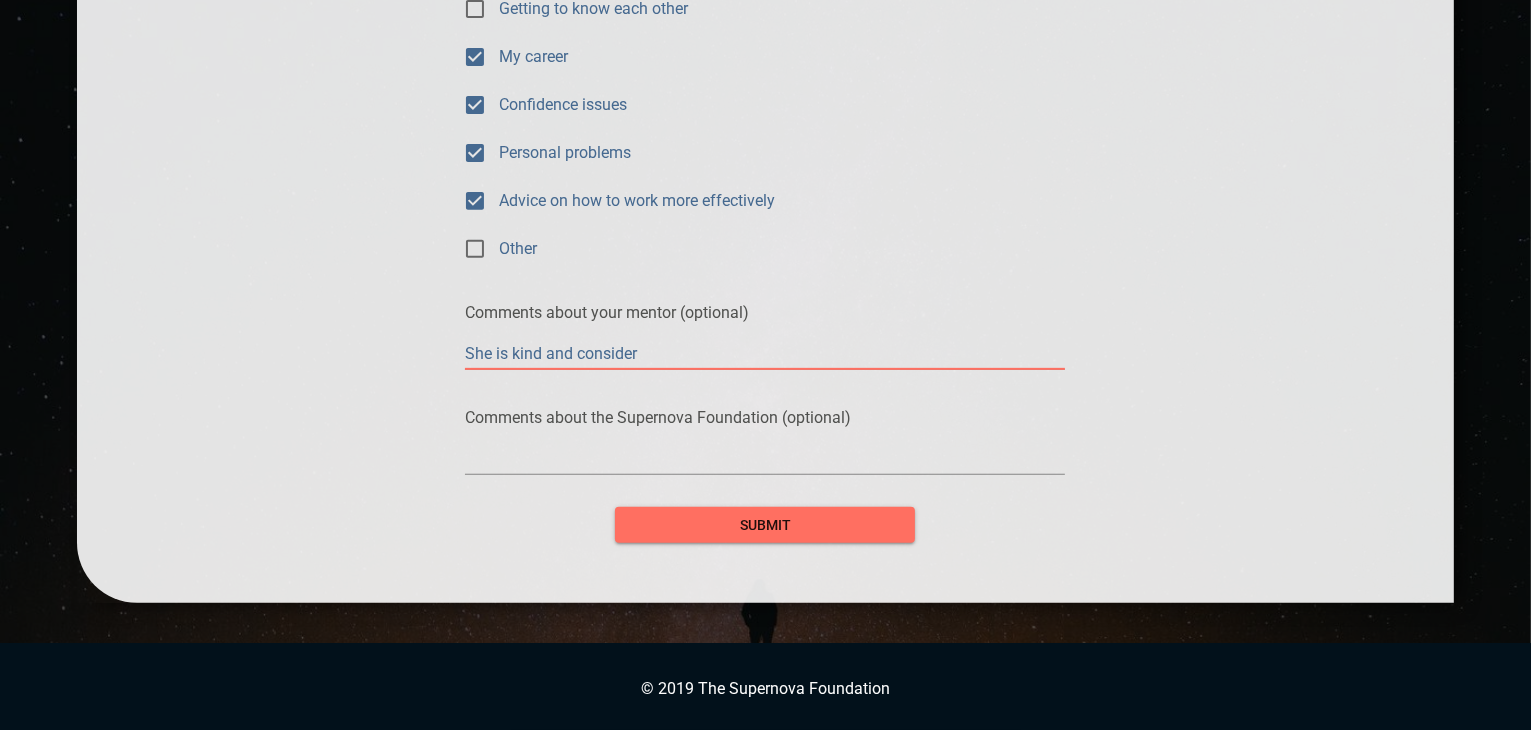 type on "She is kind and considera" 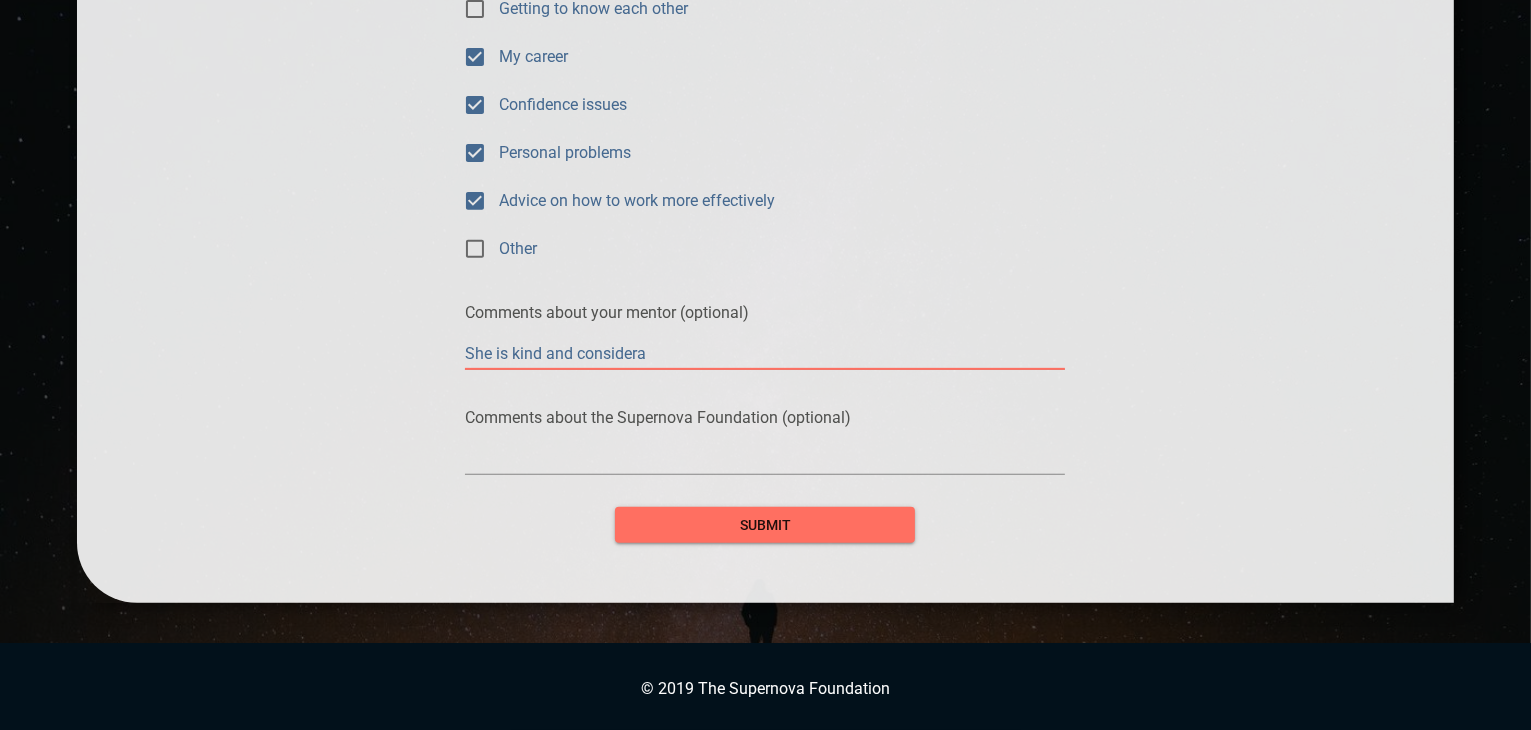 type on "She is kind and considerat" 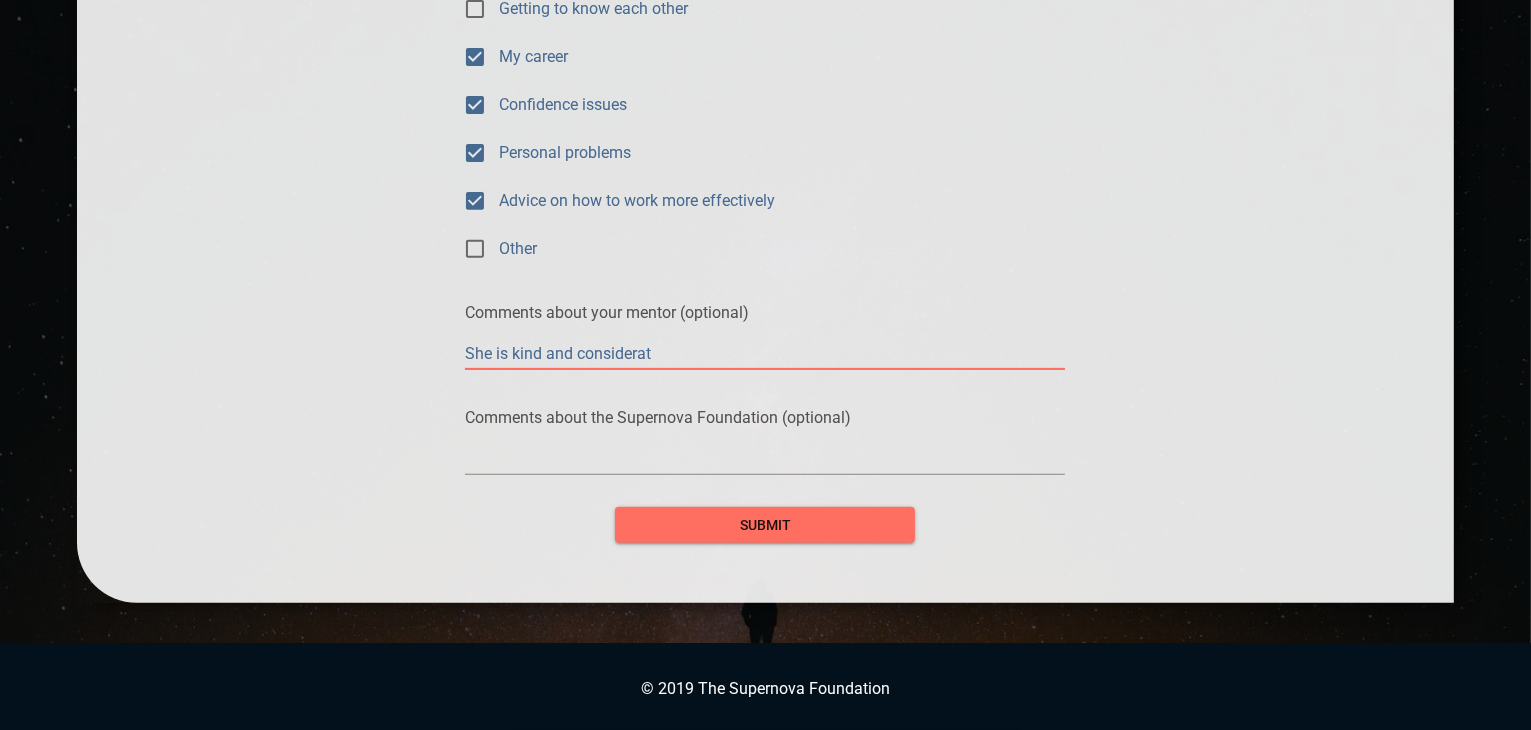 type on "She is kind and considerate" 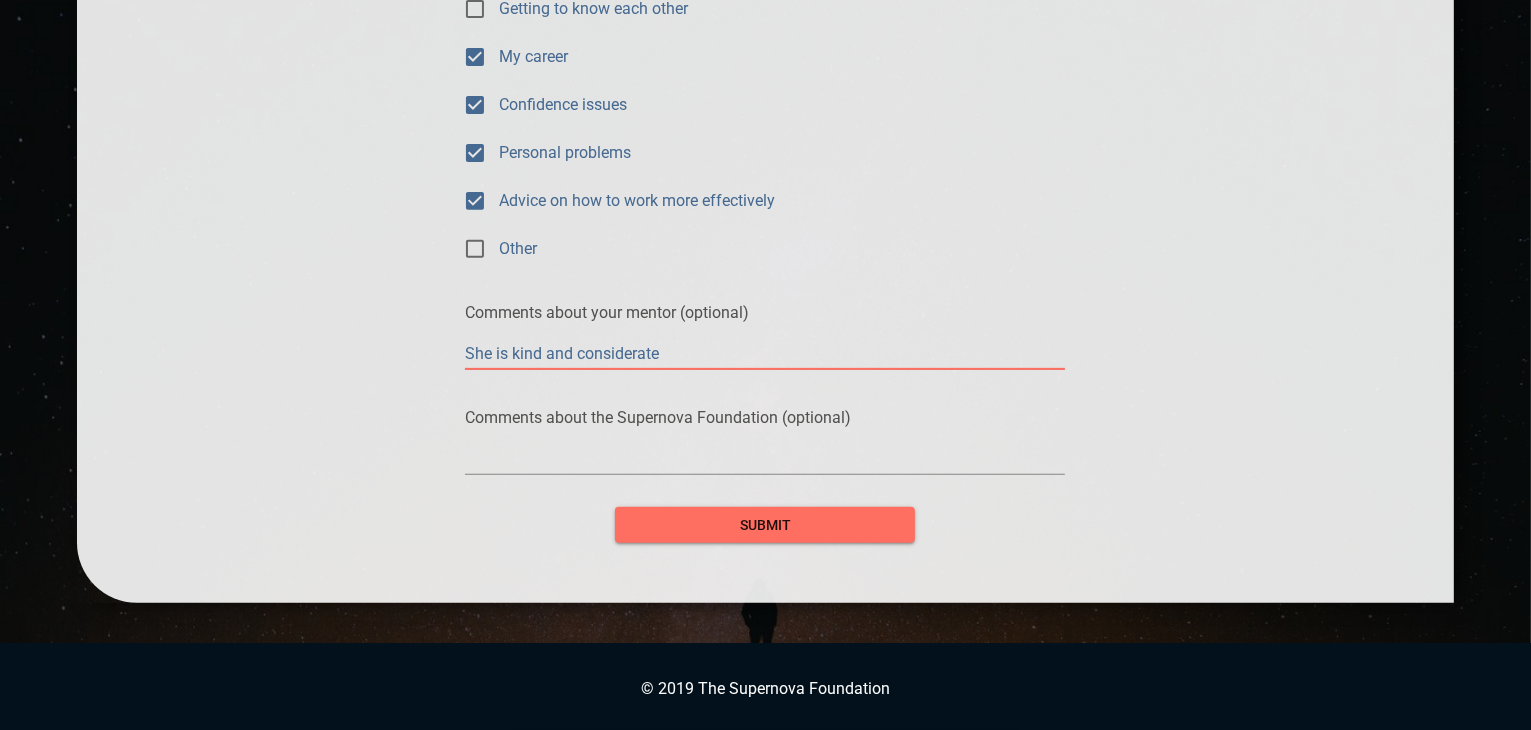 type on "She is kind and considerate." 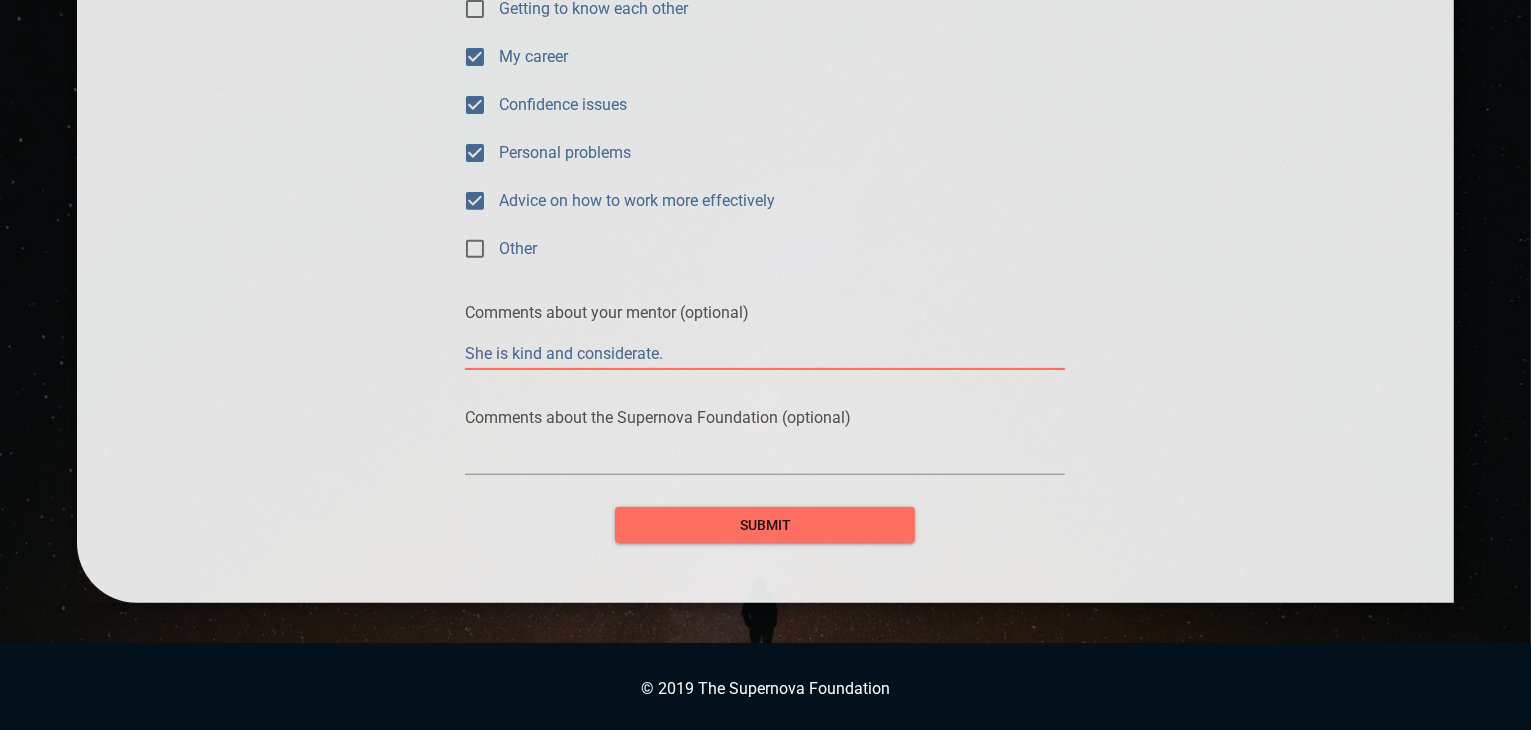 type on "She is kind and considerate" 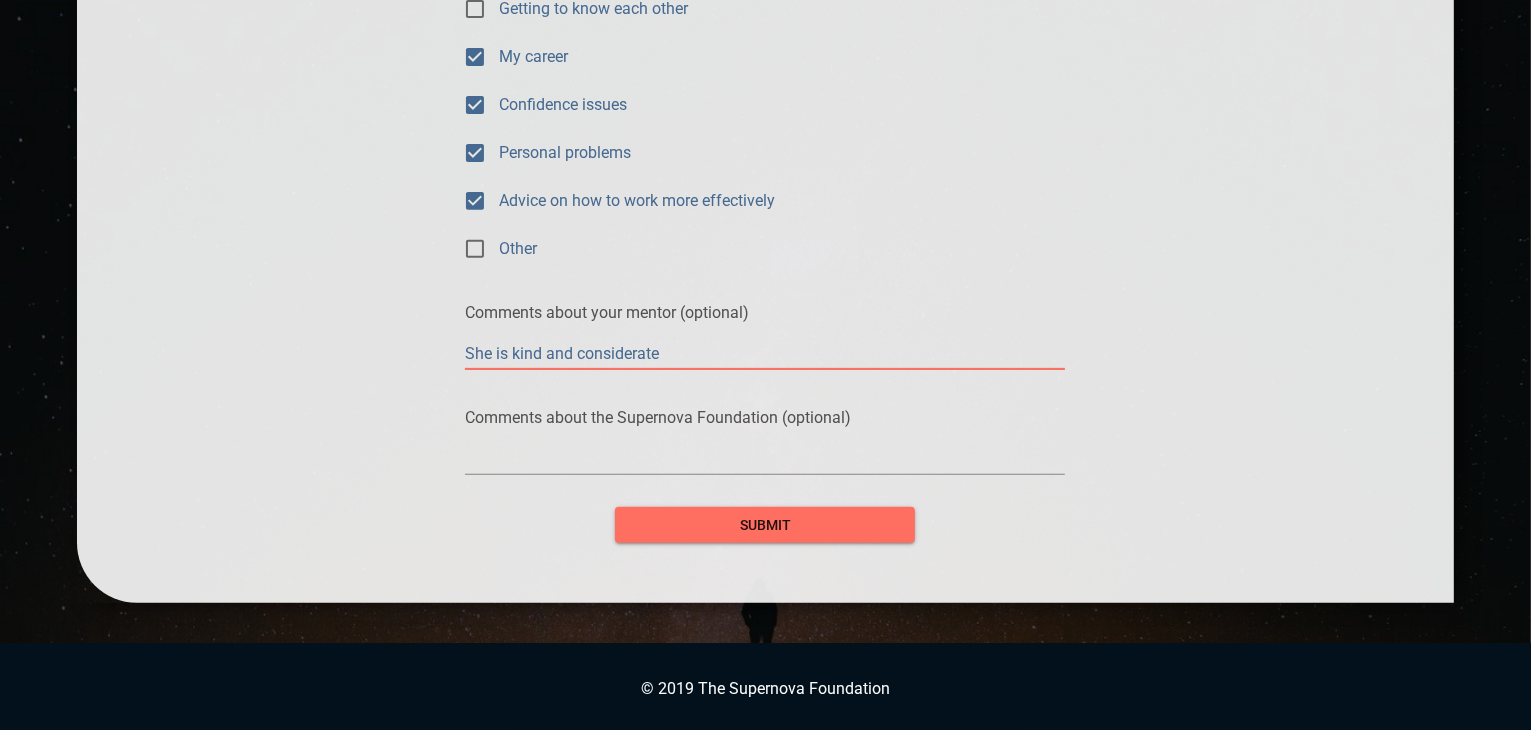 type on "She is kind and considerat" 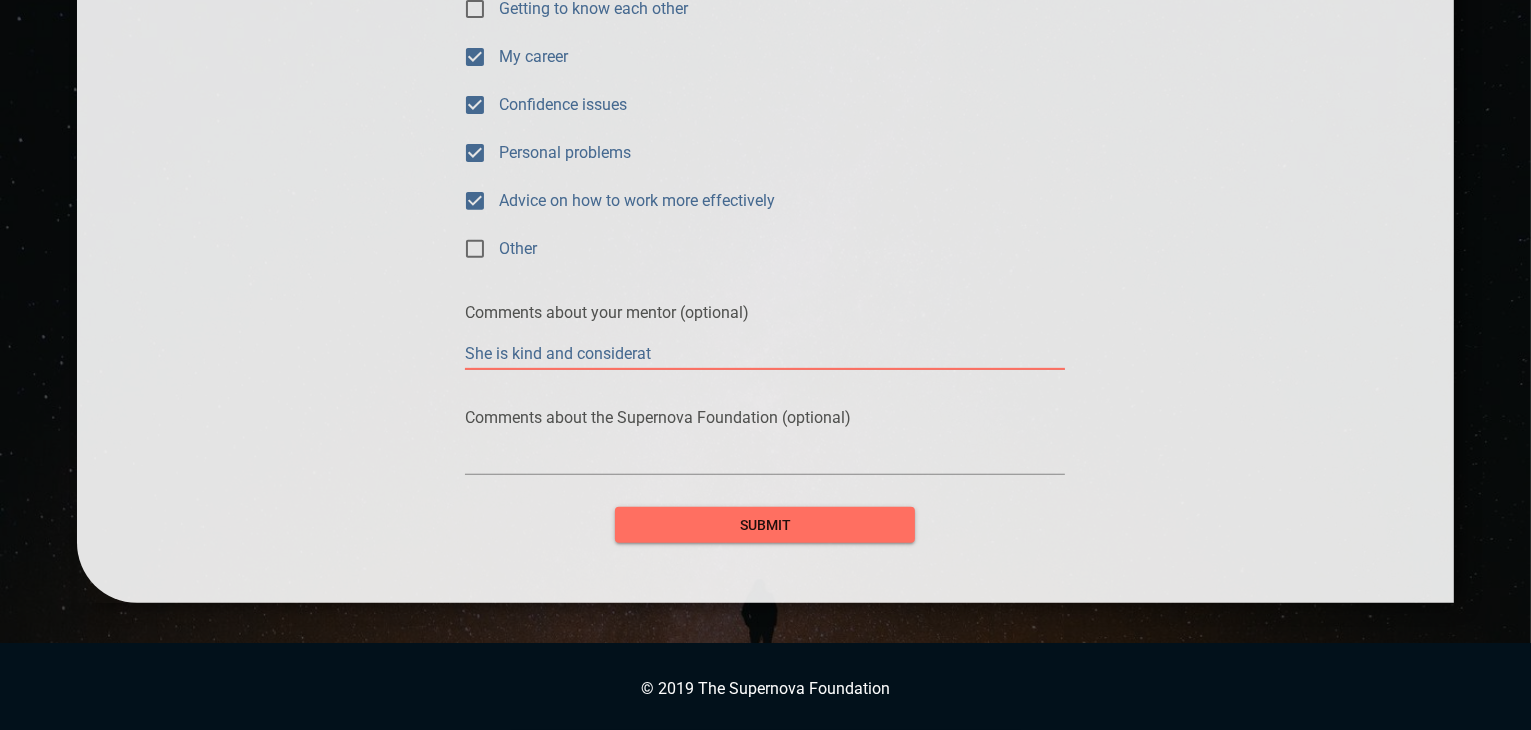 type on "She is kind and considera" 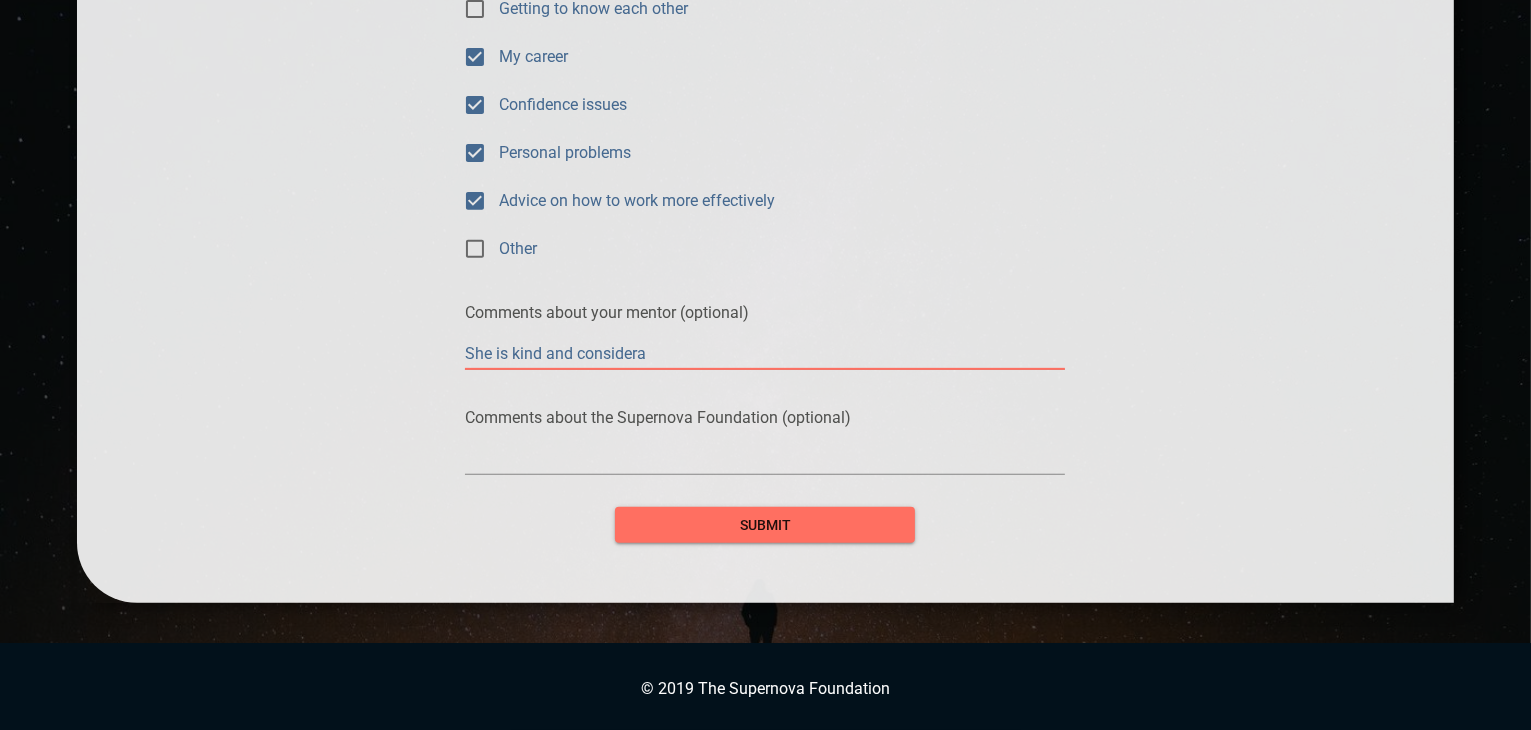 type on "She is kind and consider" 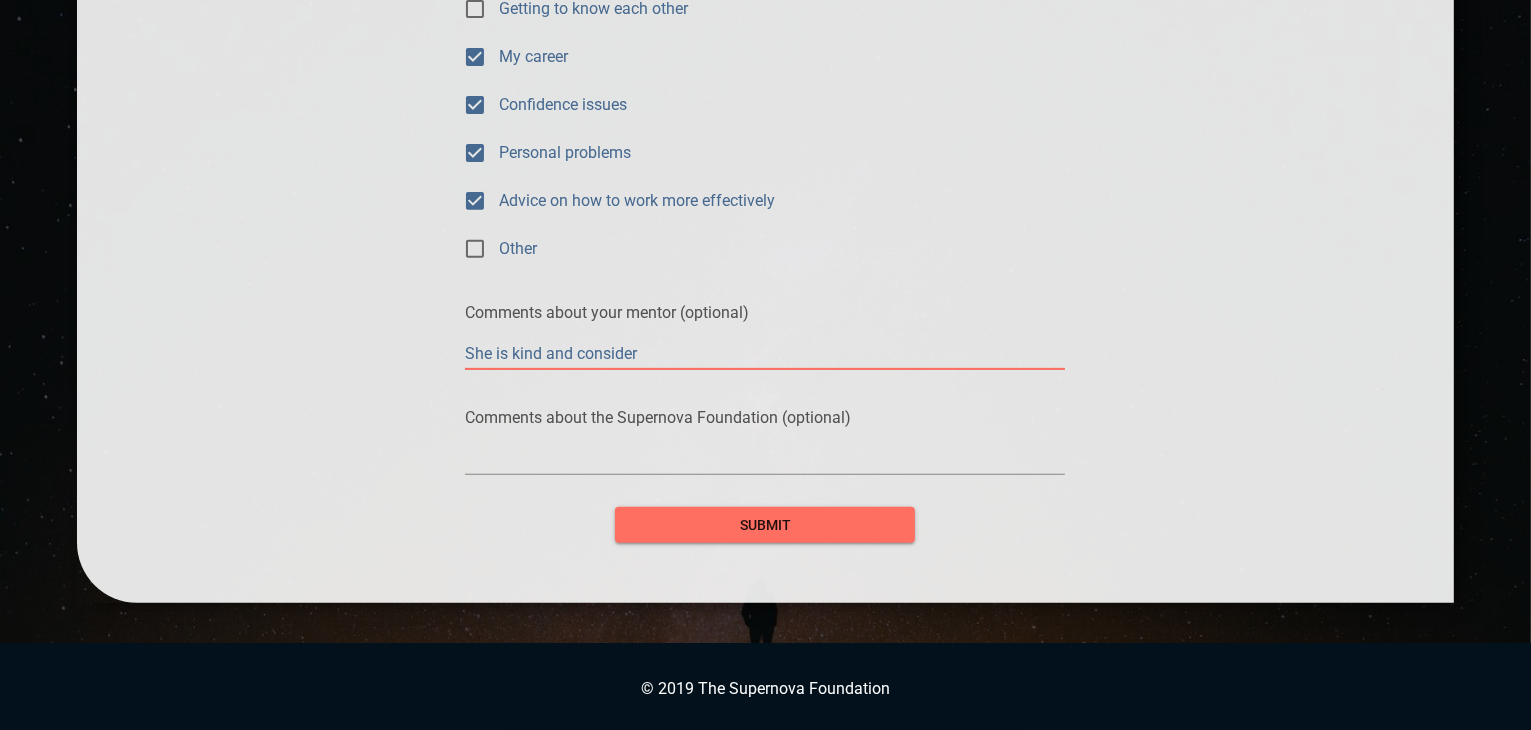 type on "She is kind and conside" 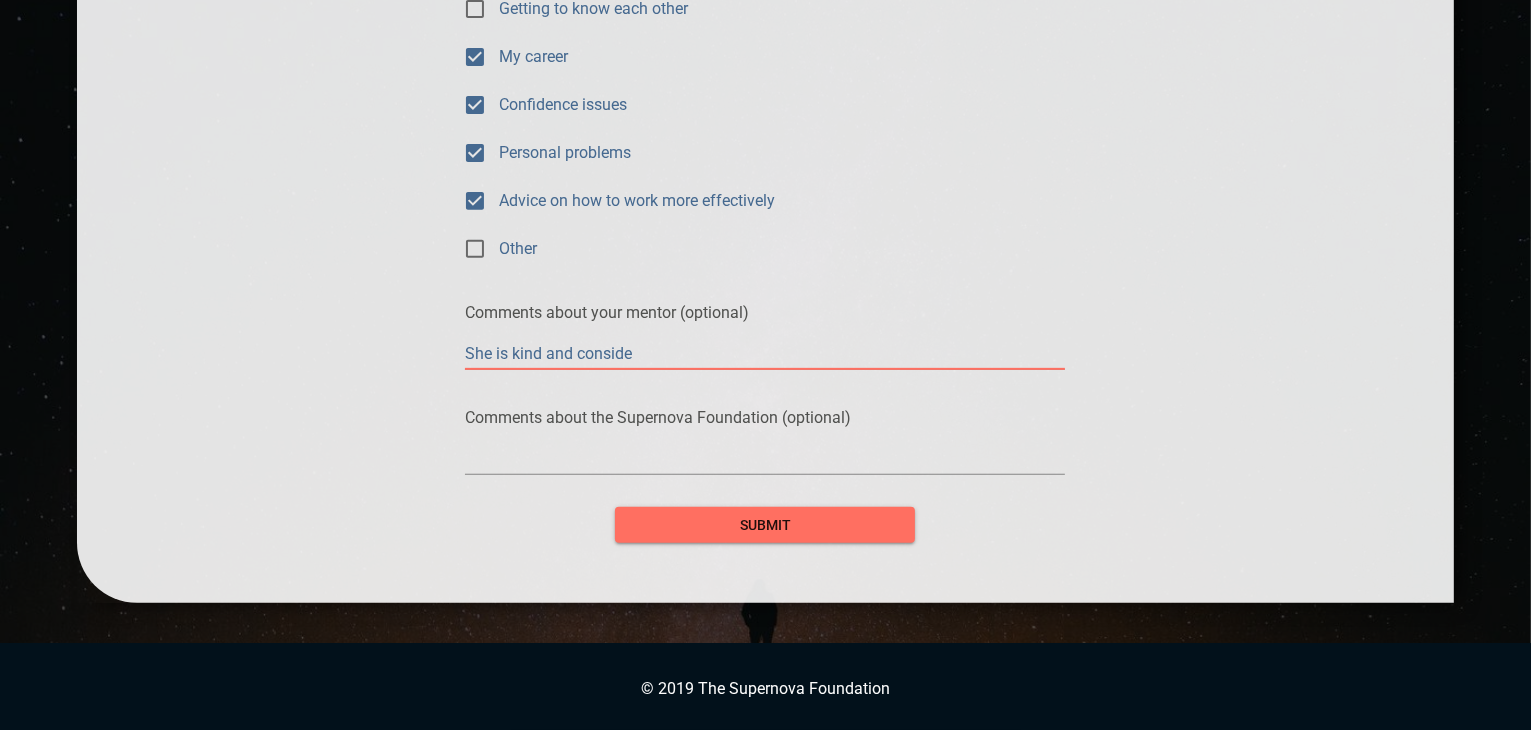 type on "She is kind and consid" 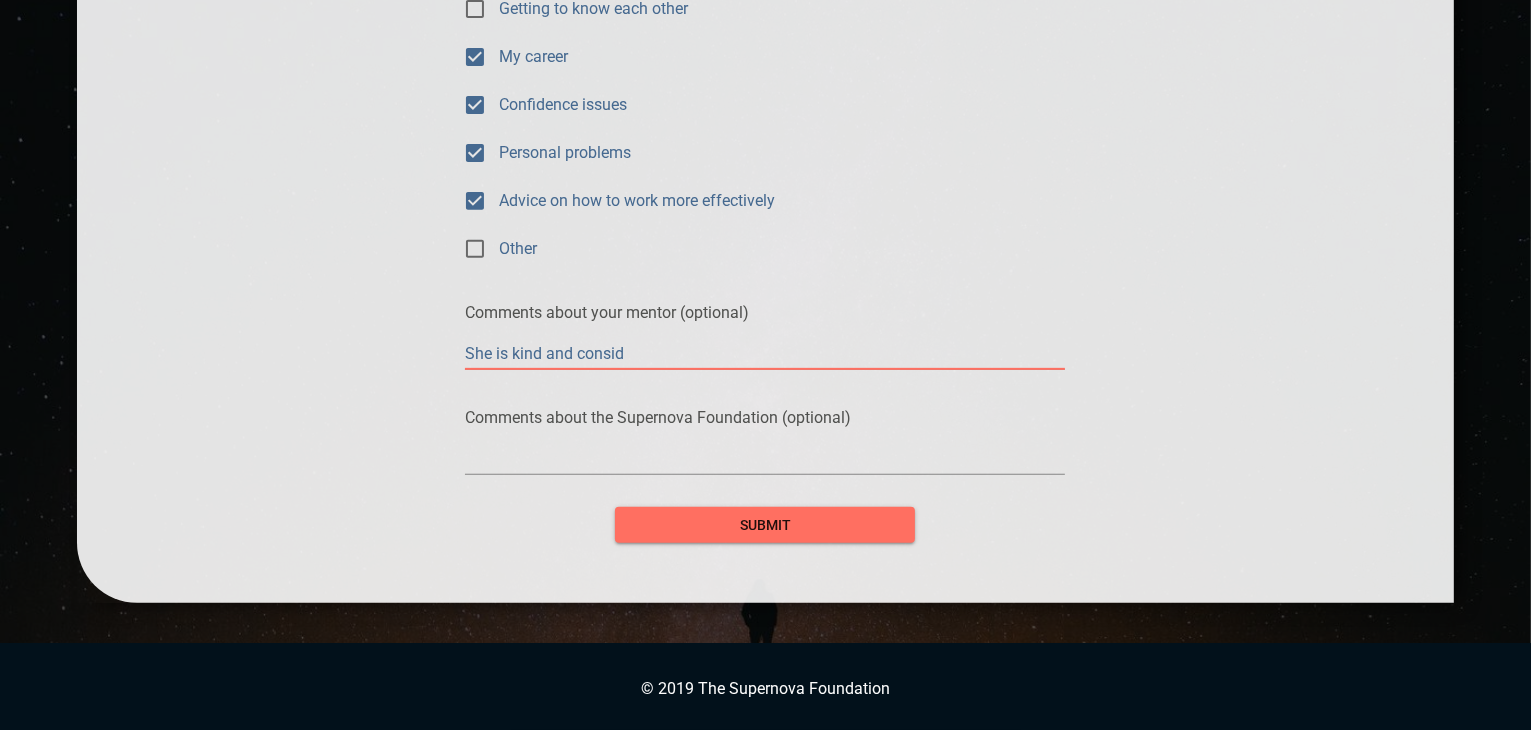 type on "She is kind and consi" 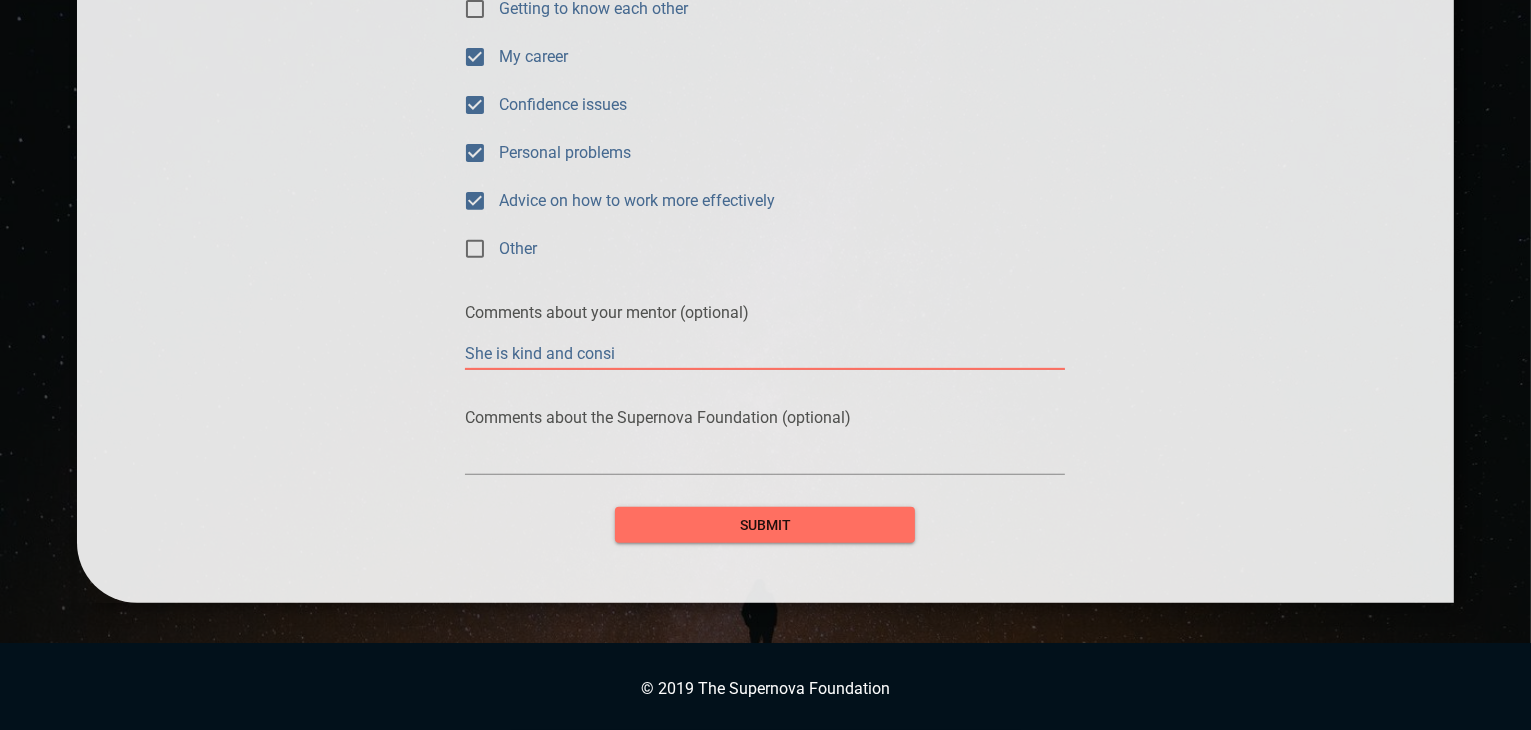 type on "She is kind and cons" 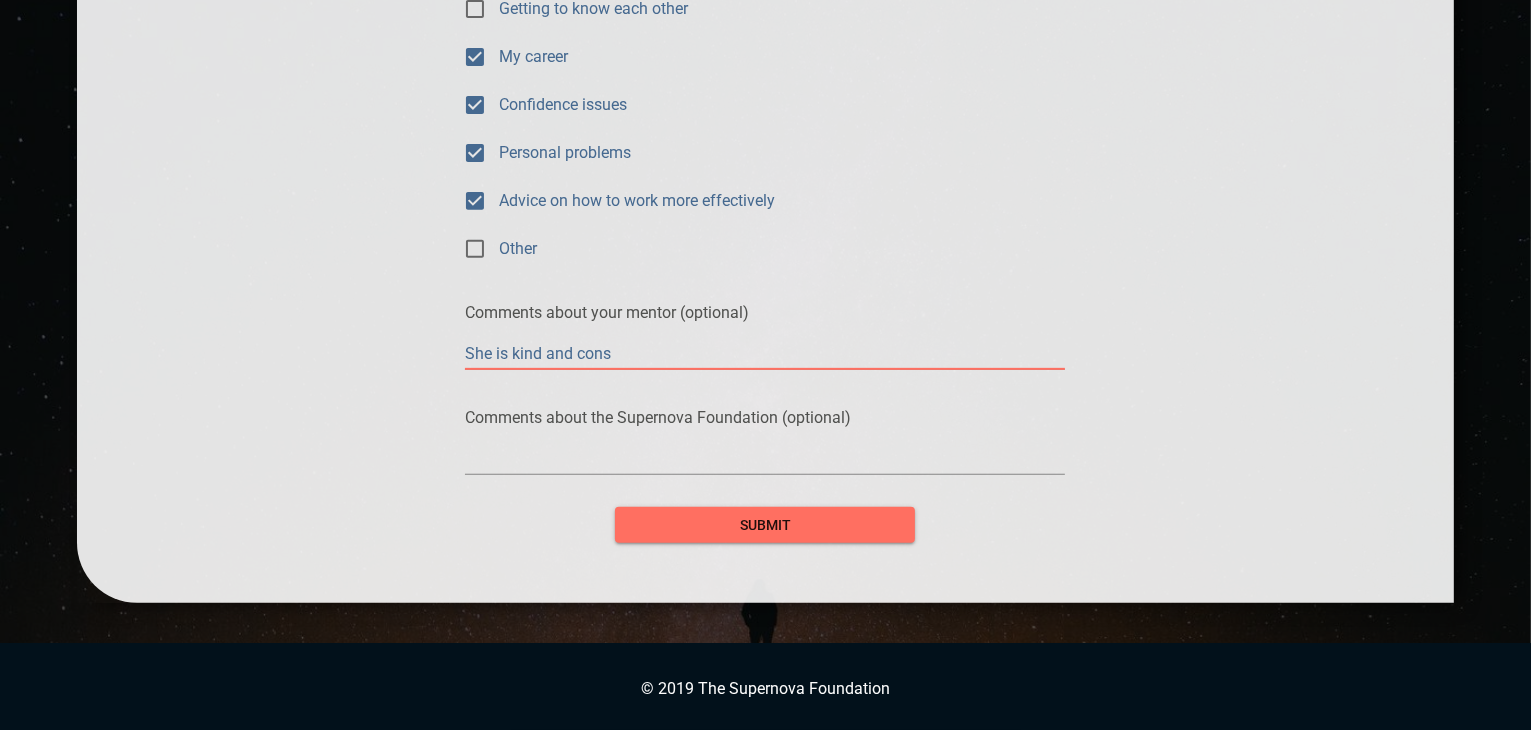 type on "She is kind and con" 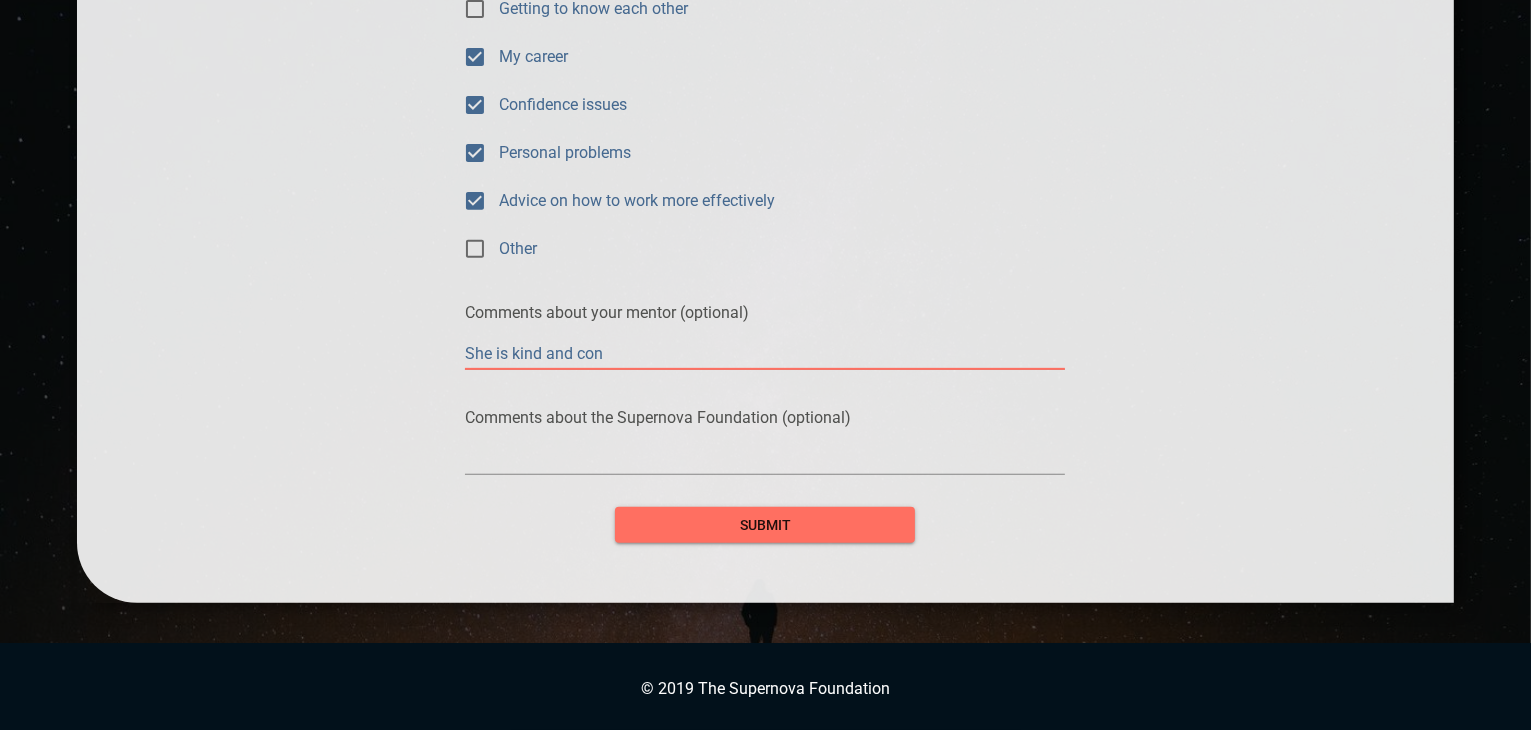 type on "She is kind and co" 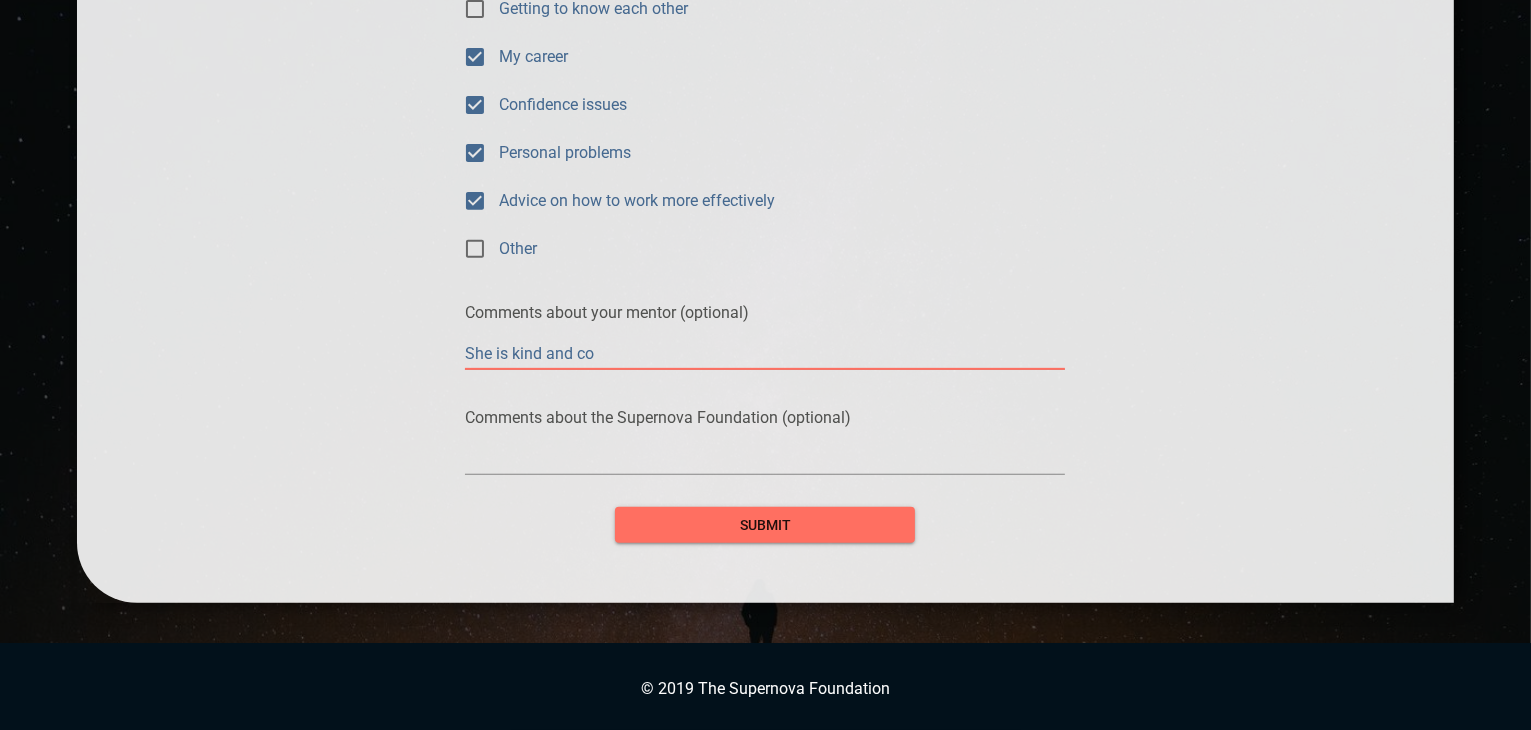 type on "She is kind and c" 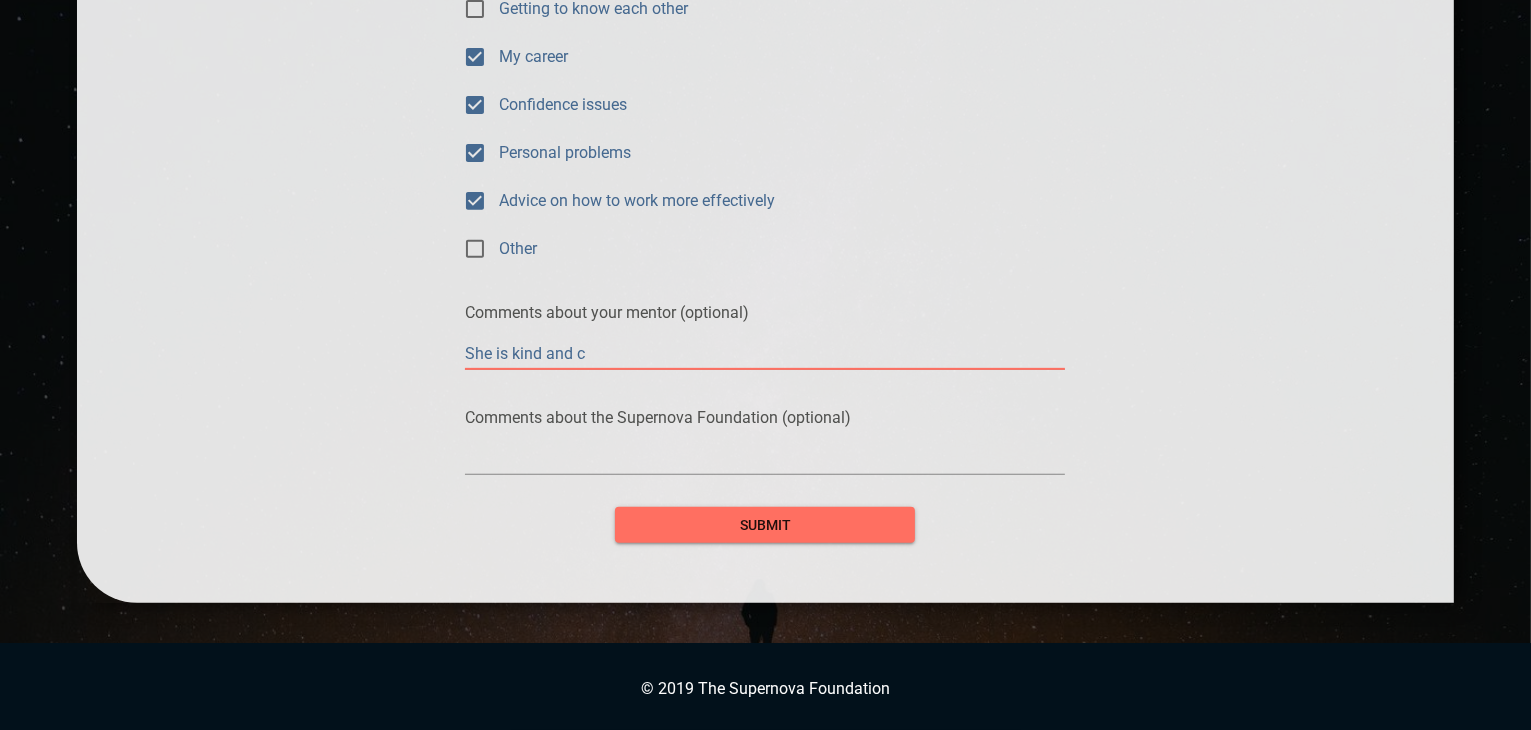type on "She is kind and" 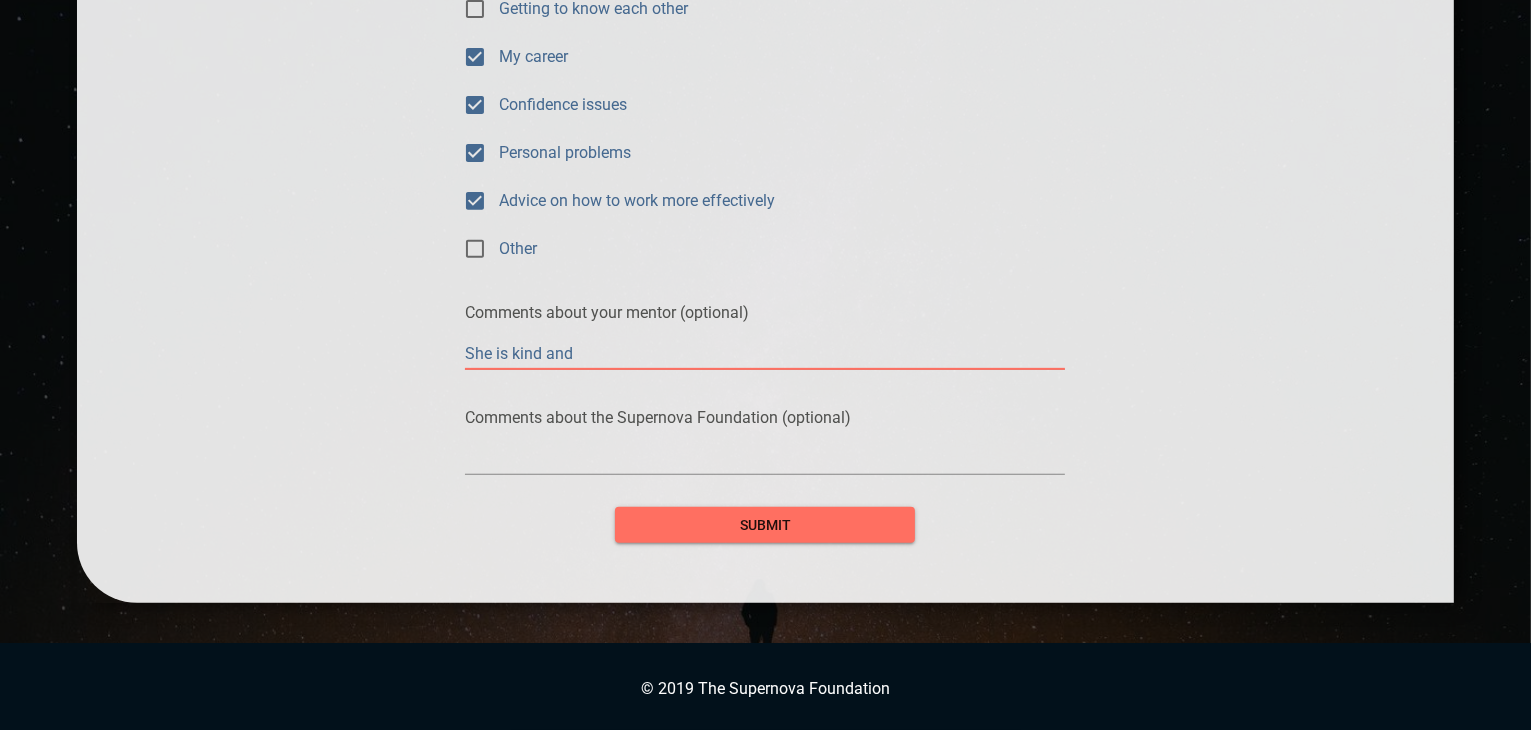 type on "She is kind and" 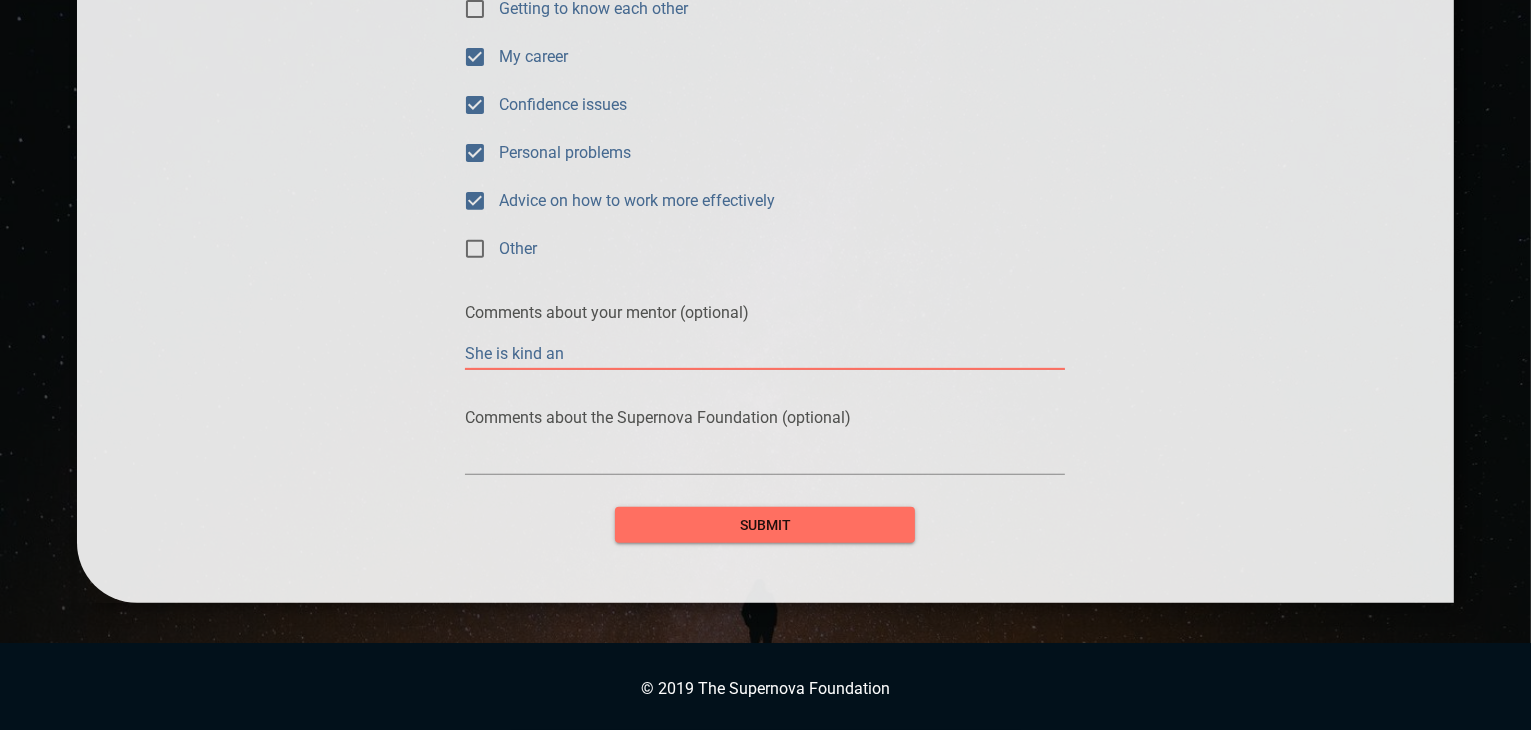 type on "She is kind a" 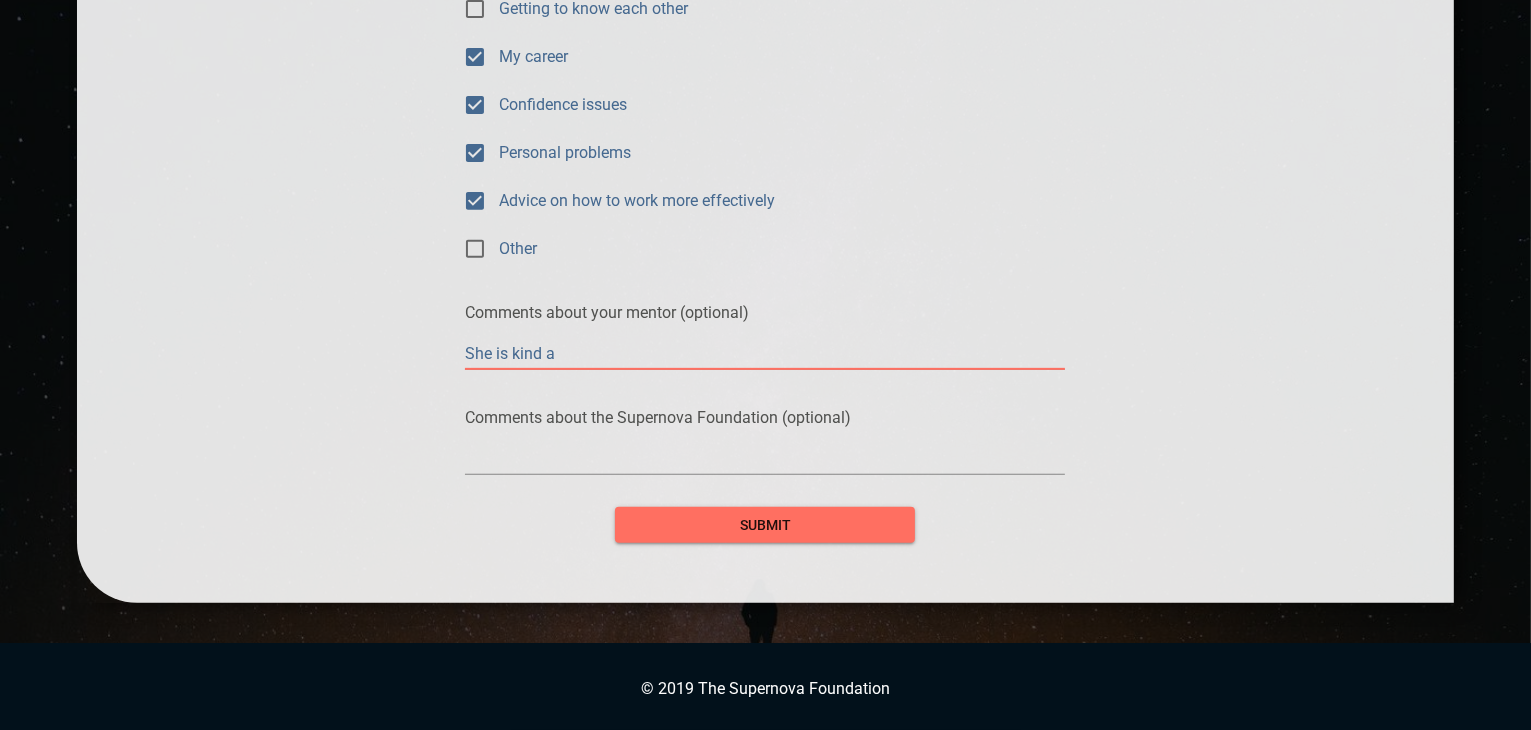 type on "She is kind" 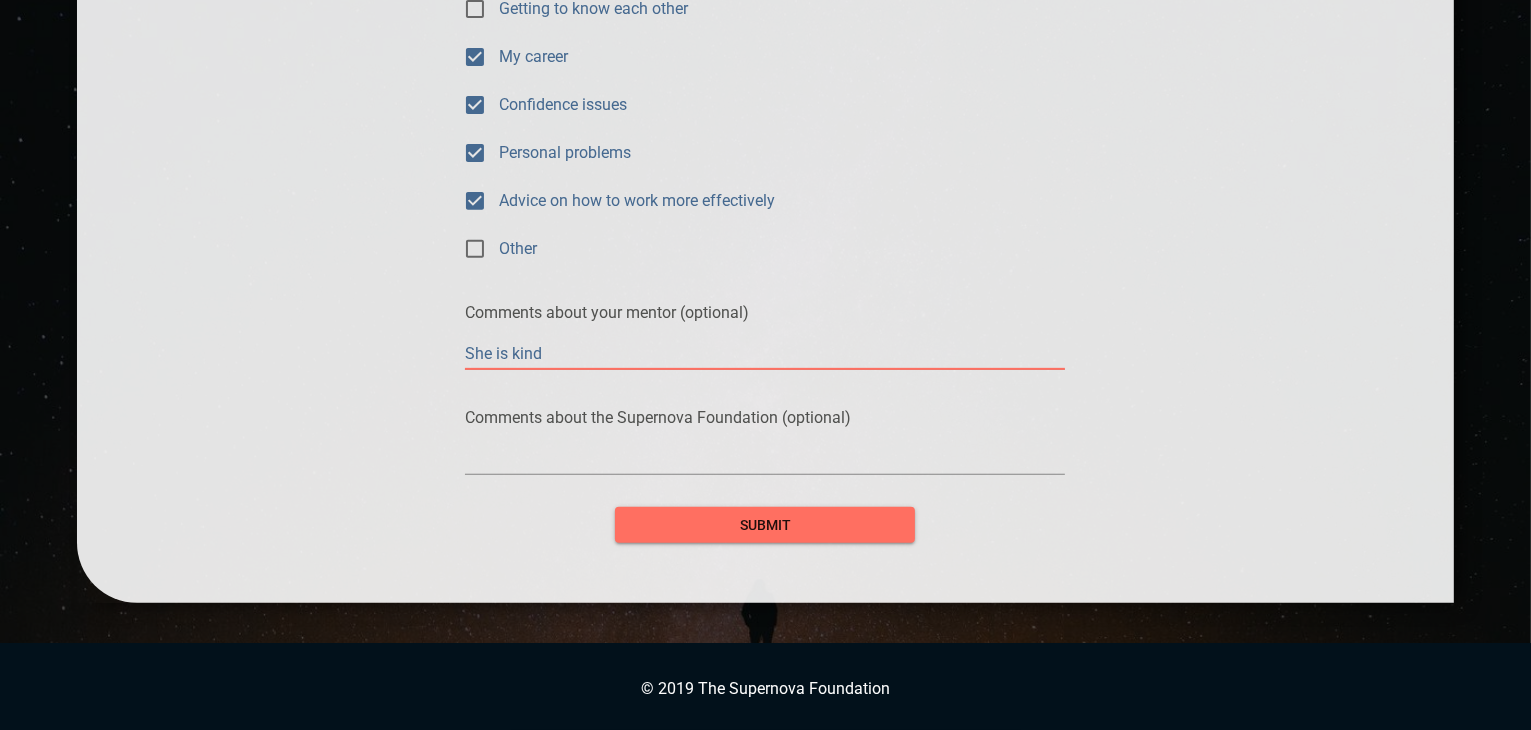 type on "She is kind" 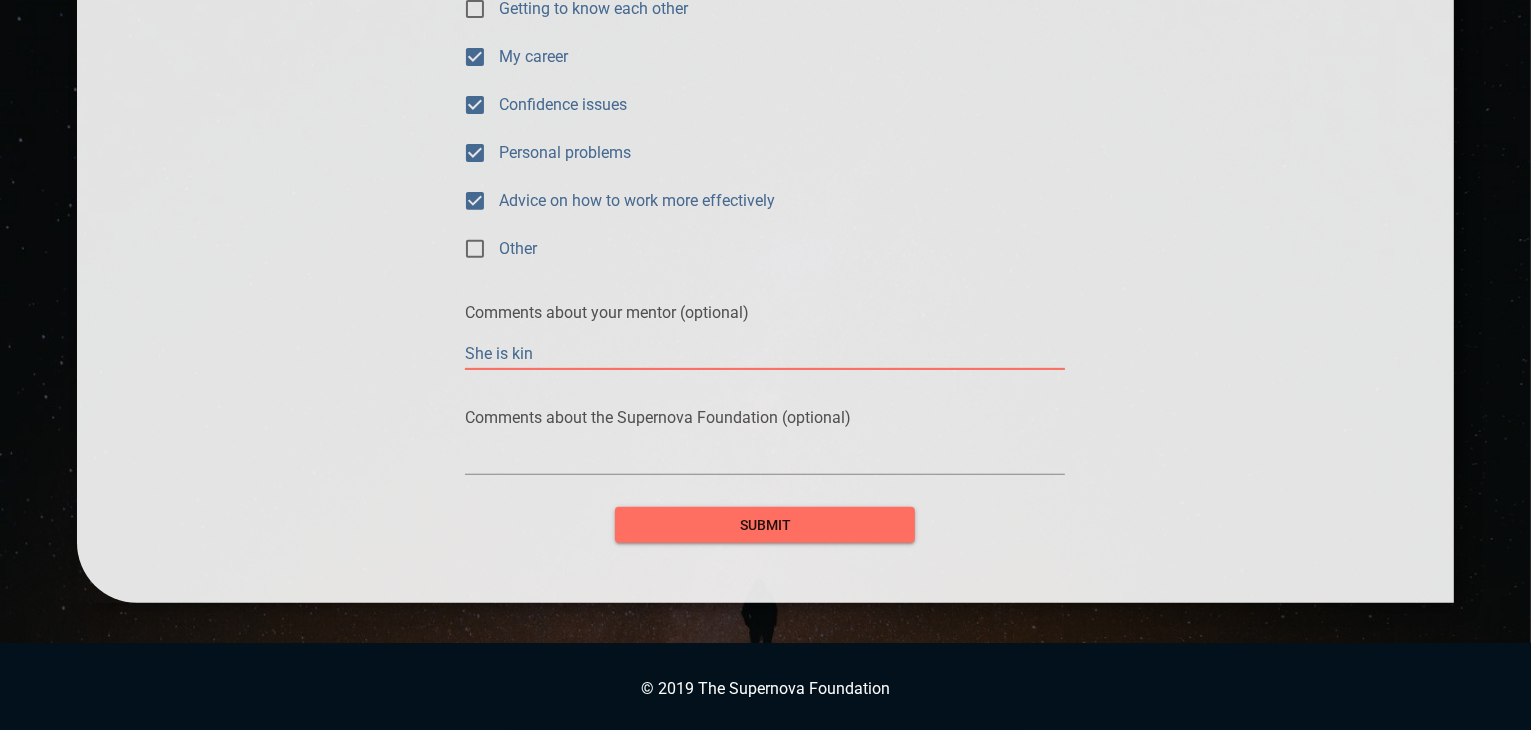 type on "She is ki" 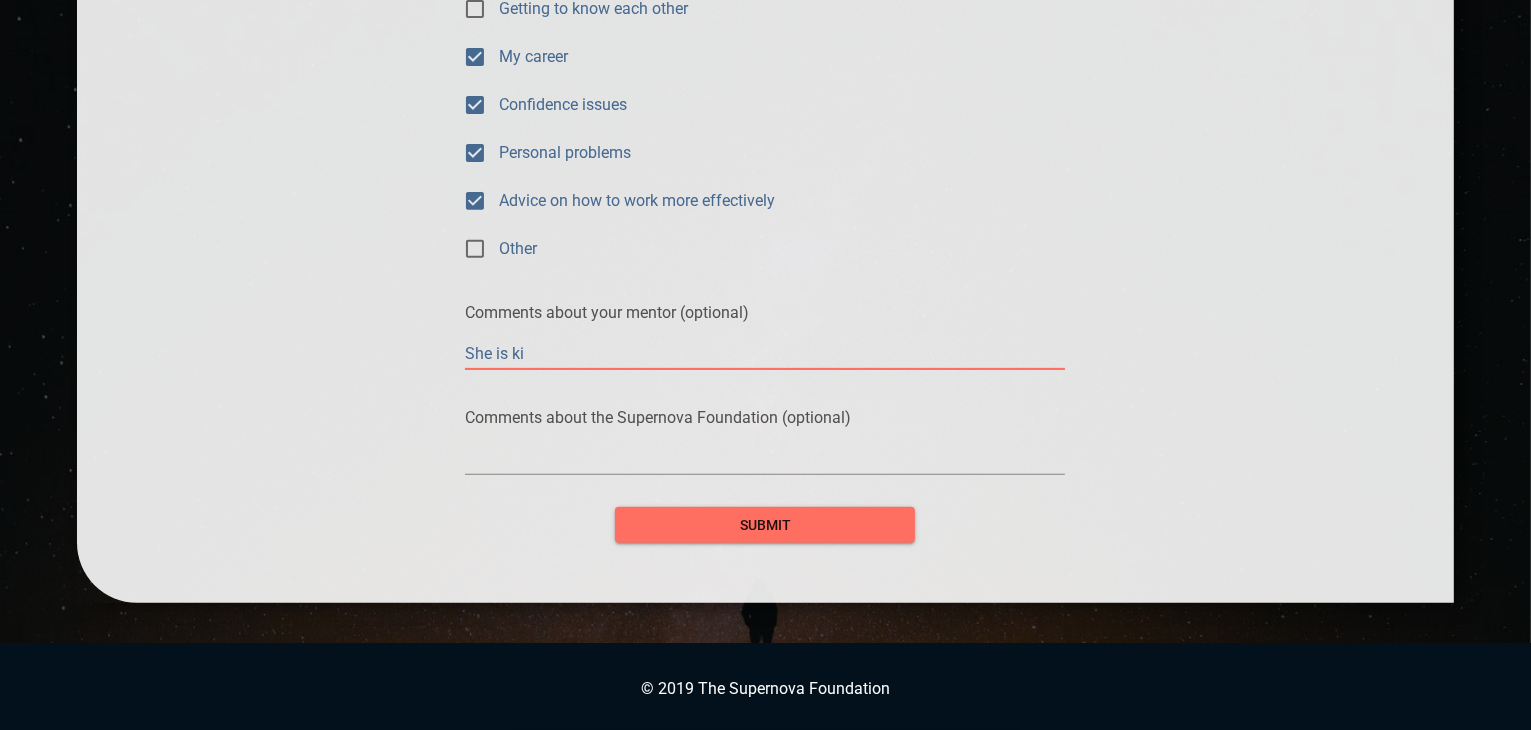 type on "She is k" 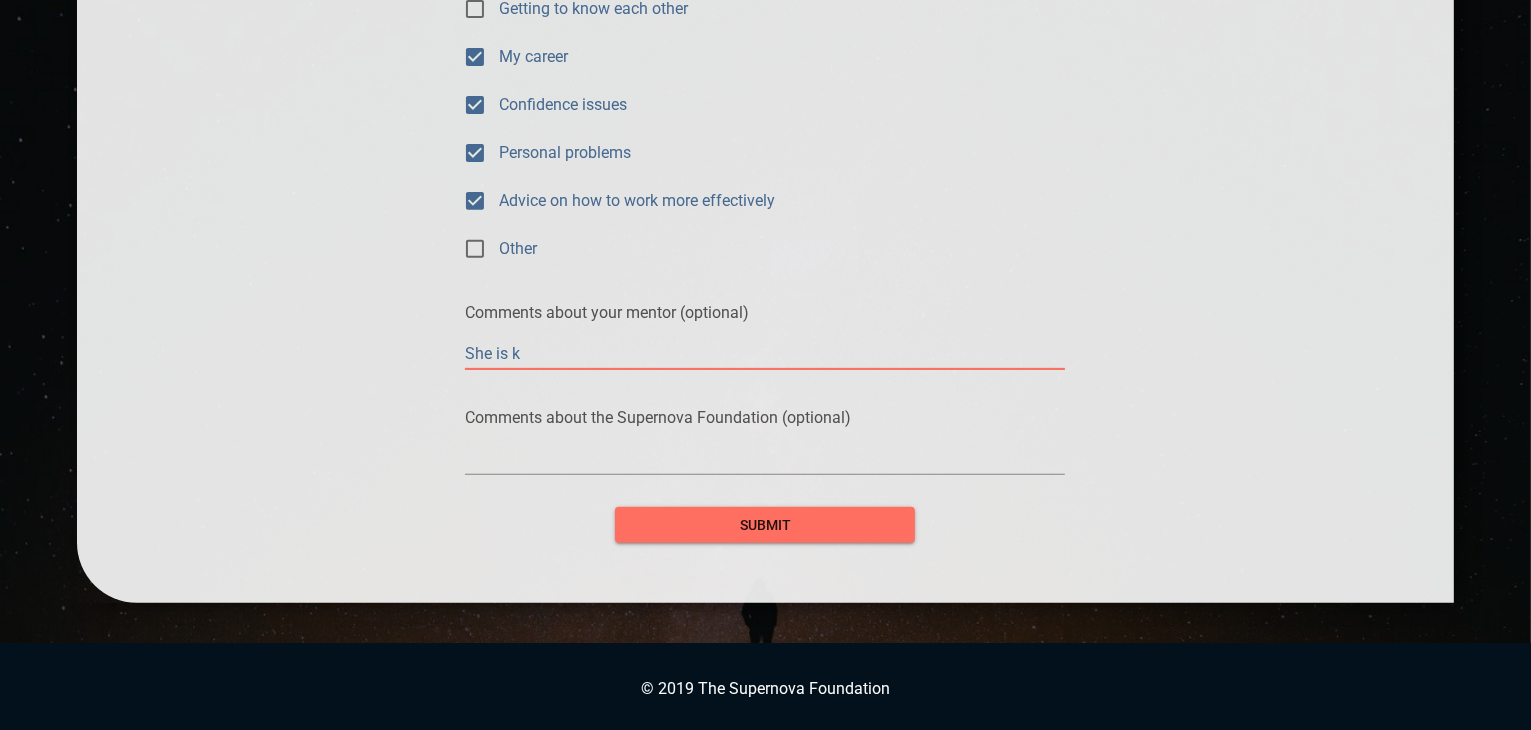 type on "She is" 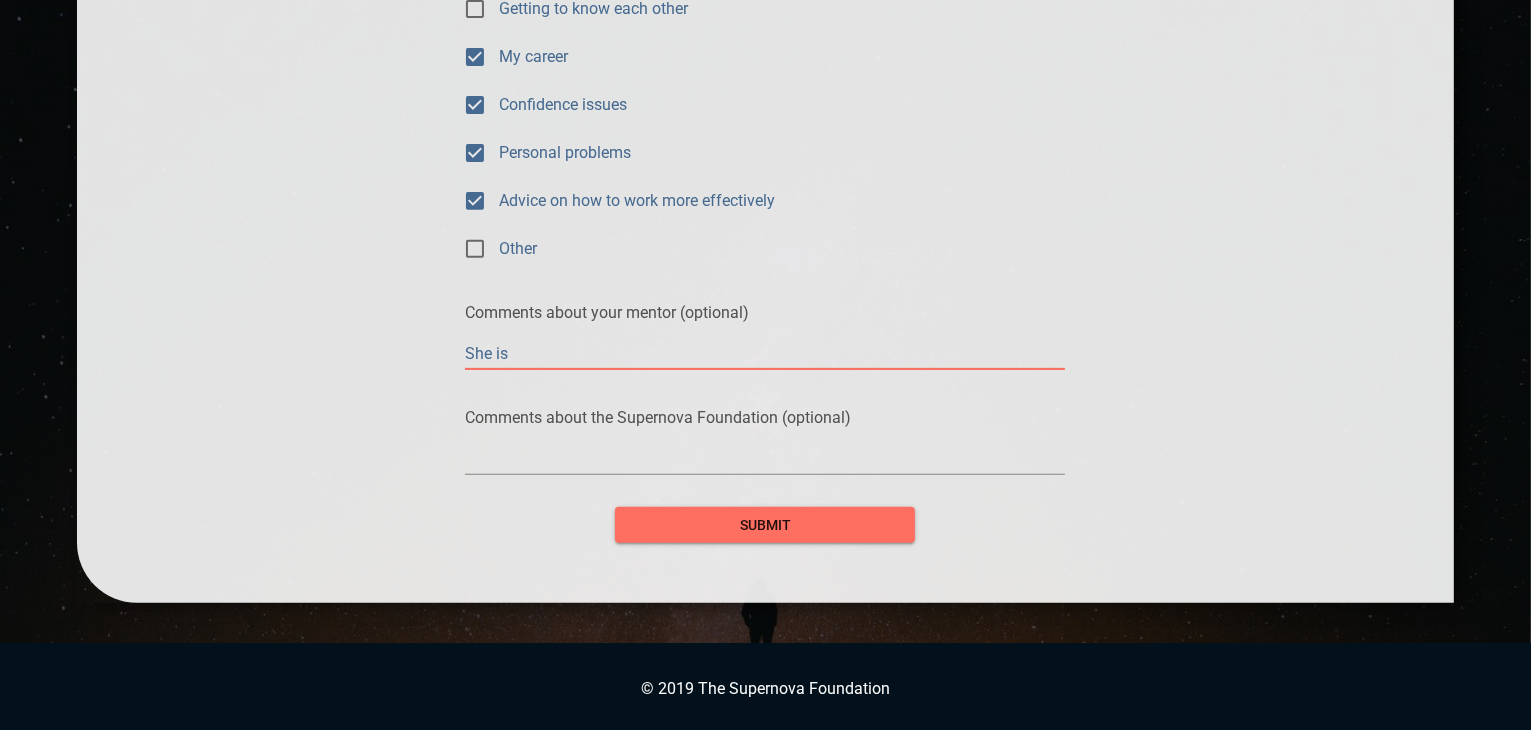type on "She is v" 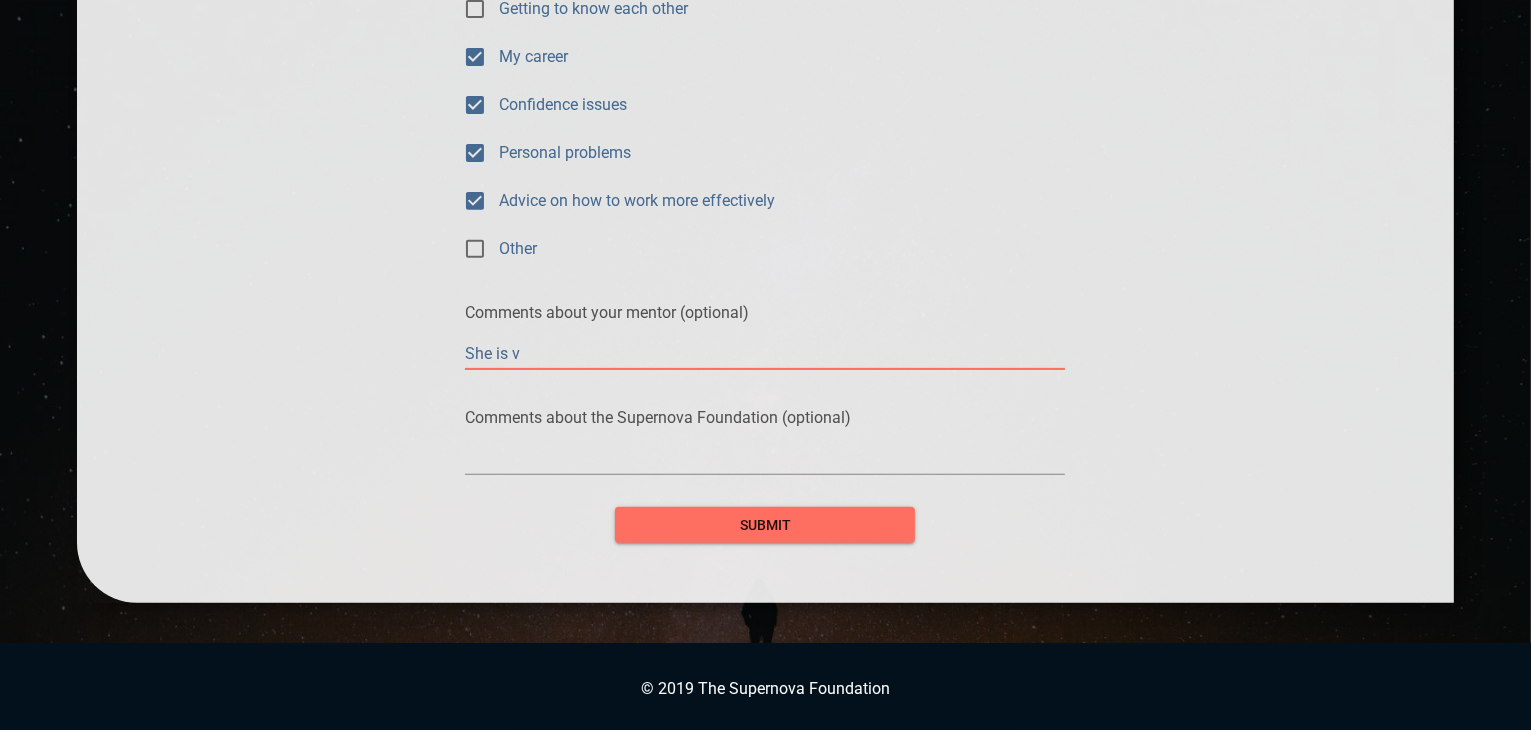 type on "She is ve" 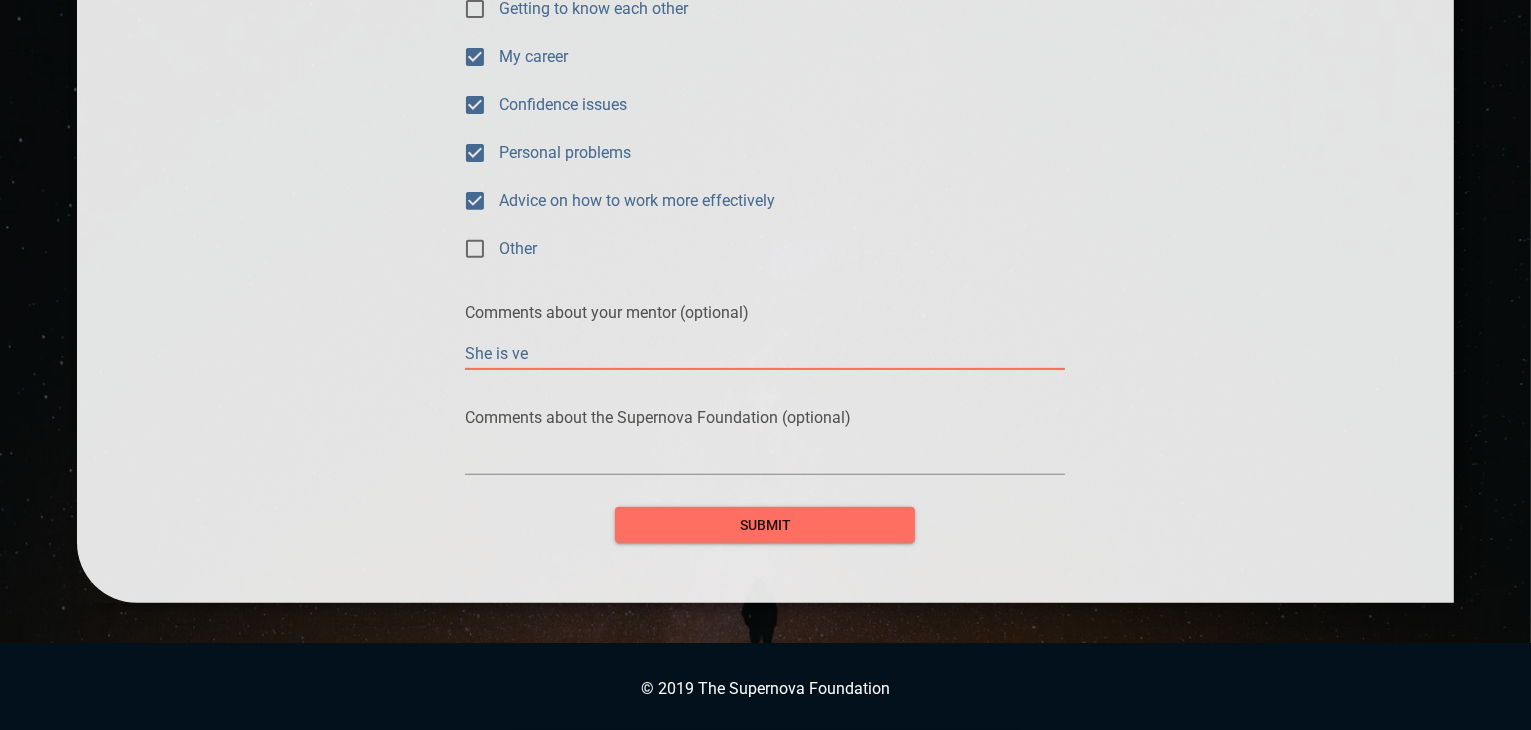 type on "She is ver" 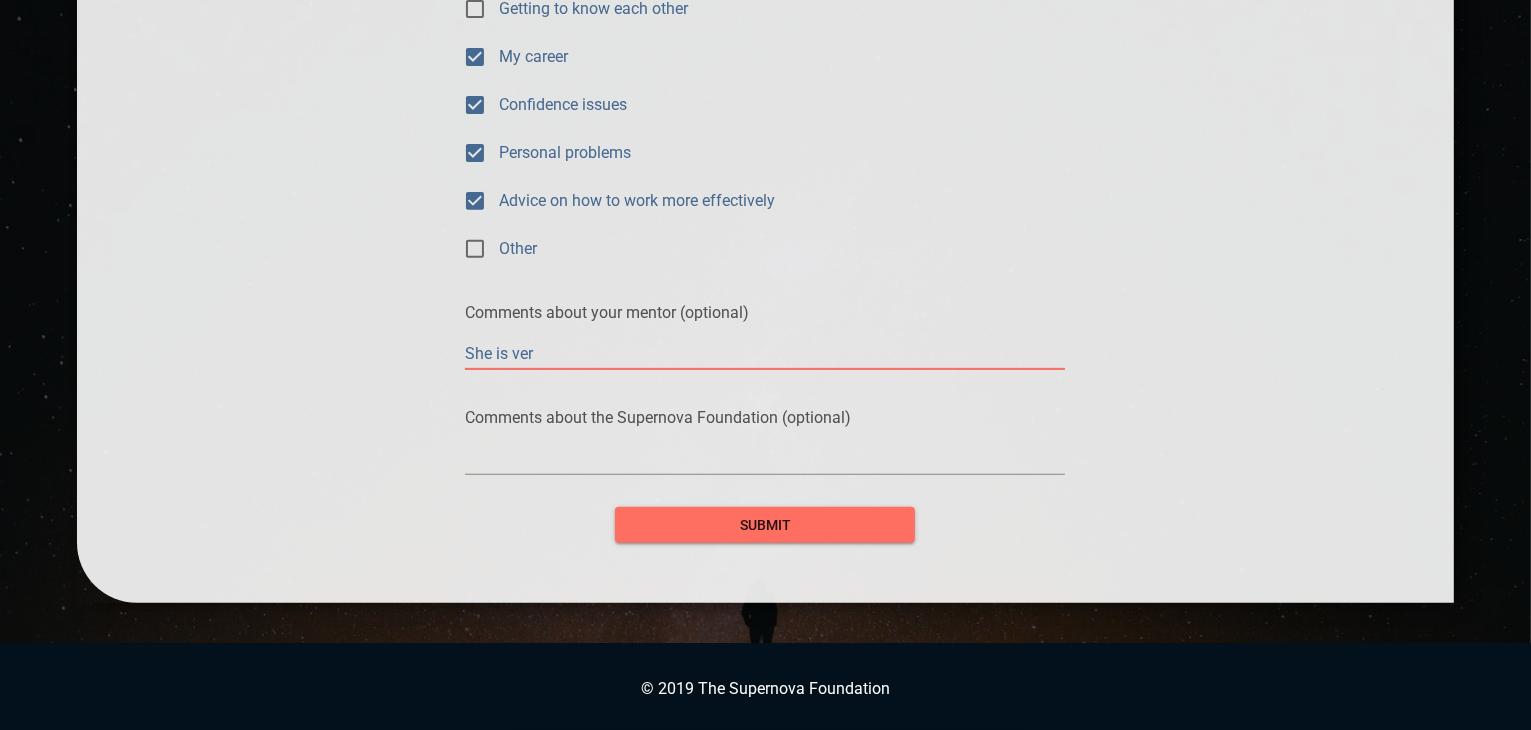 type on "She is very" 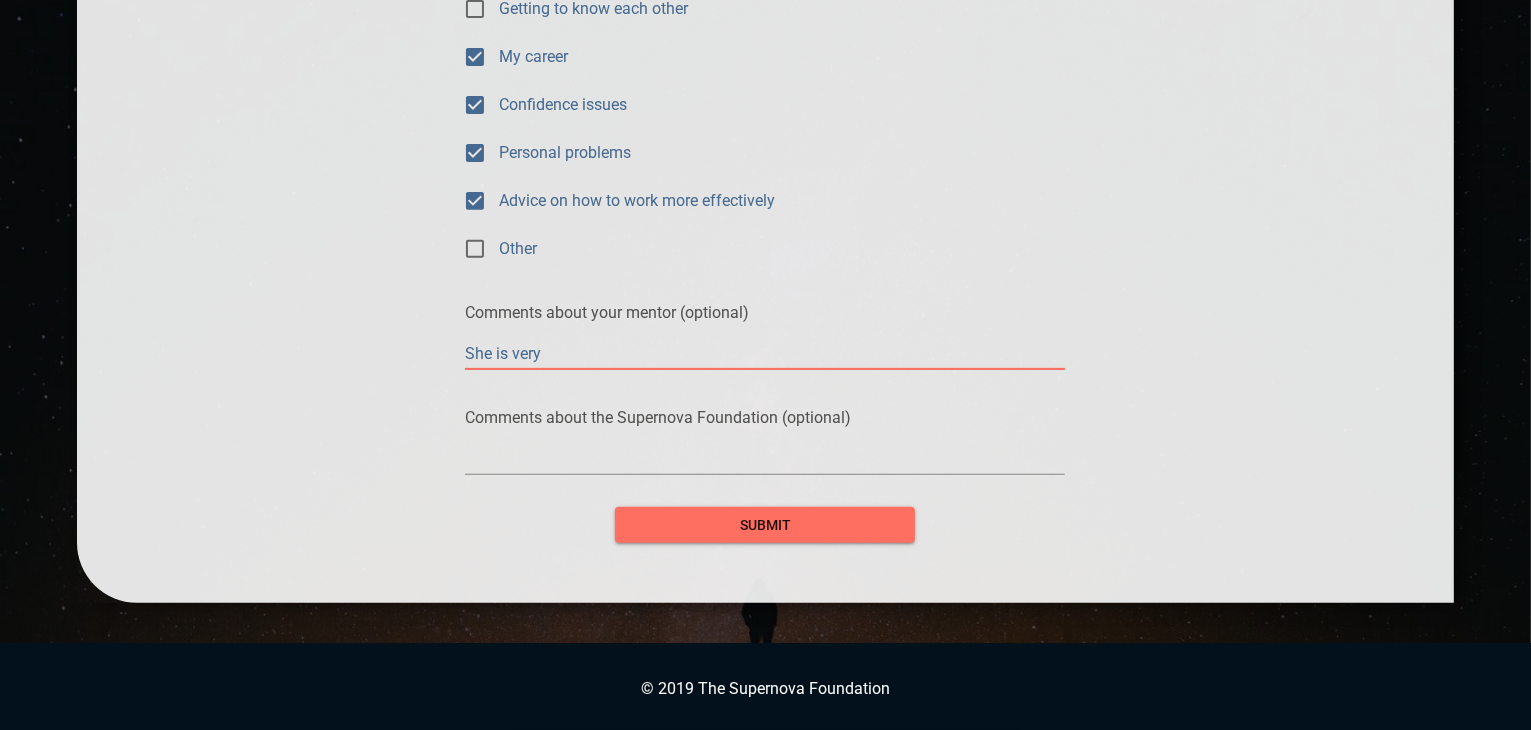type on "She is very" 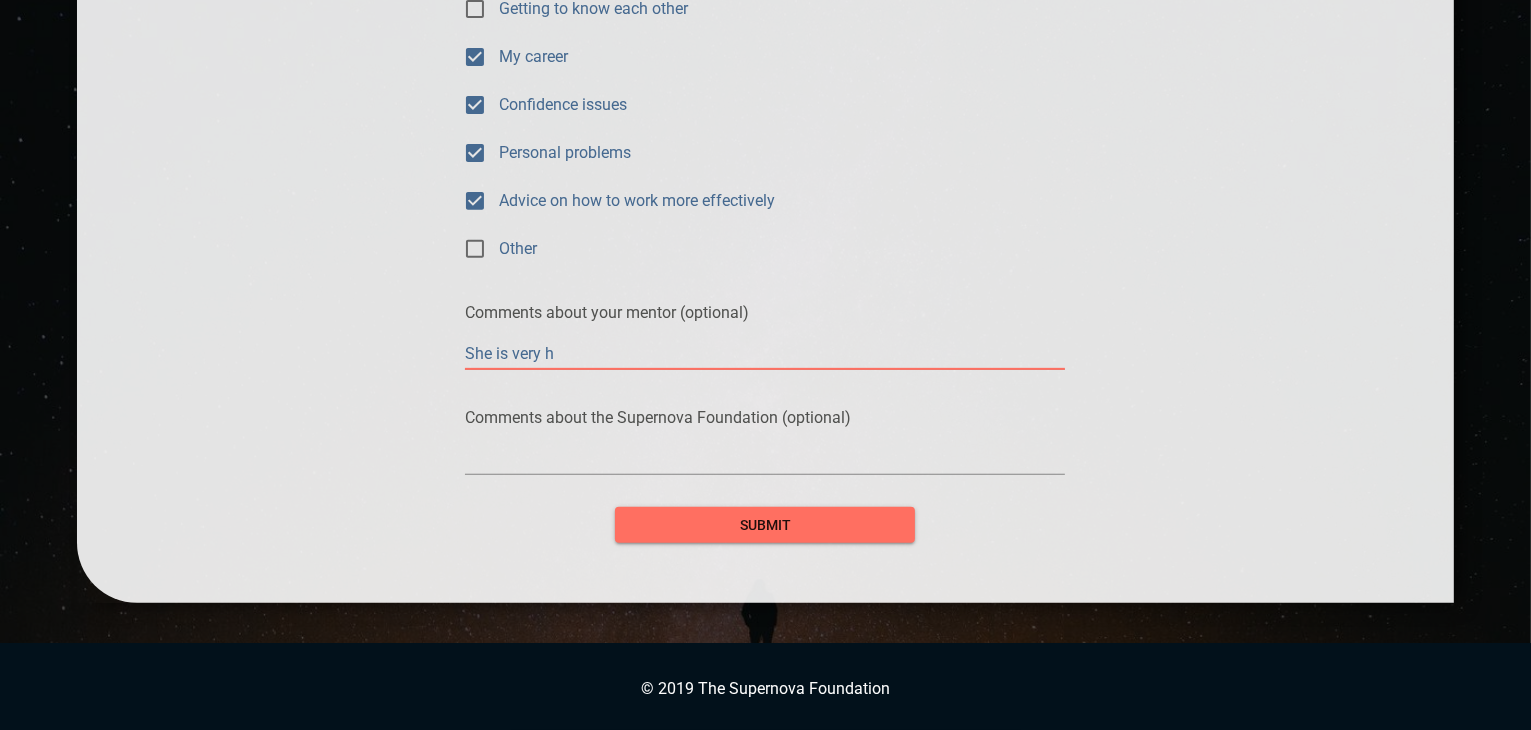 type on "She is very hi" 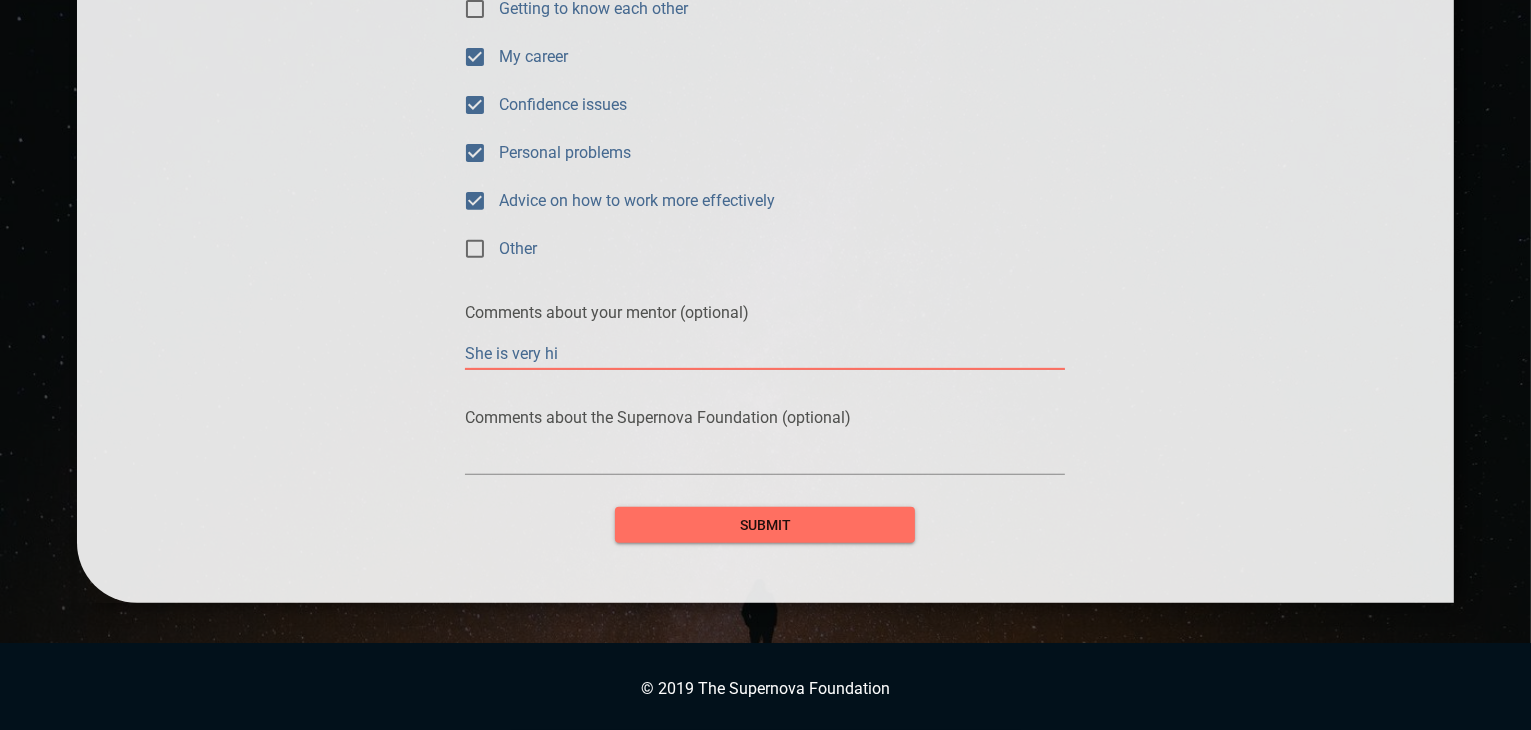 type on "She is very hin" 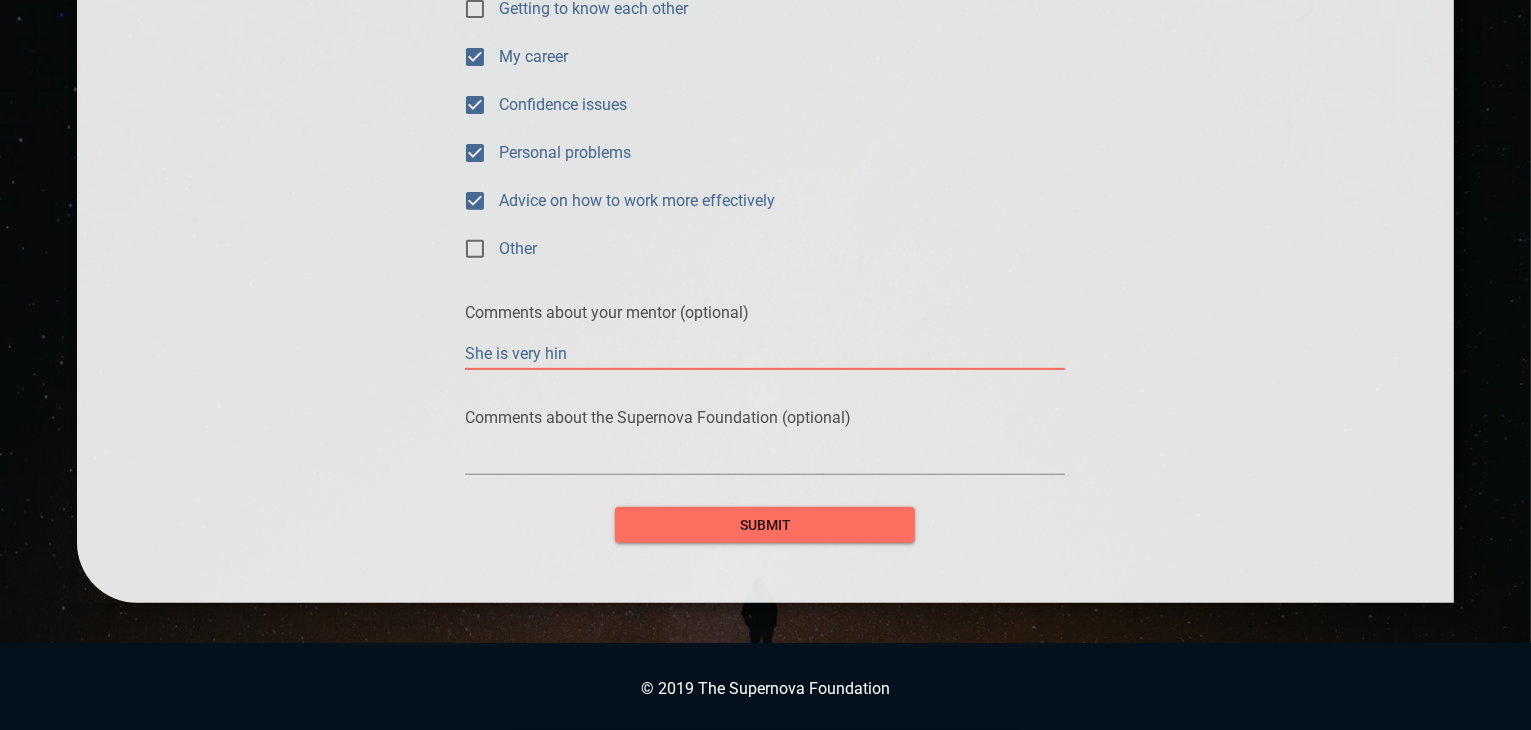 type on "She is very hi" 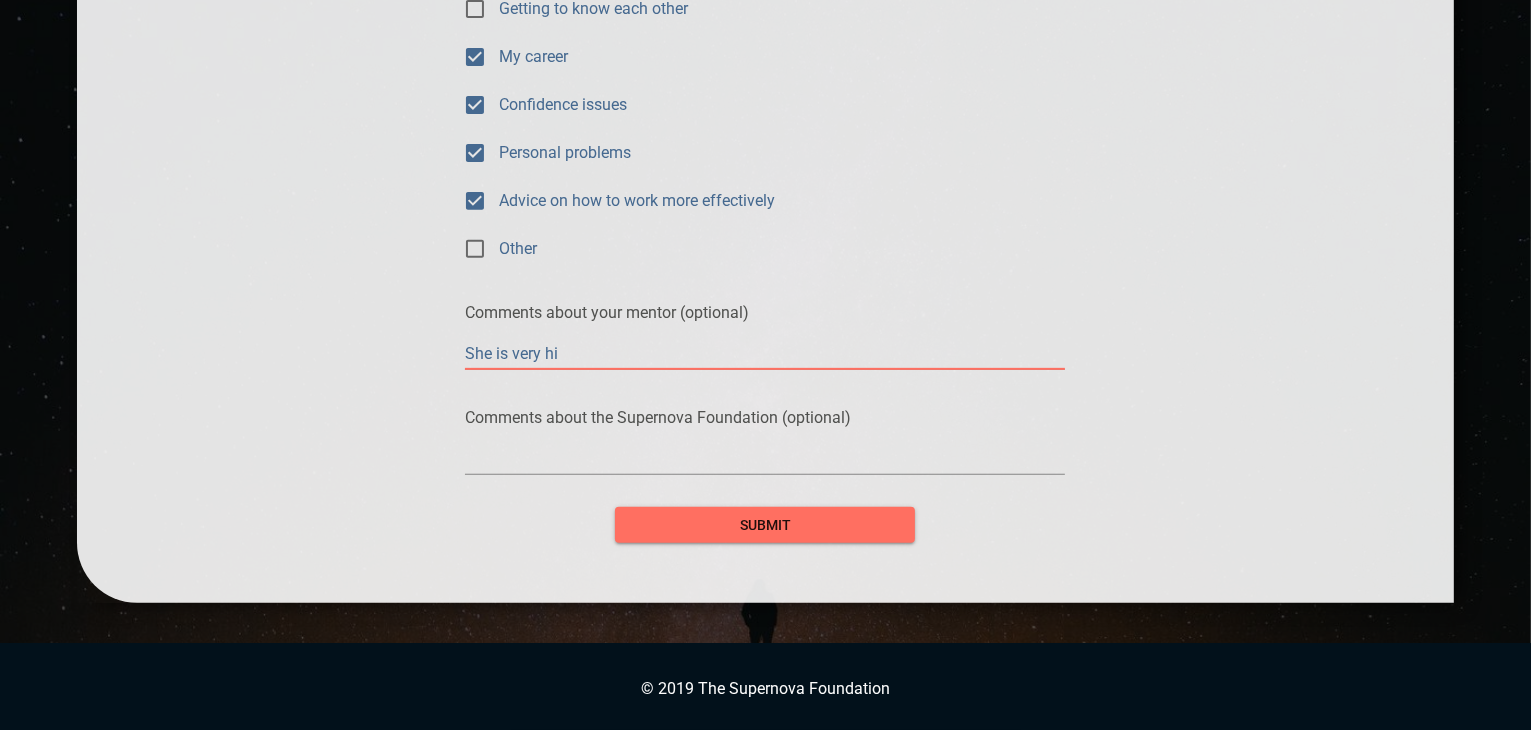 type on "She is very h" 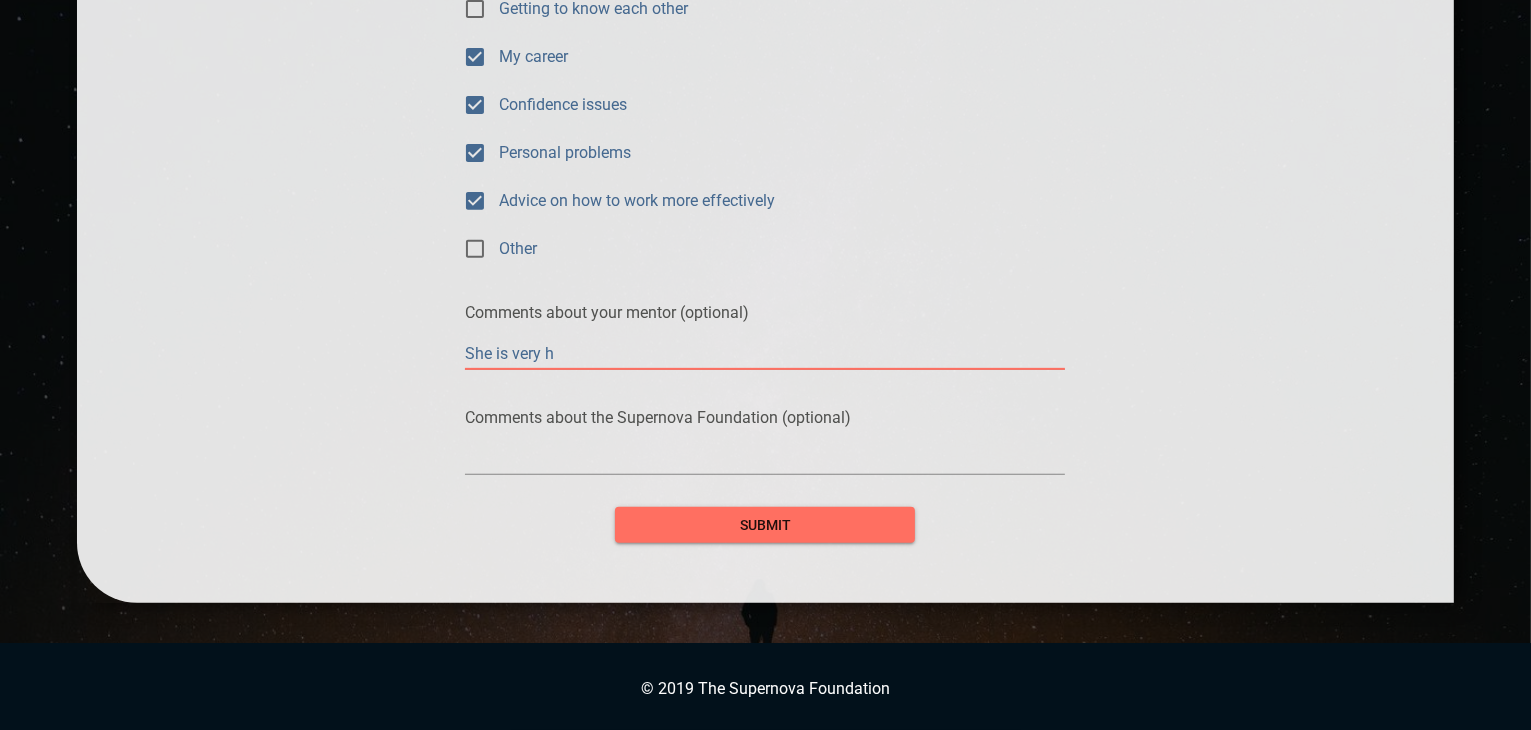 type on "She is very" 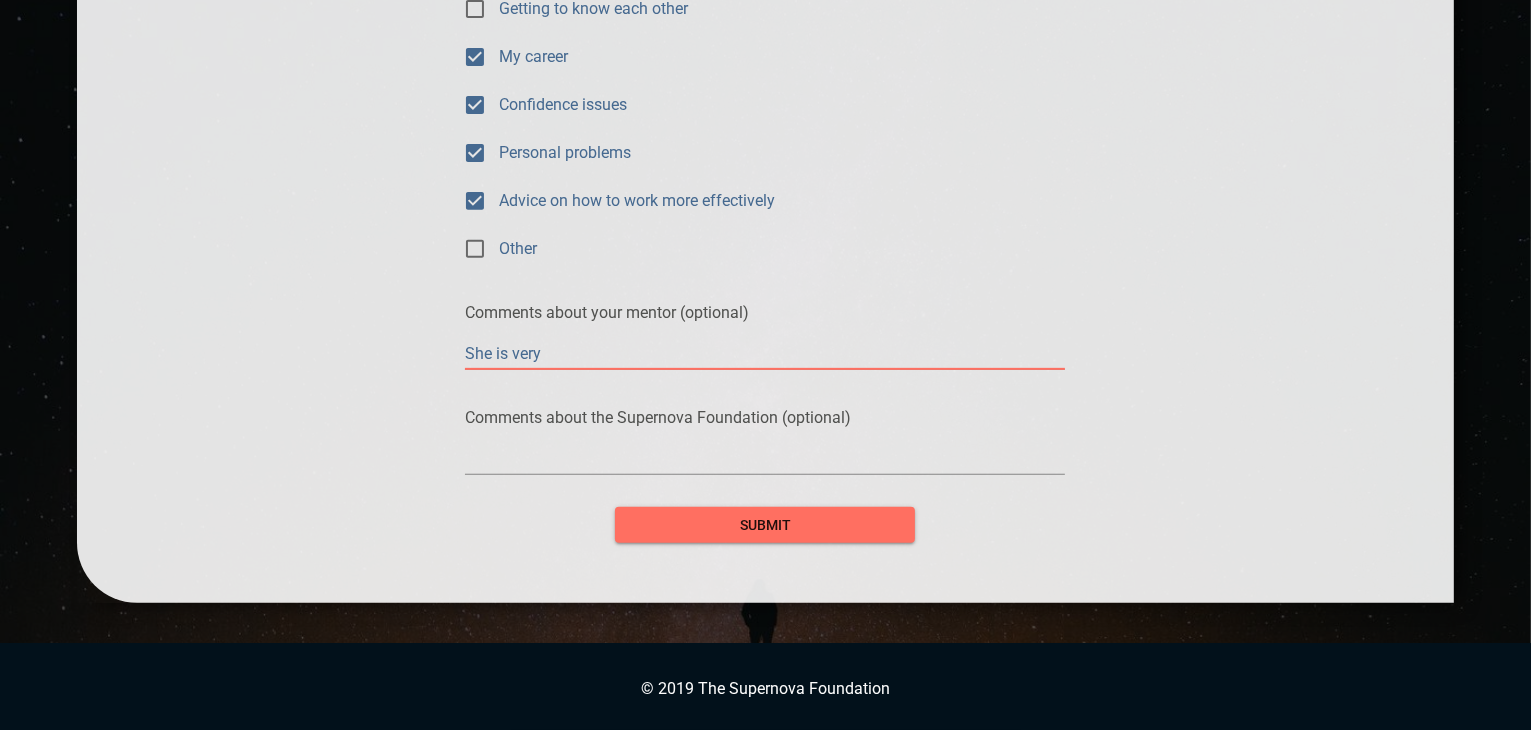 type on "She is very" 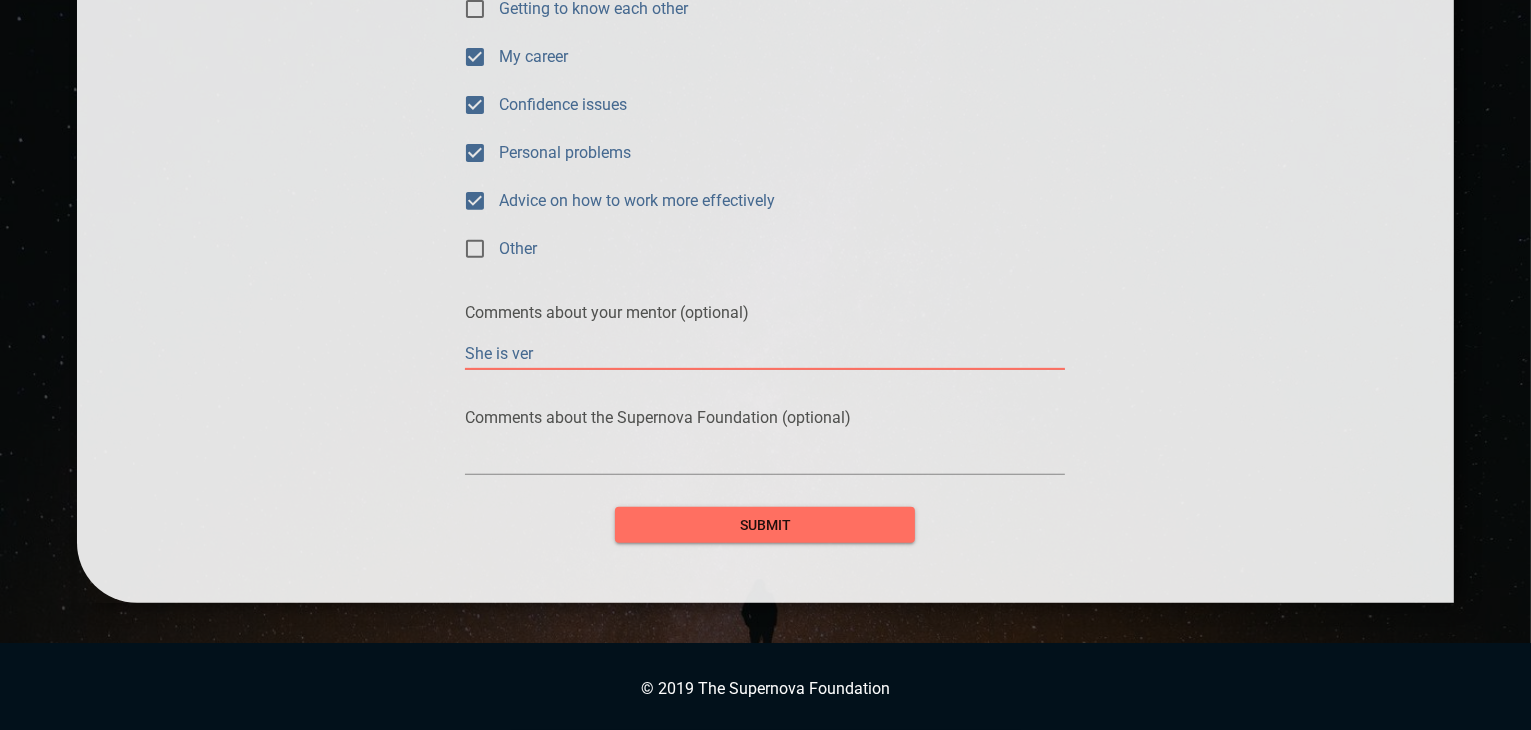 type on "She is ve" 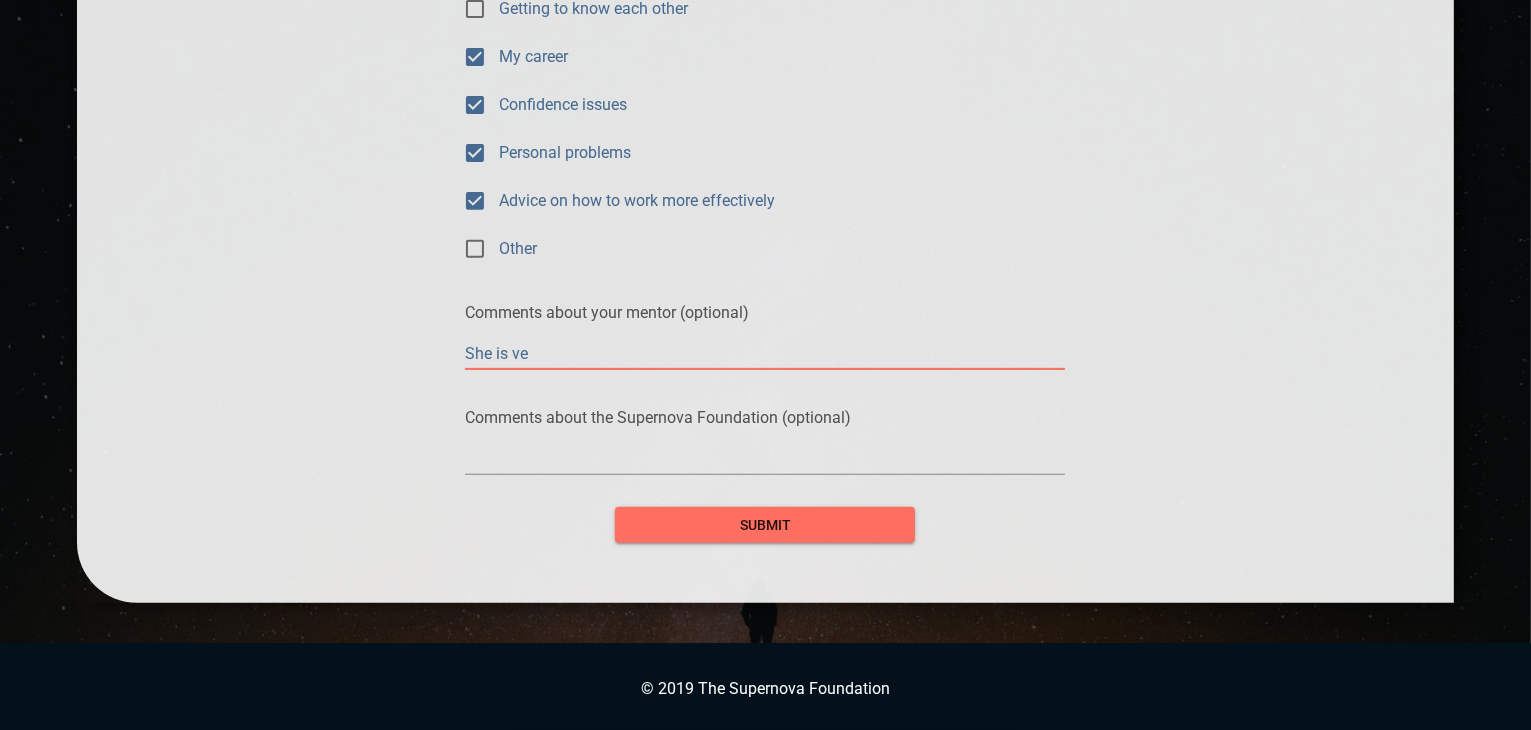 type on "She is v" 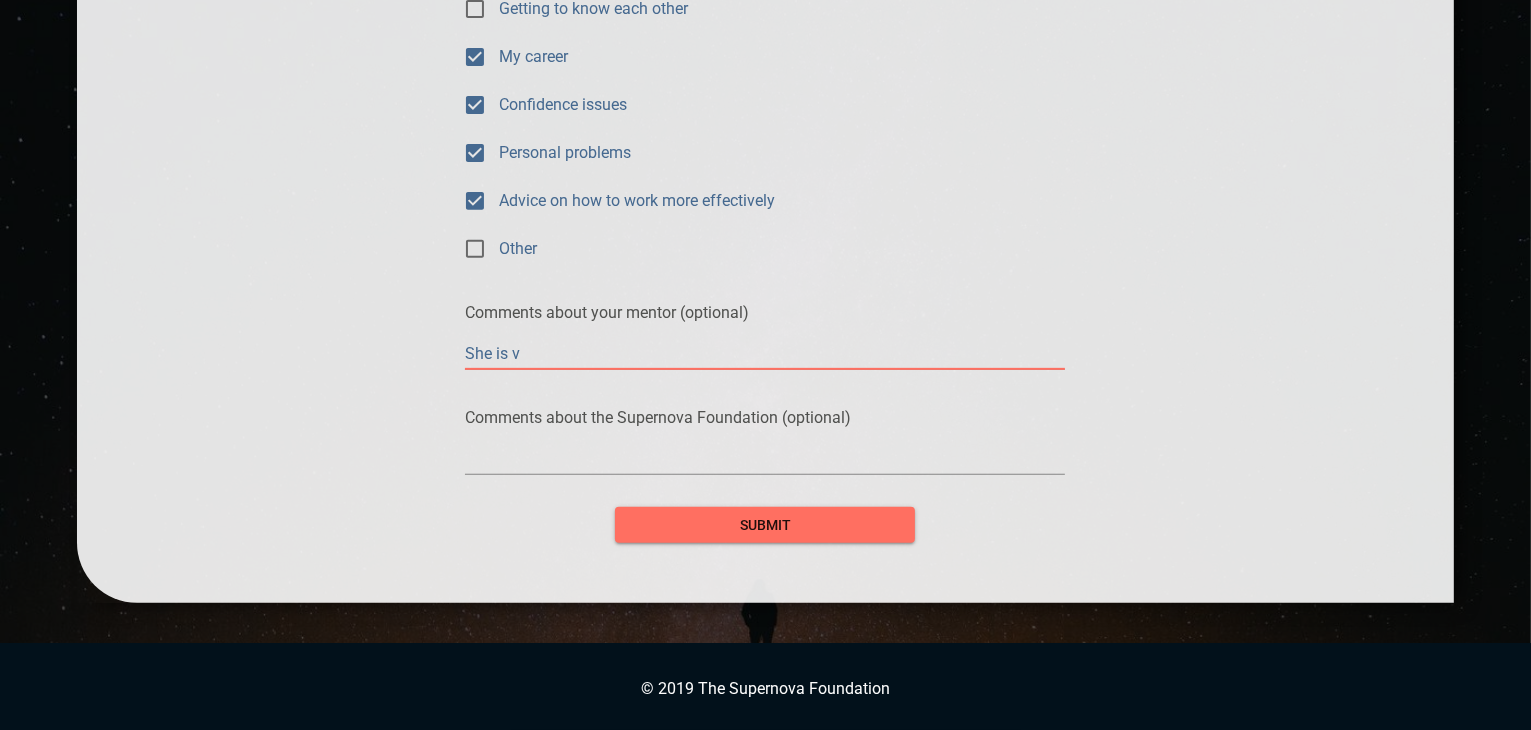 type on "She is" 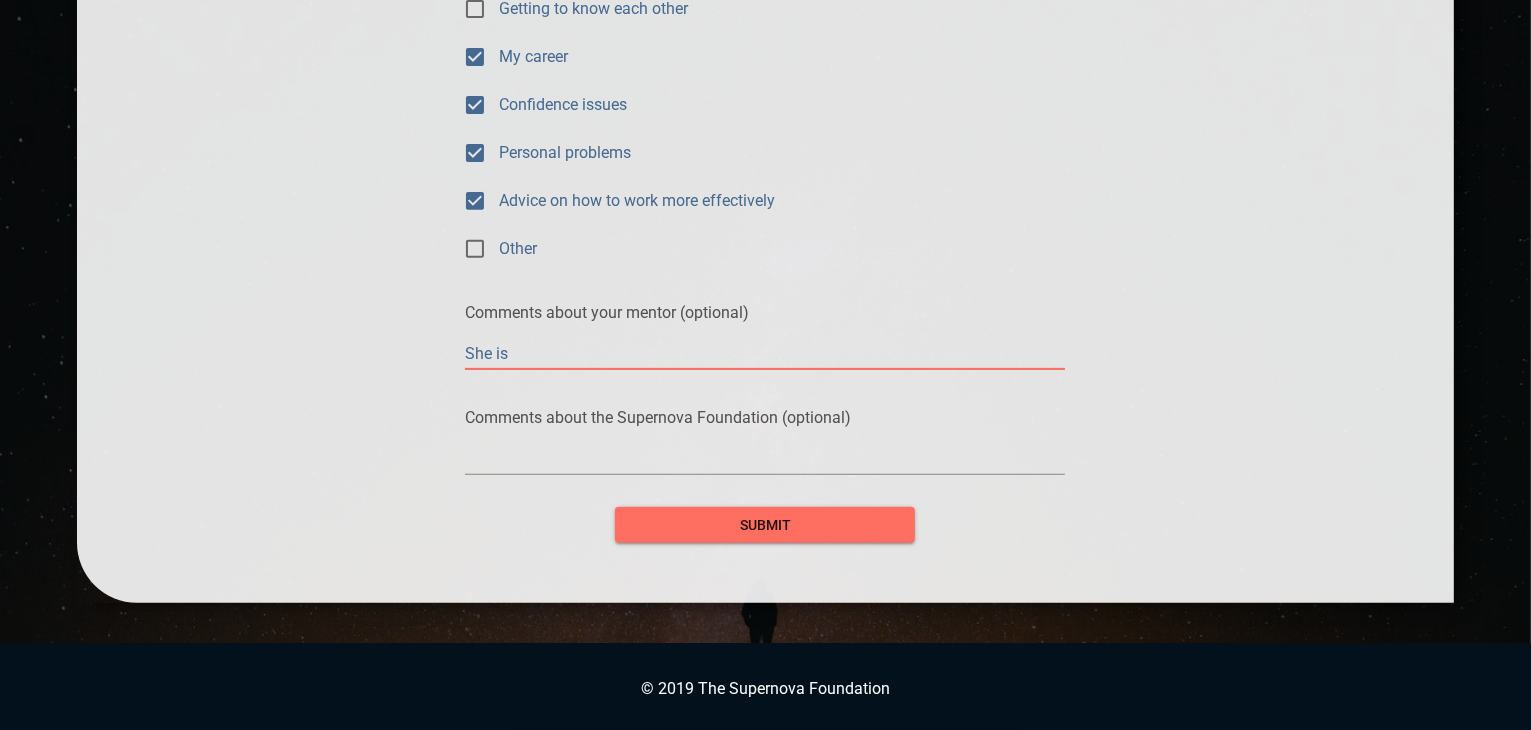 type on "She is" 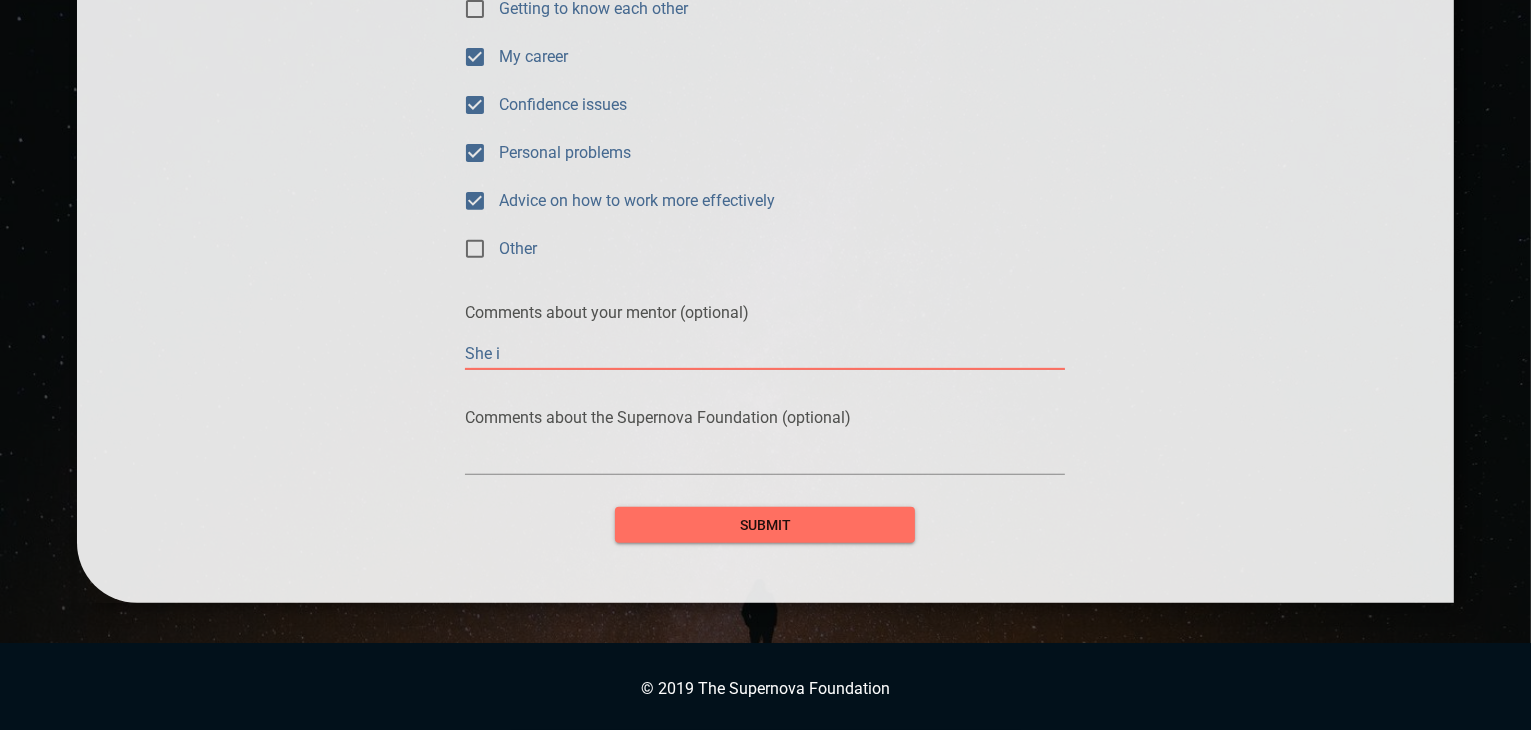 type on "She" 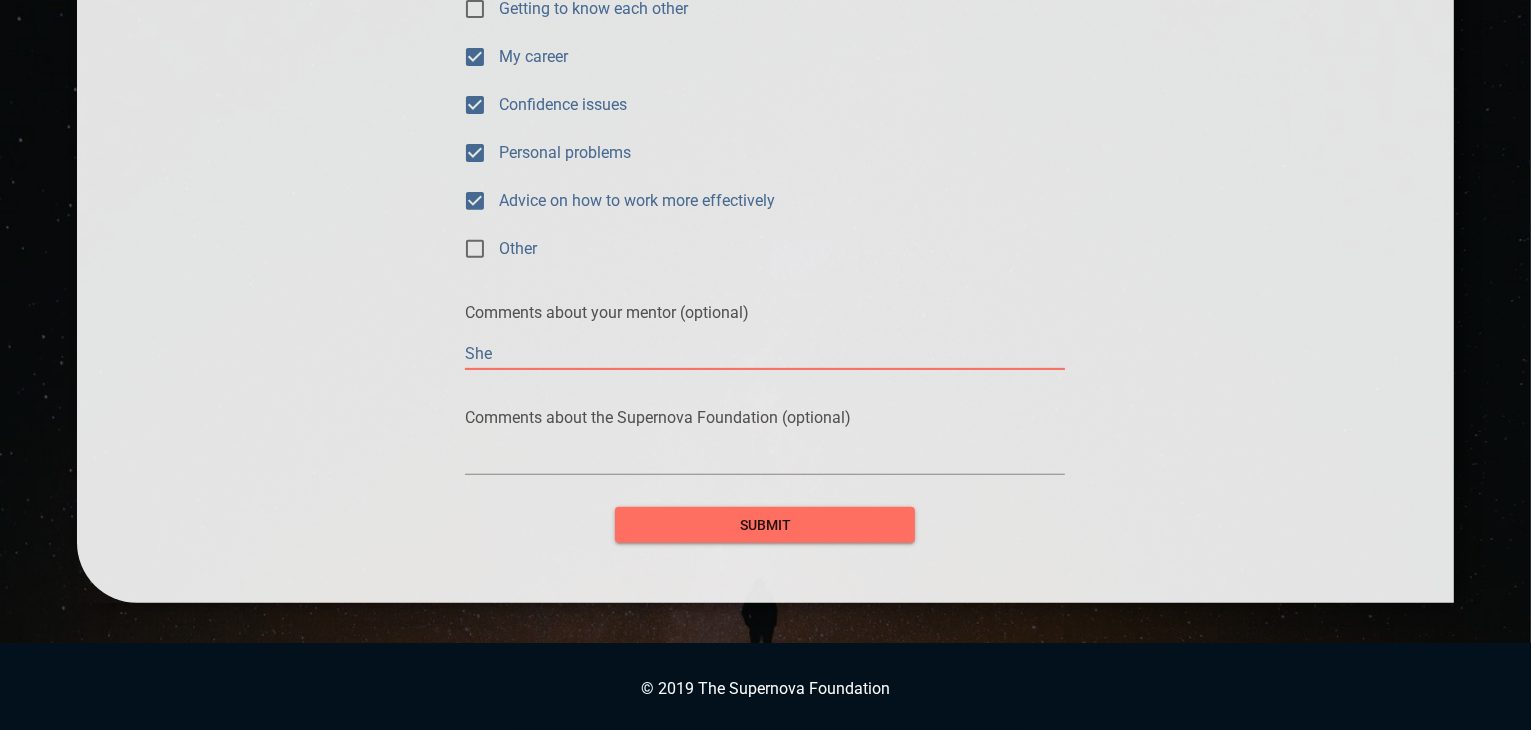 type on "She l" 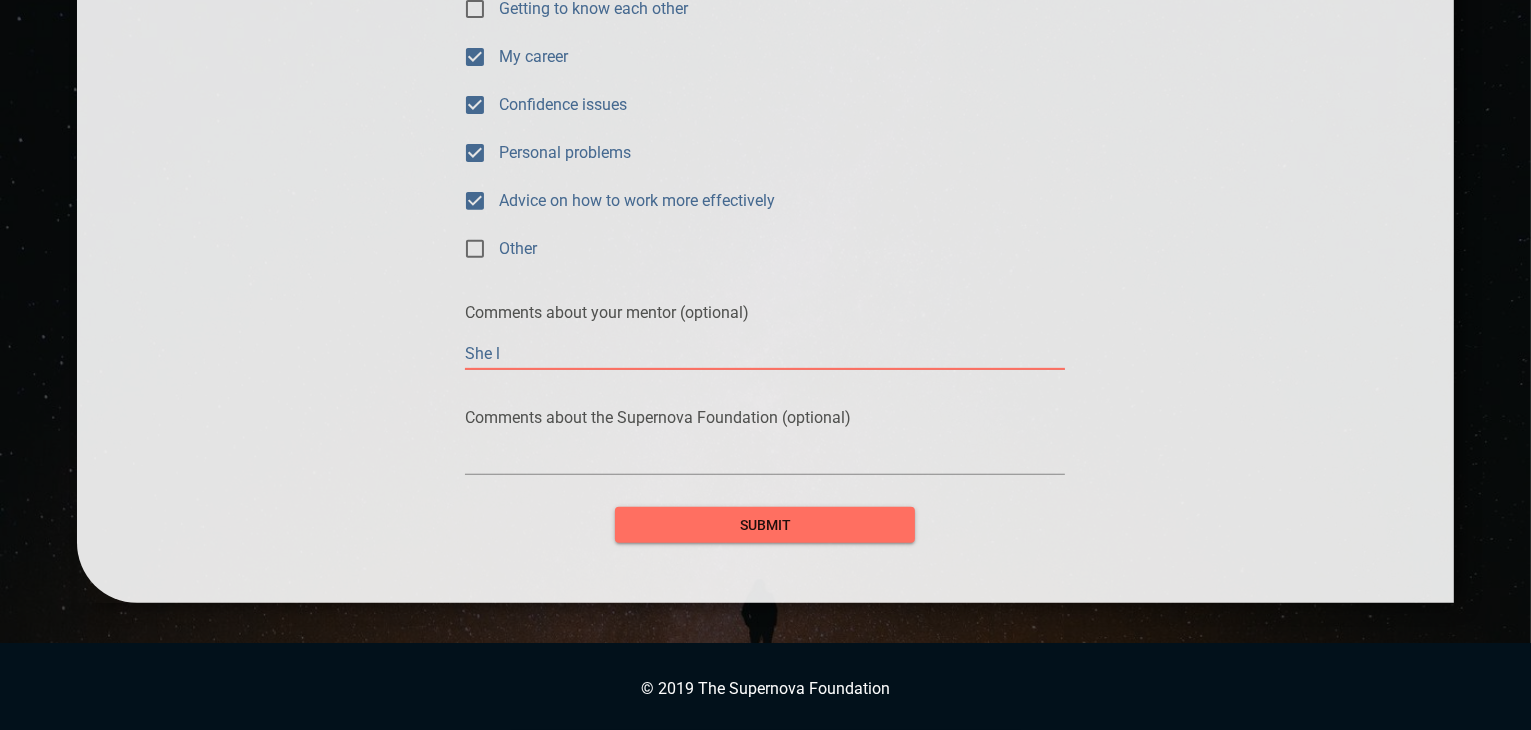 type on "She li" 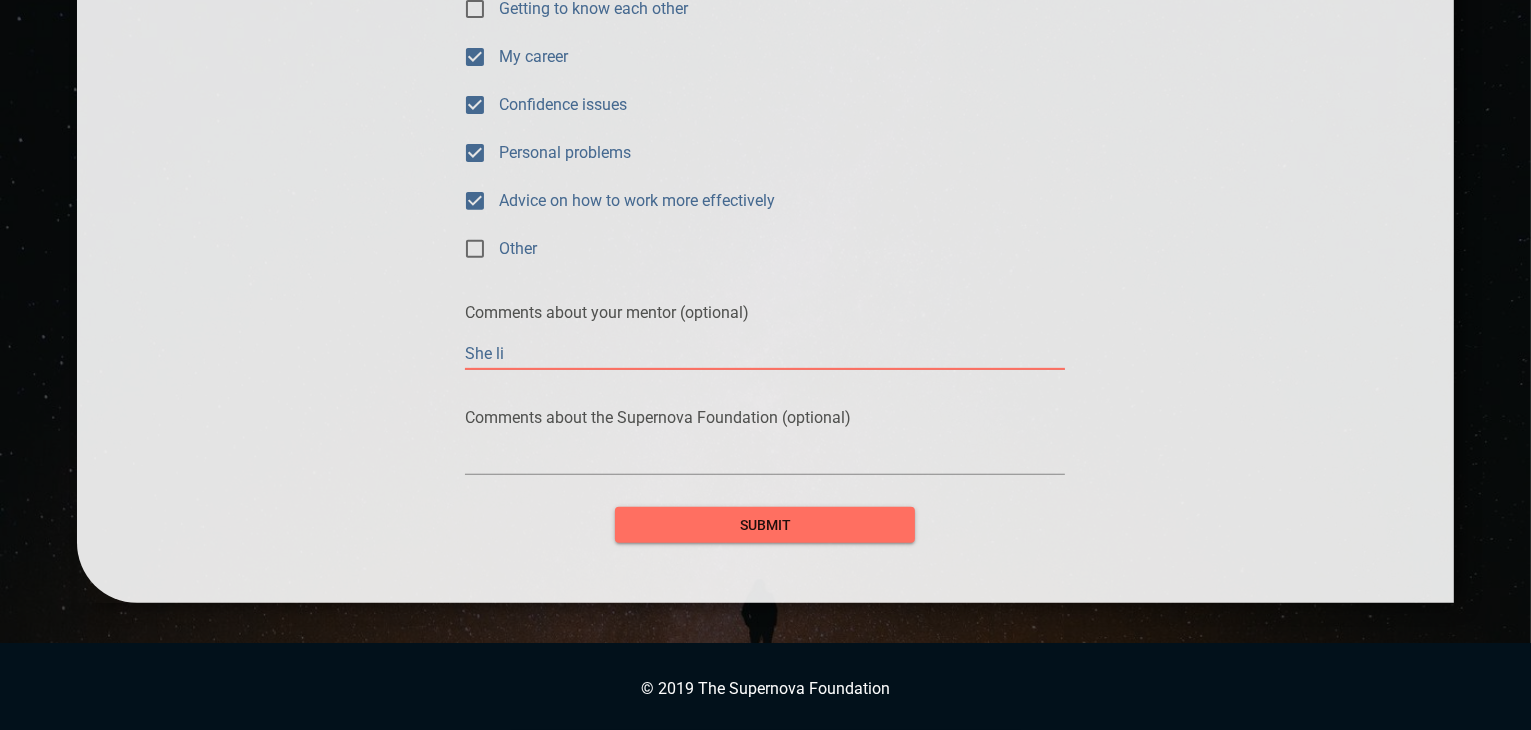 type on "She lis" 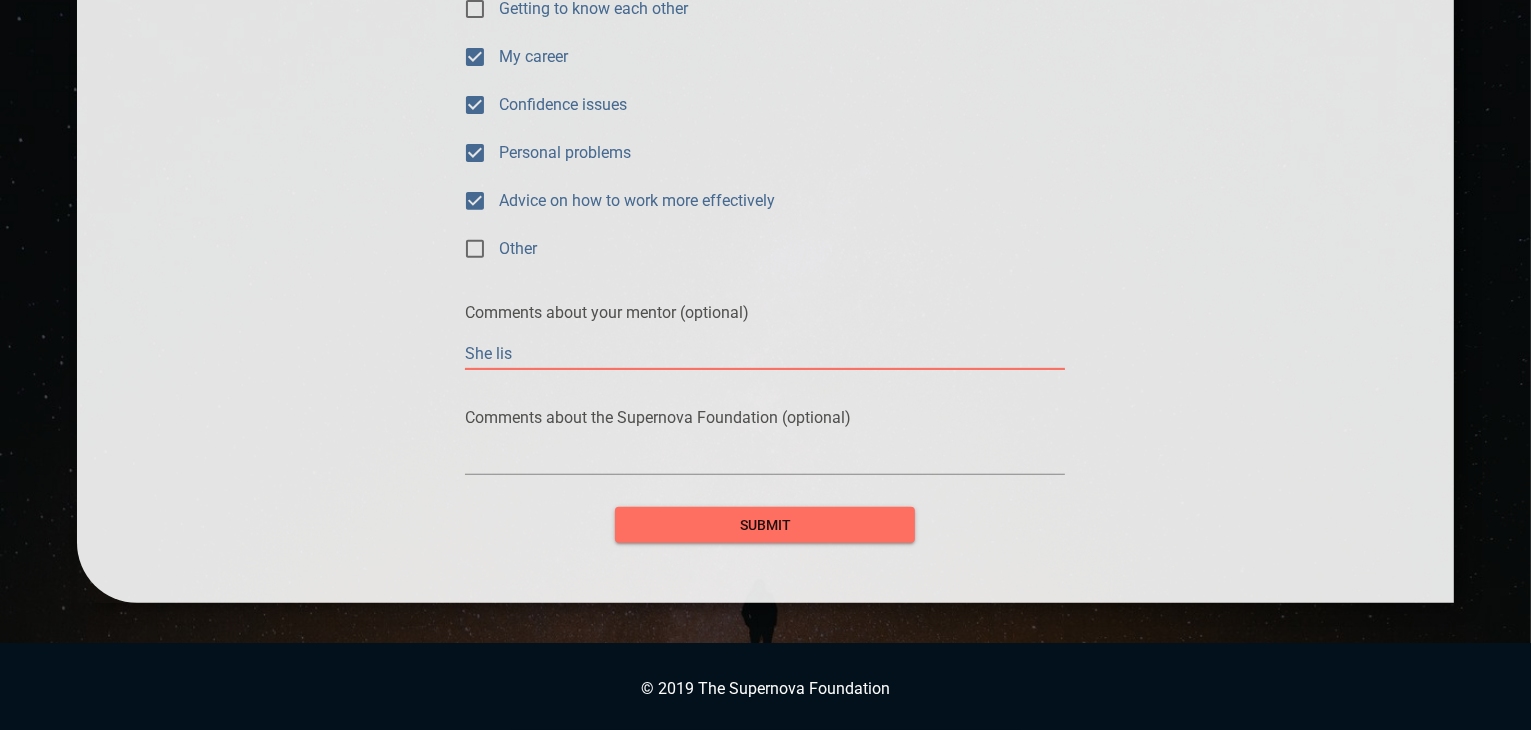 type on "She list" 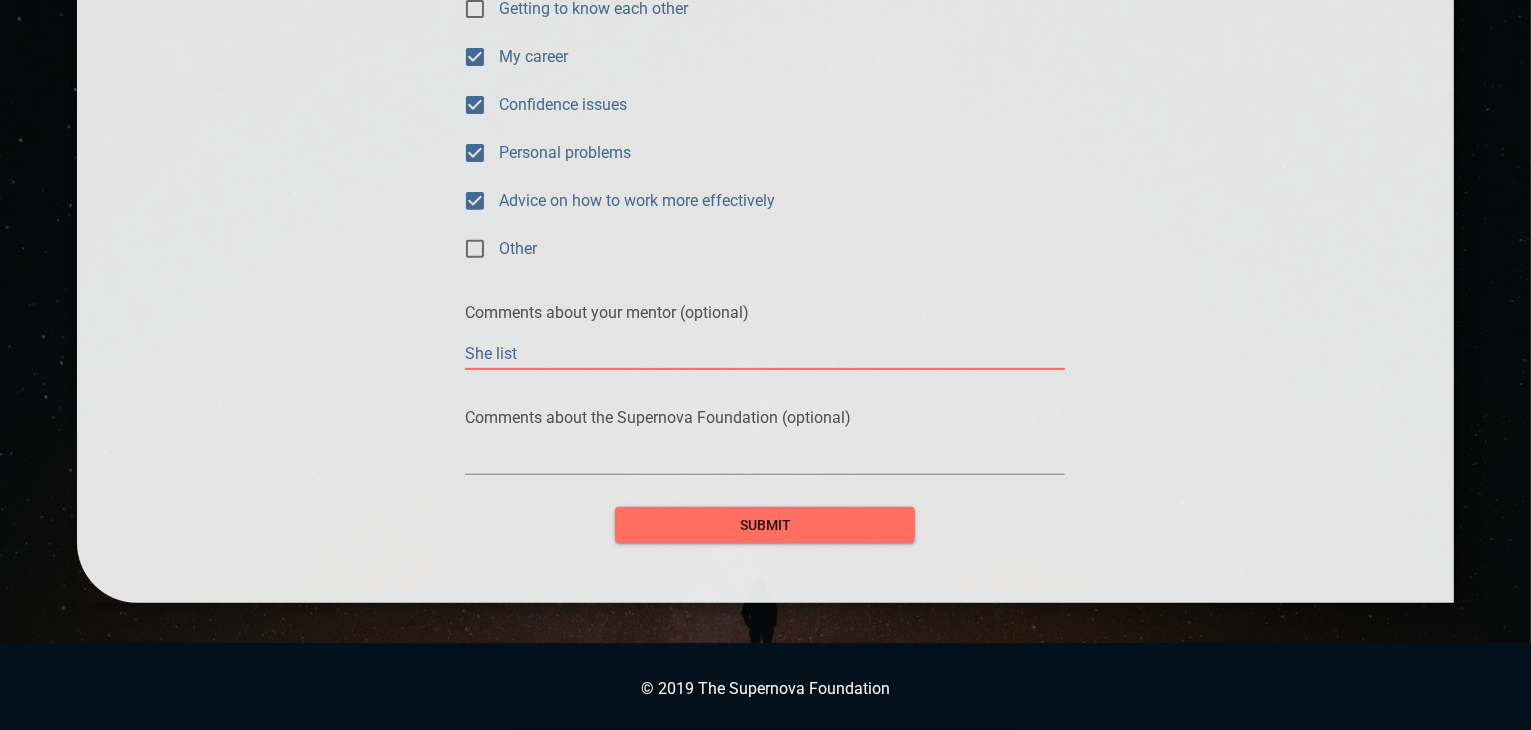 type on "She liste" 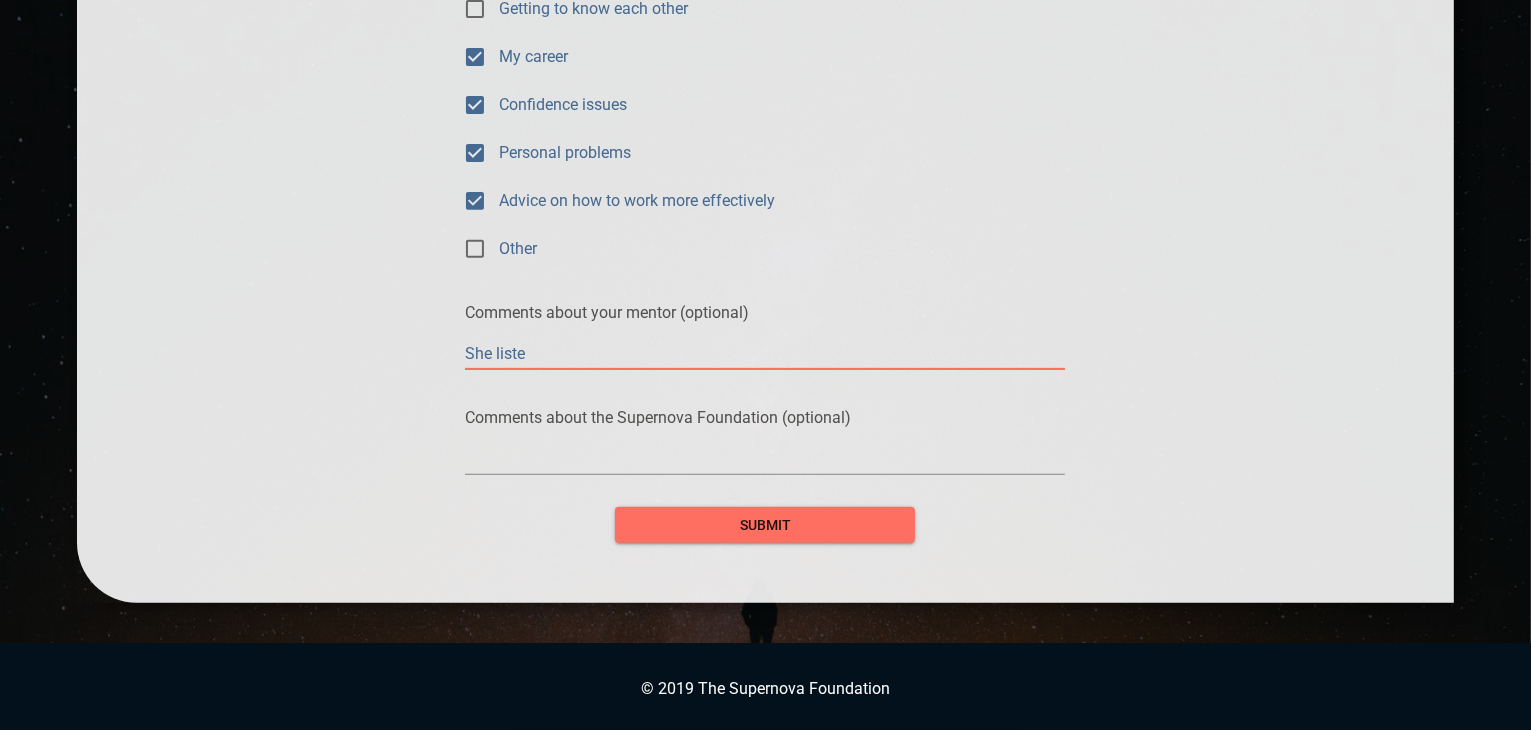 type on "She listen" 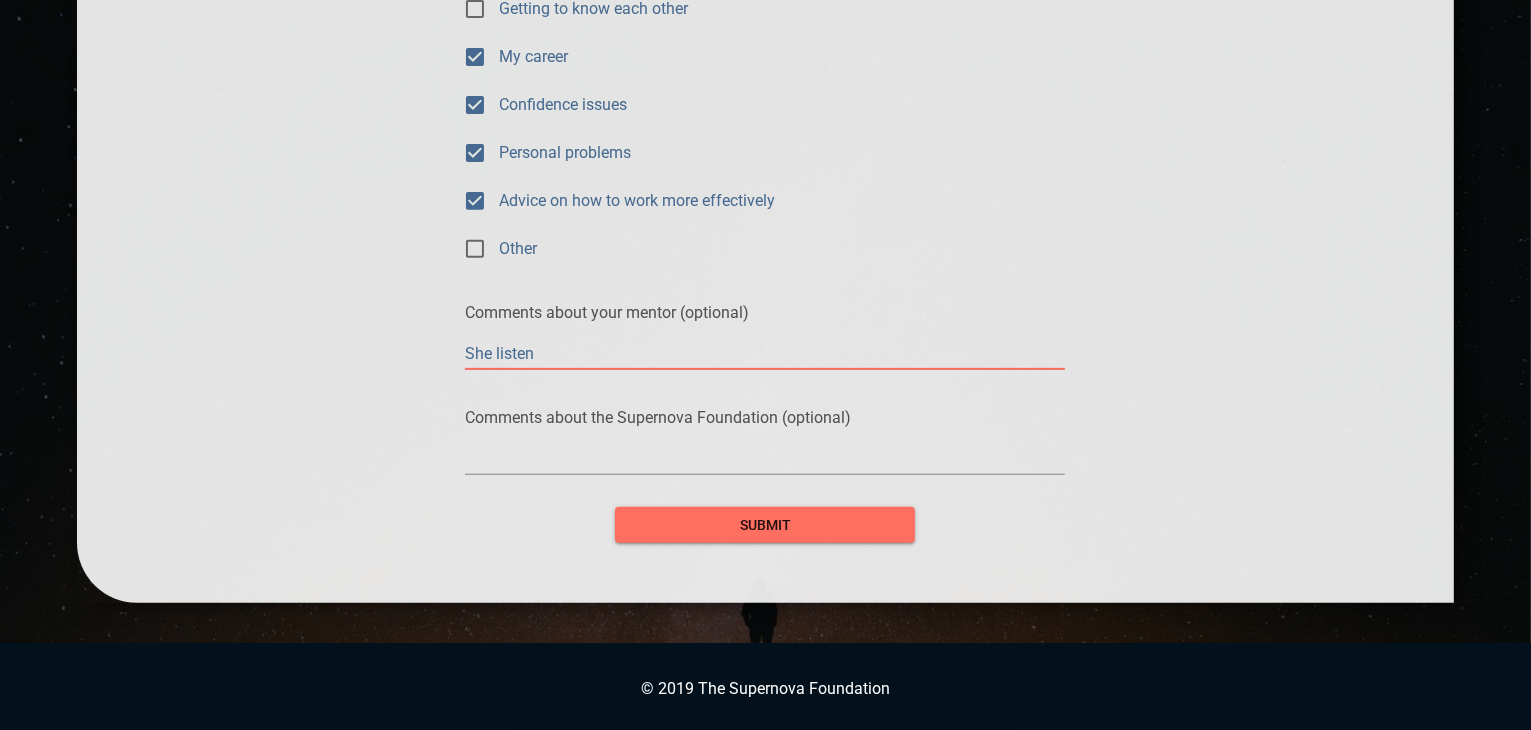 type on "She listene" 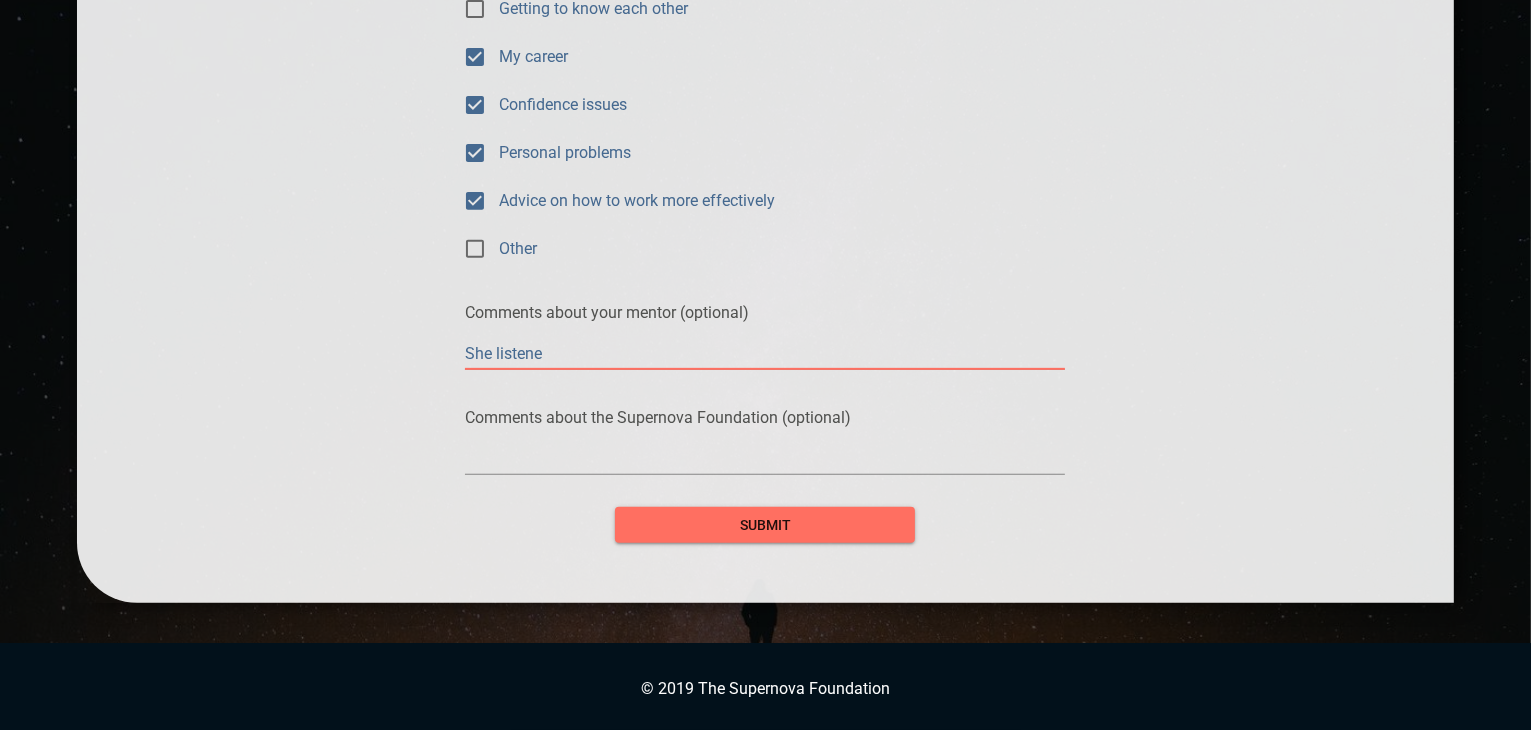 type on "She listened" 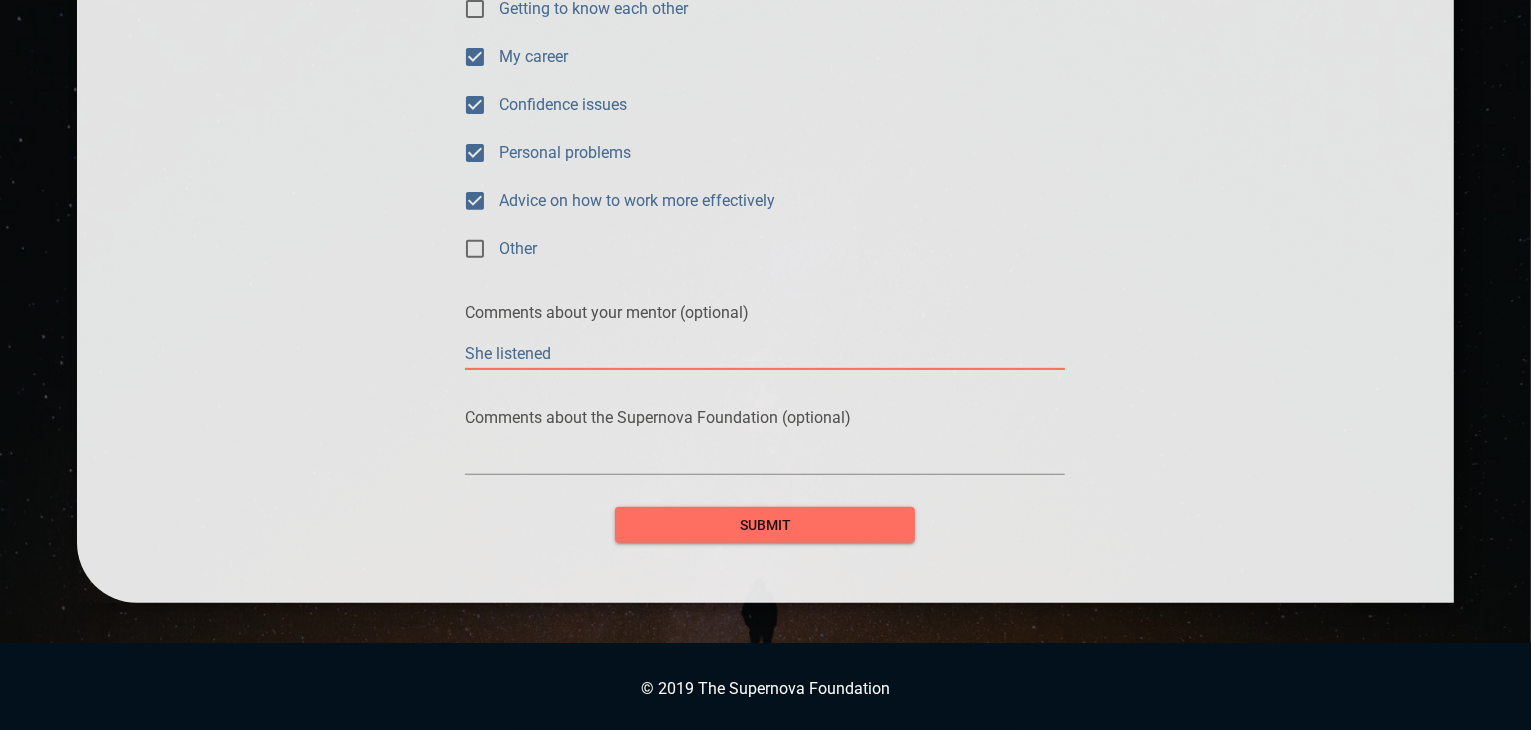 type on "She listened" 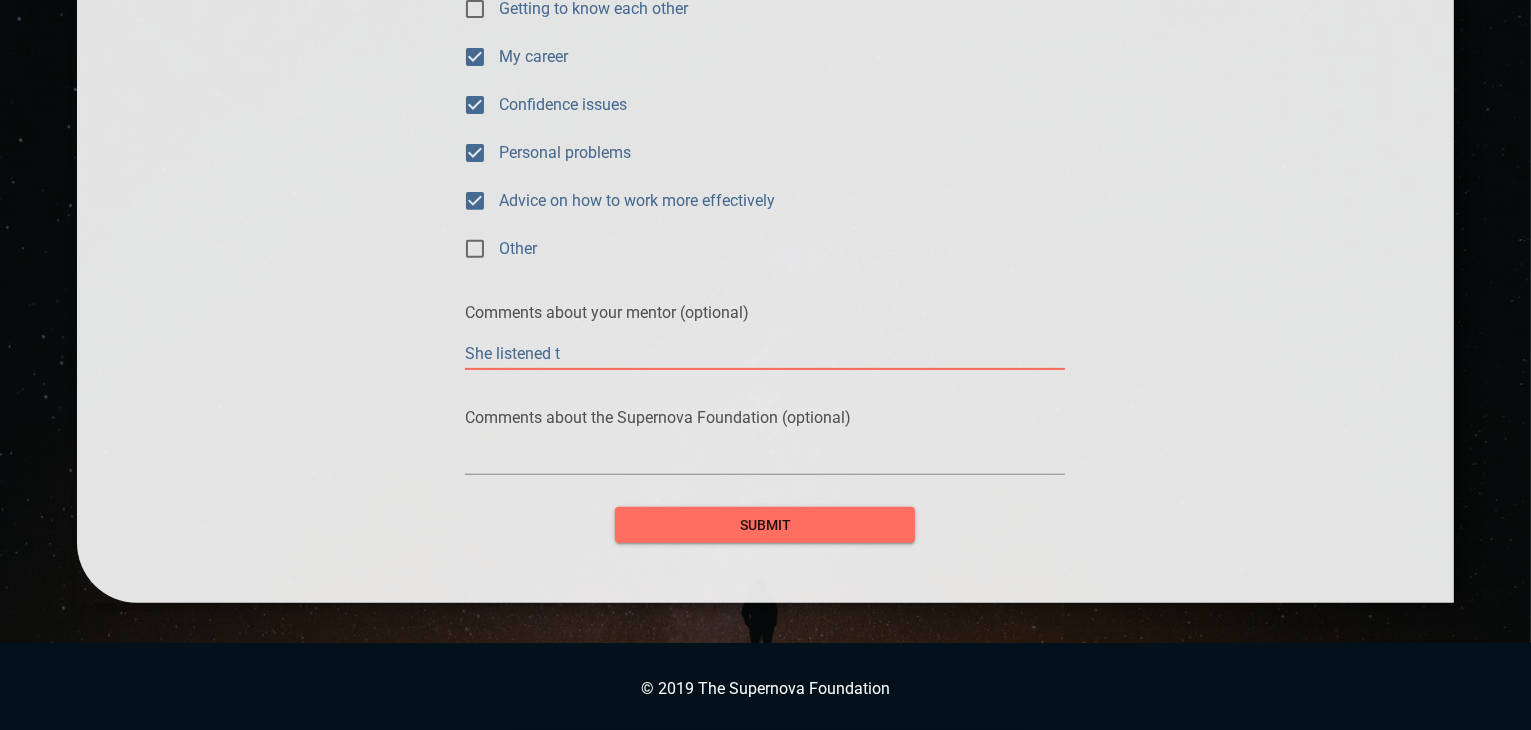 type on "She listened to" 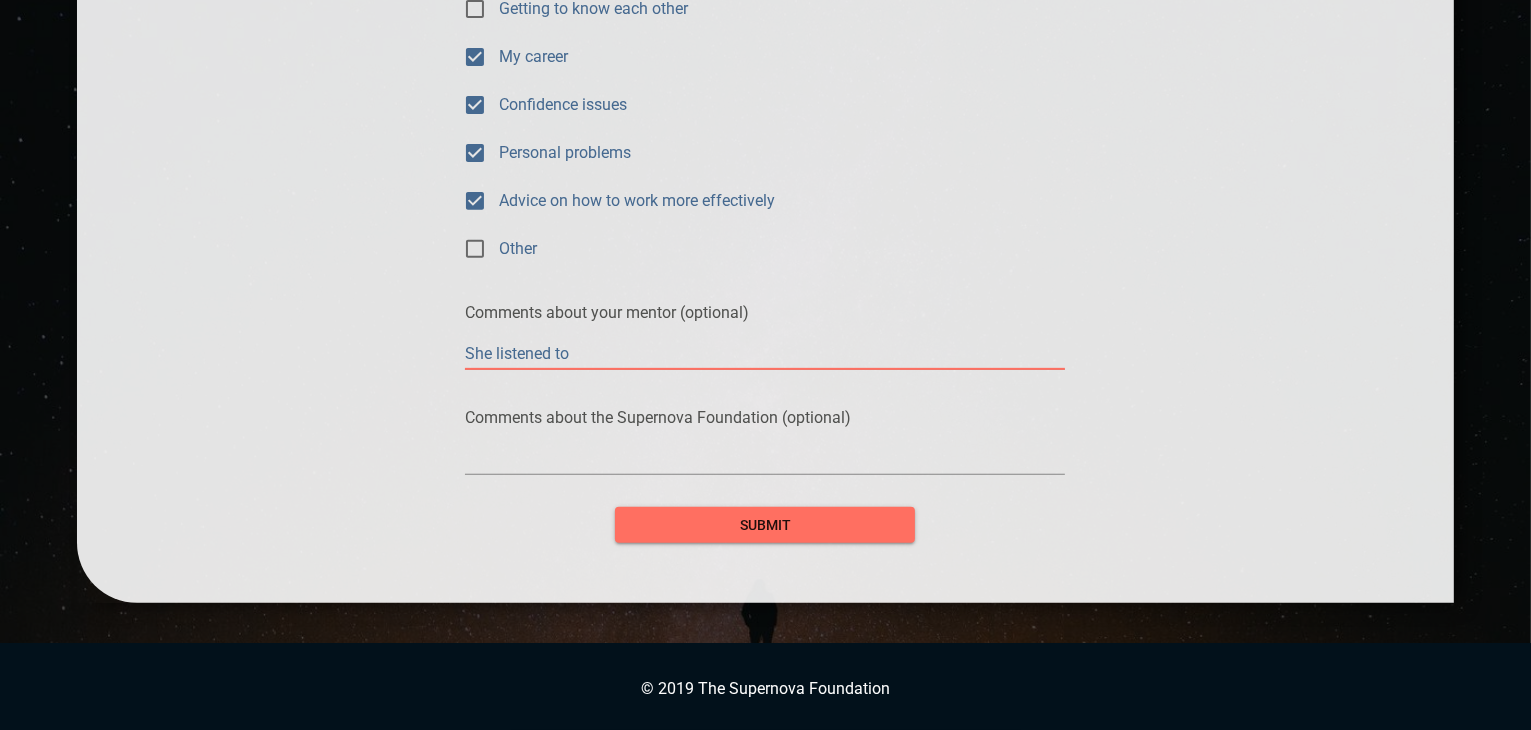 type on "She listened to" 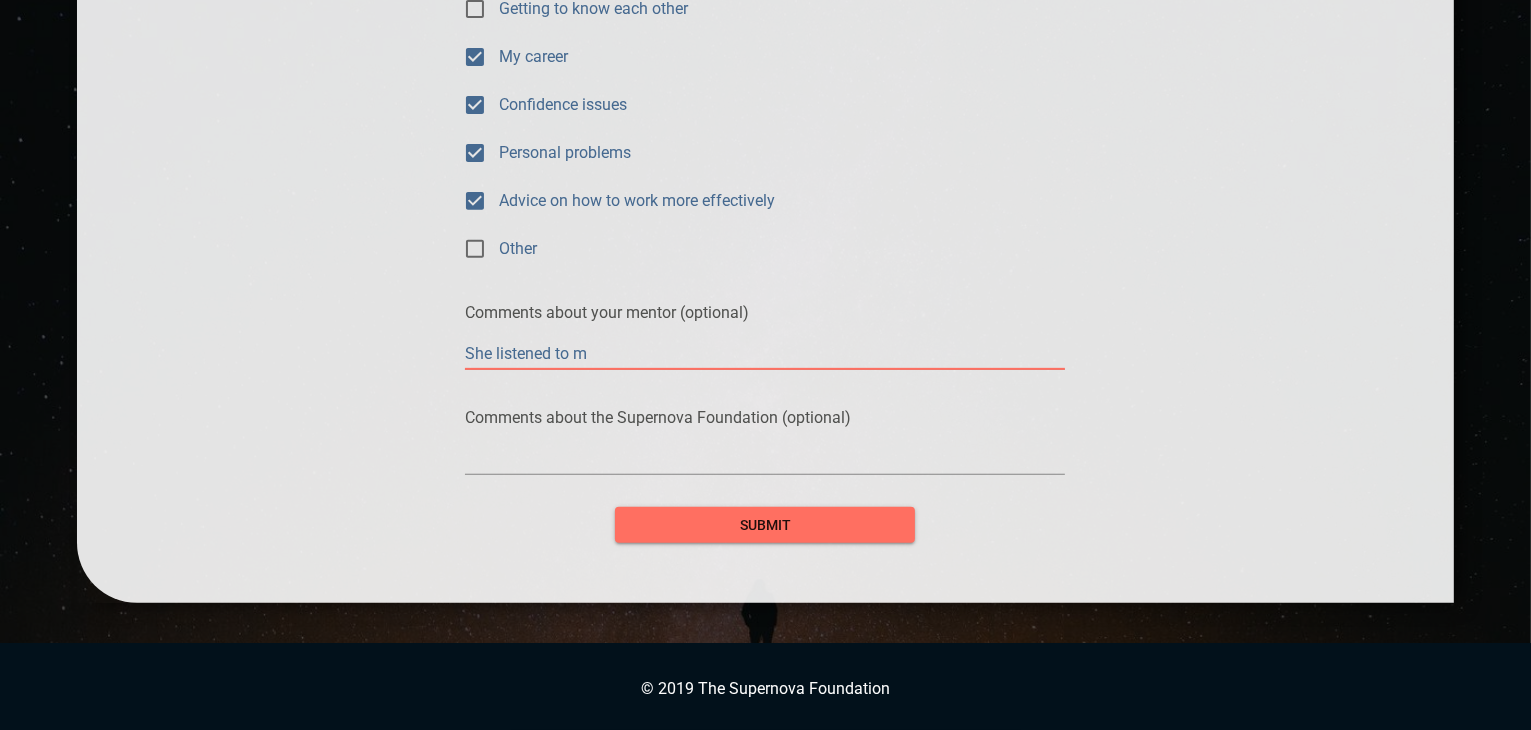 type on "She listened to me" 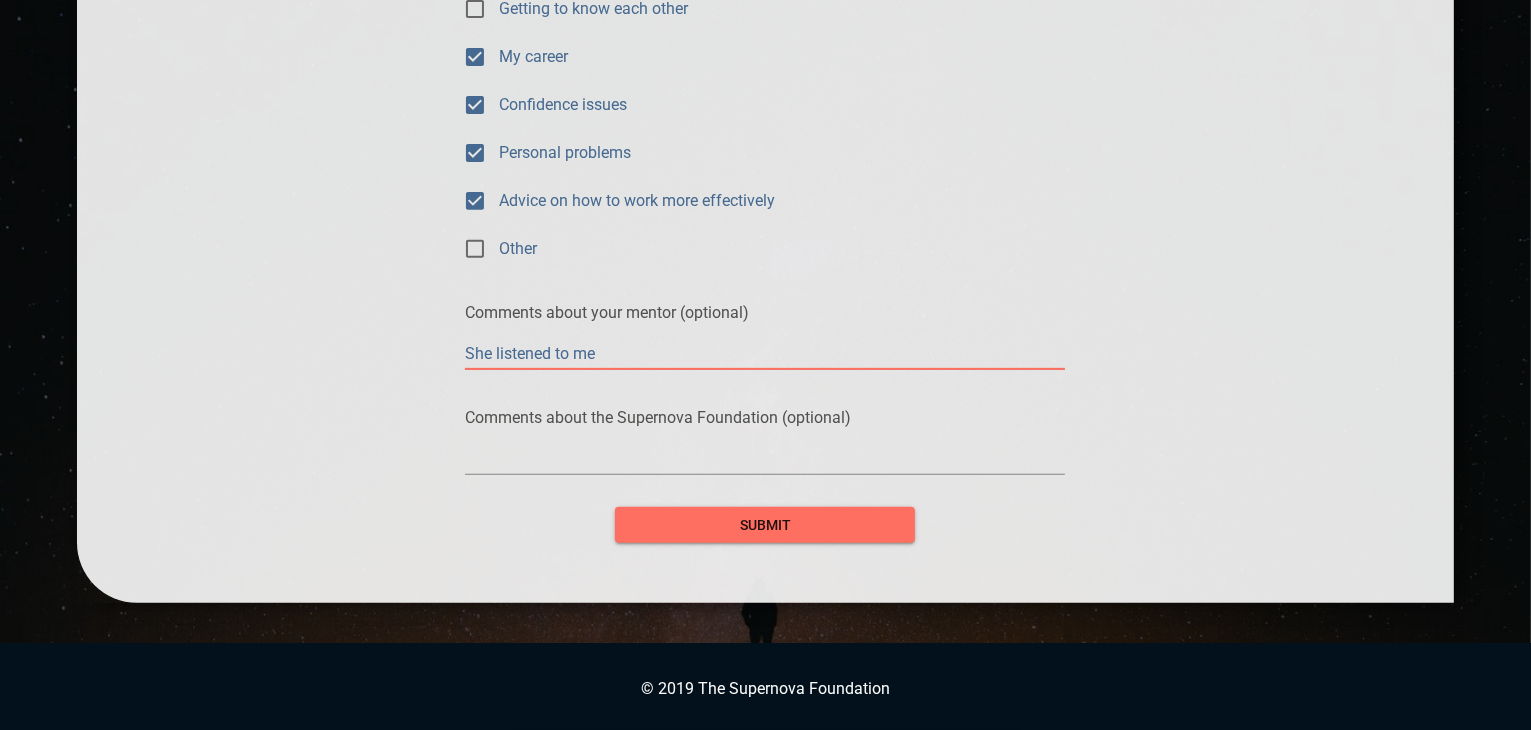 type on "She listened to me" 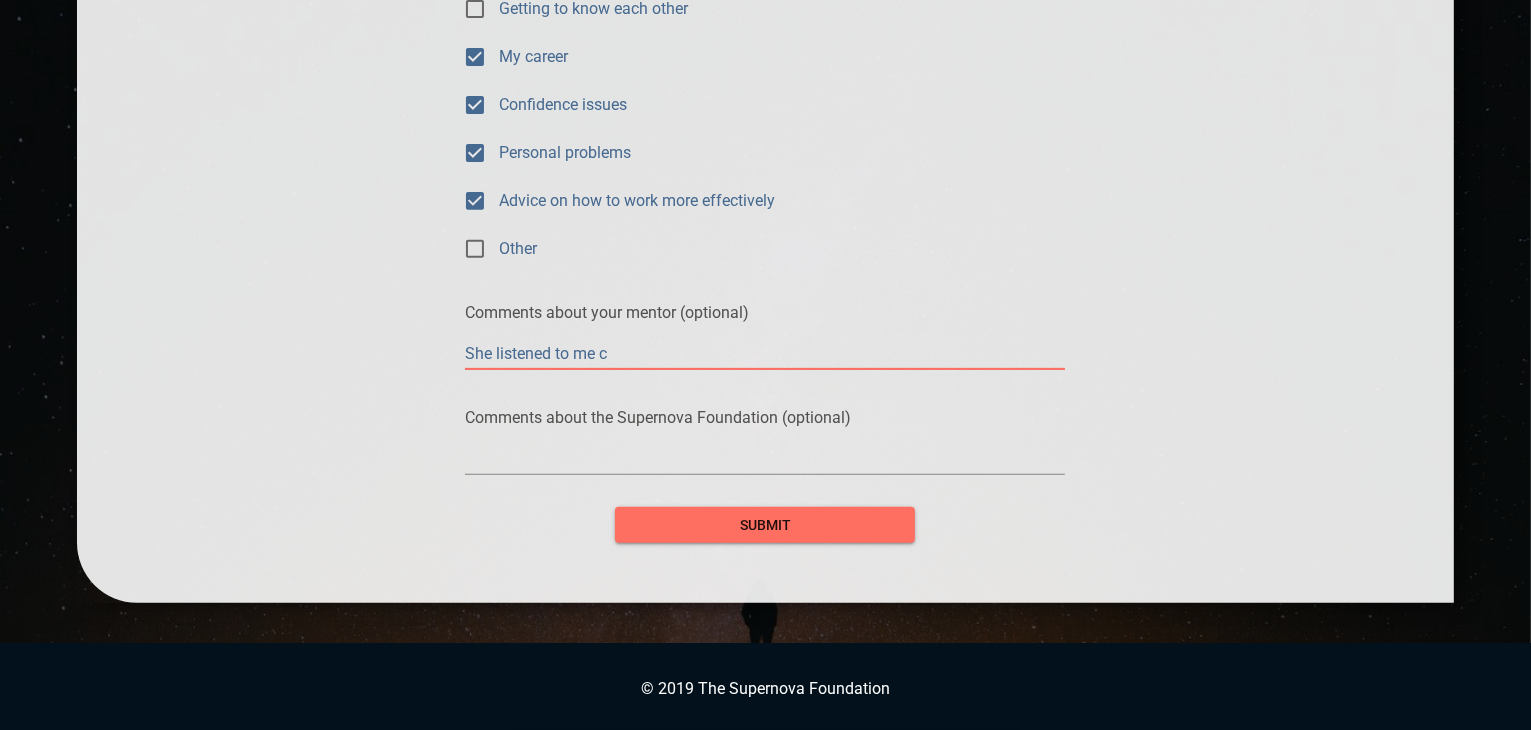 type on "She listened to me ca" 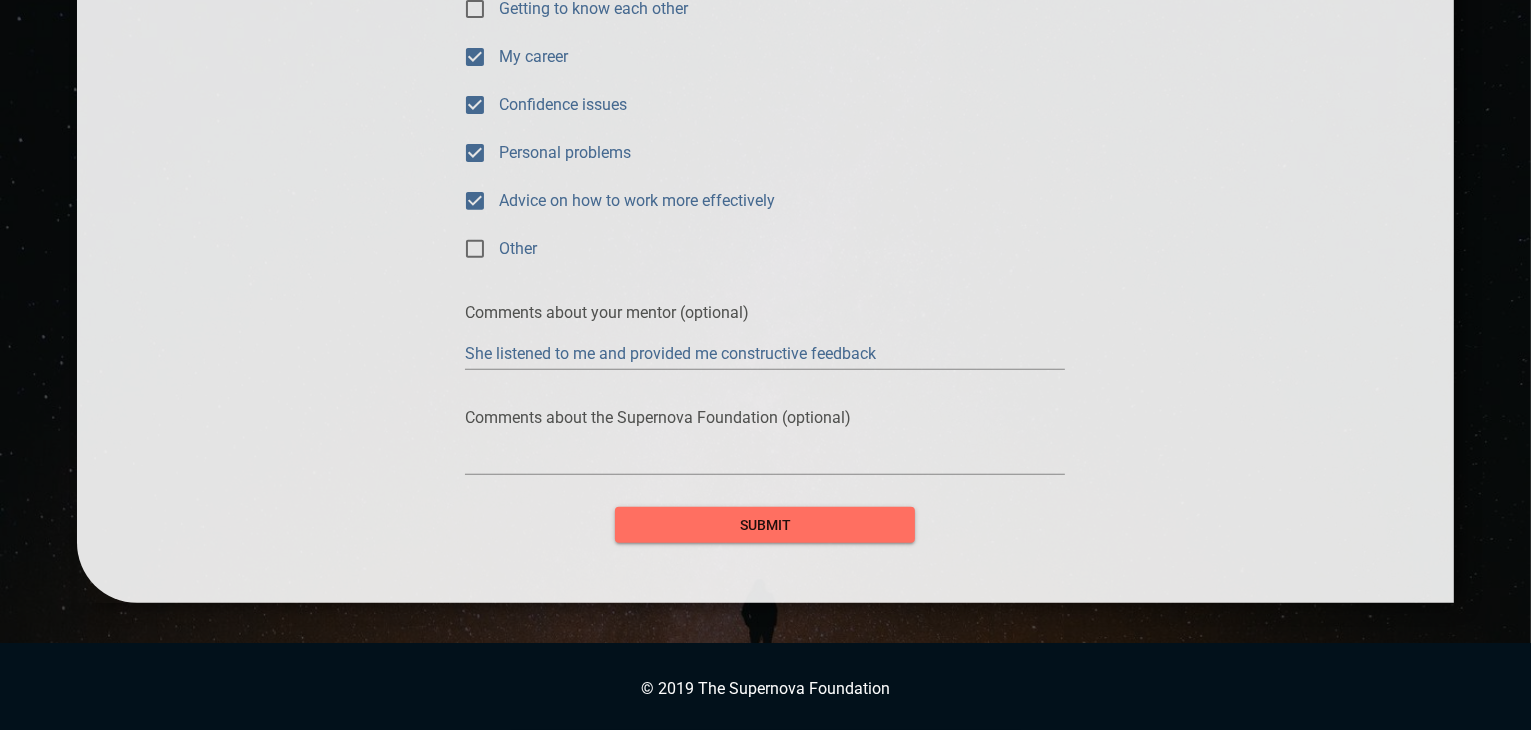 click 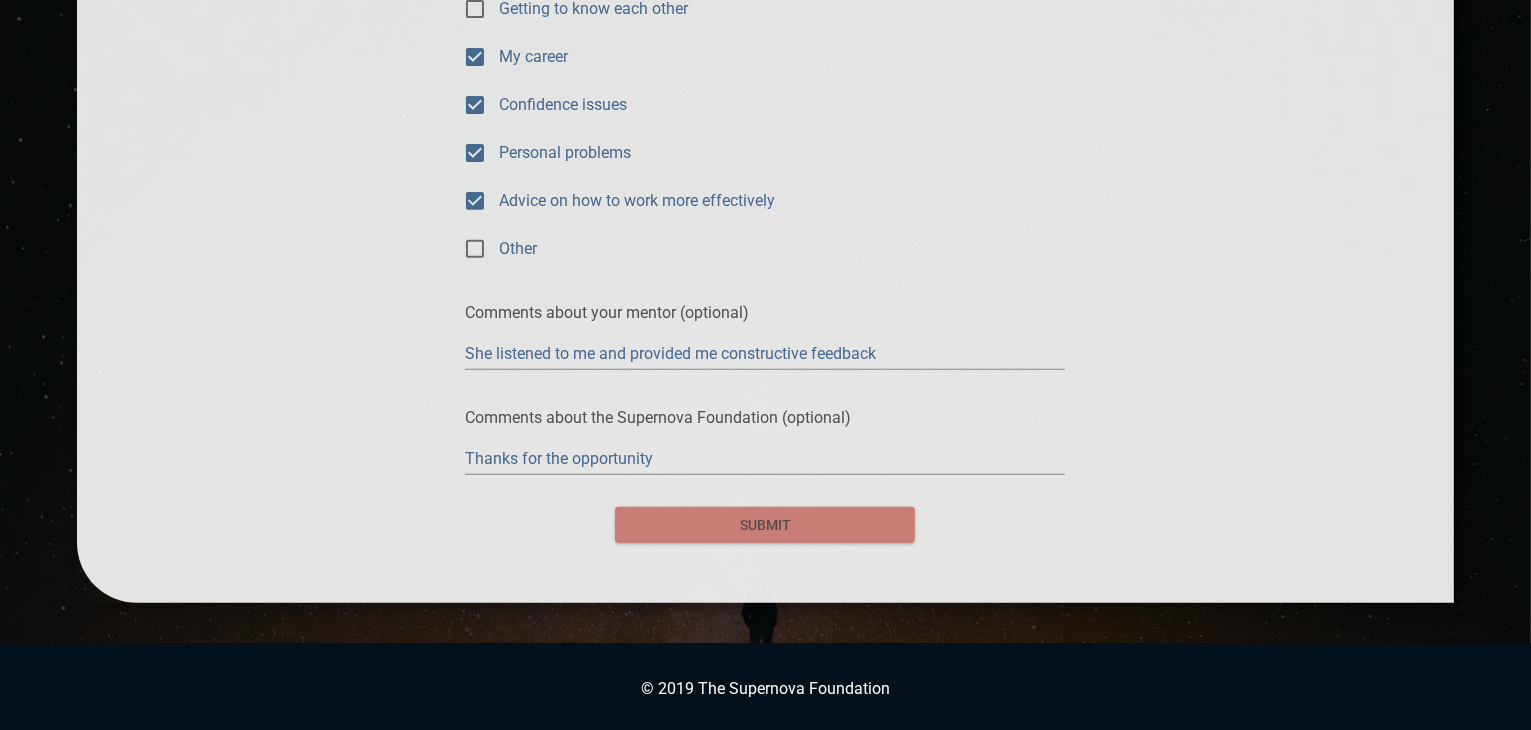 click on "submit" at bounding box center (765, 525) 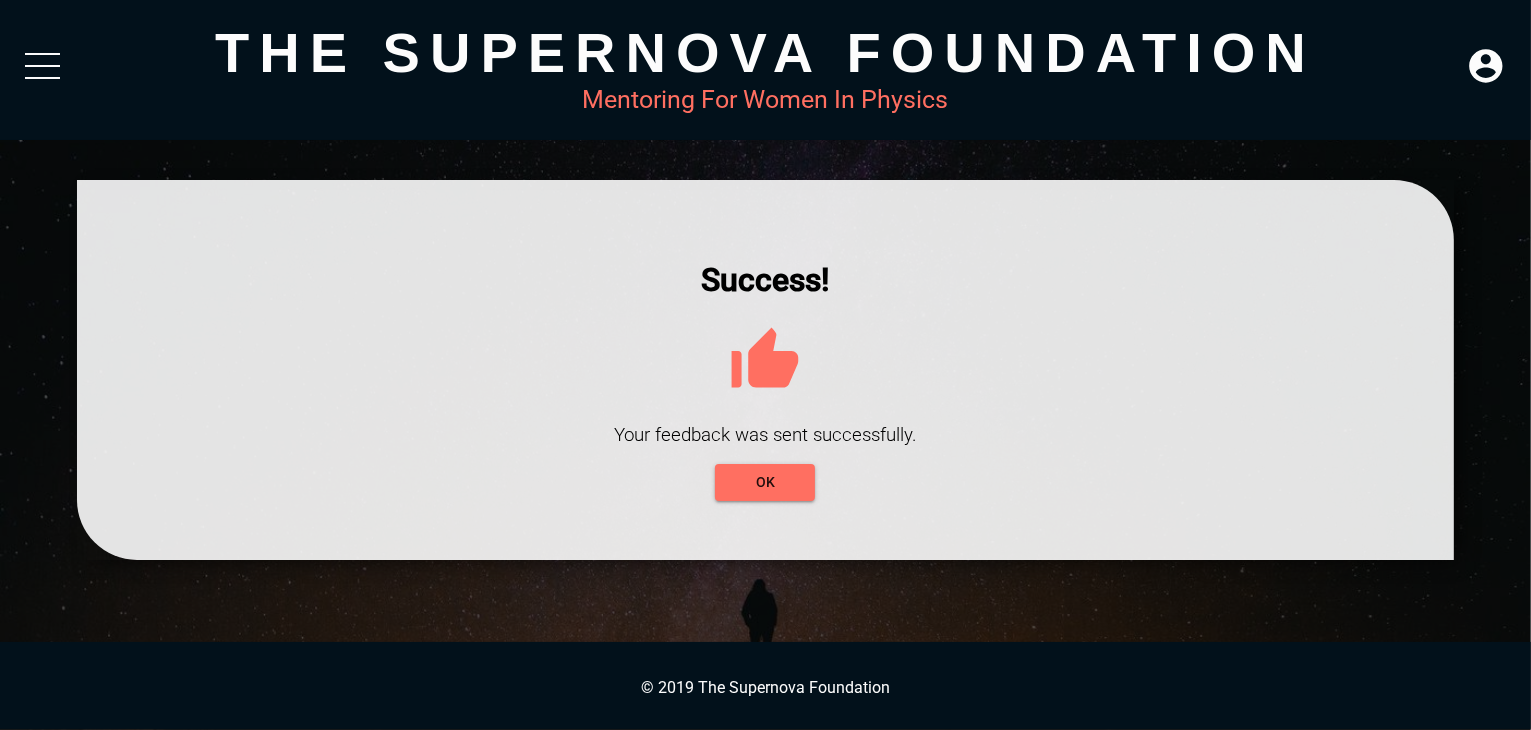 scroll, scrollTop: 0, scrollLeft: 0, axis: both 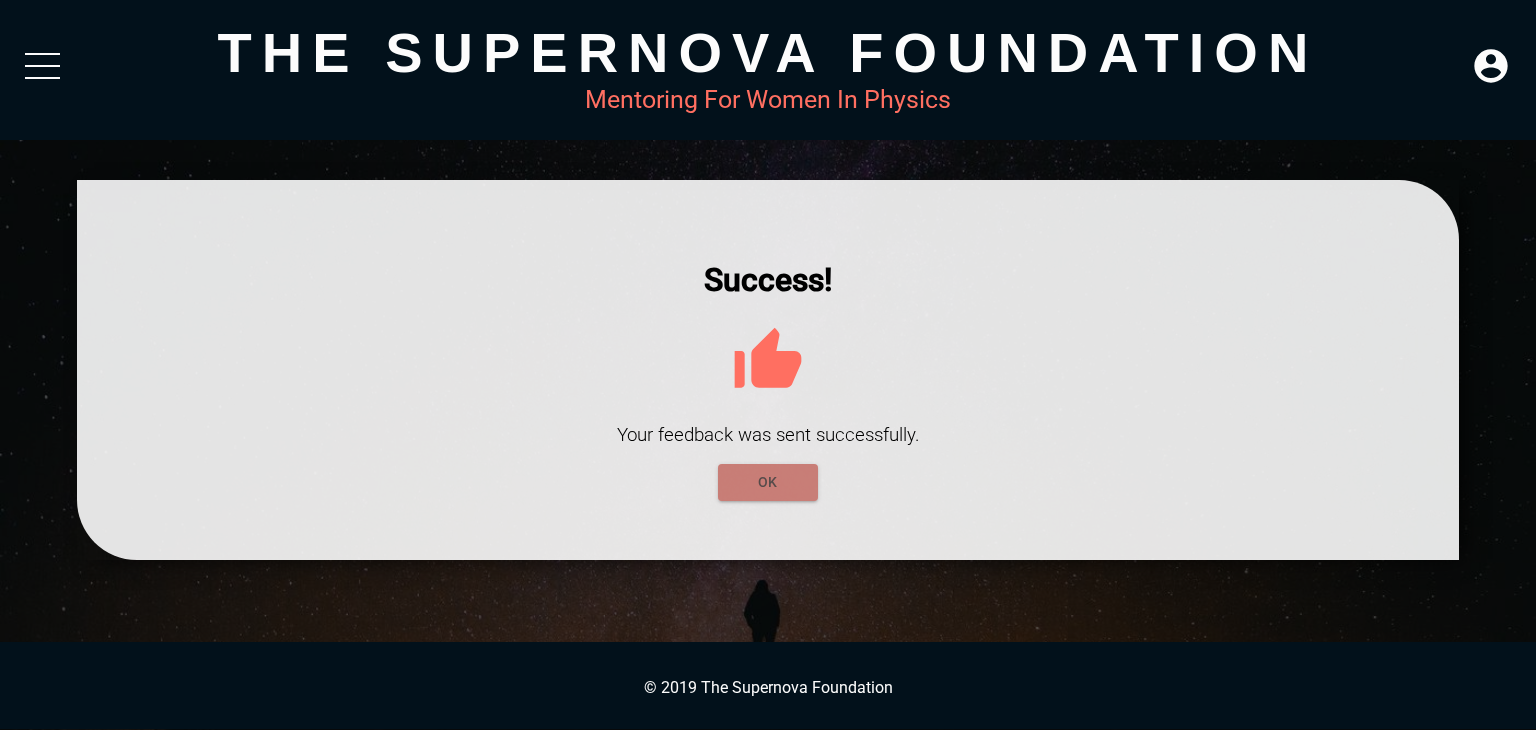 click on "OK" at bounding box center (768, 482) 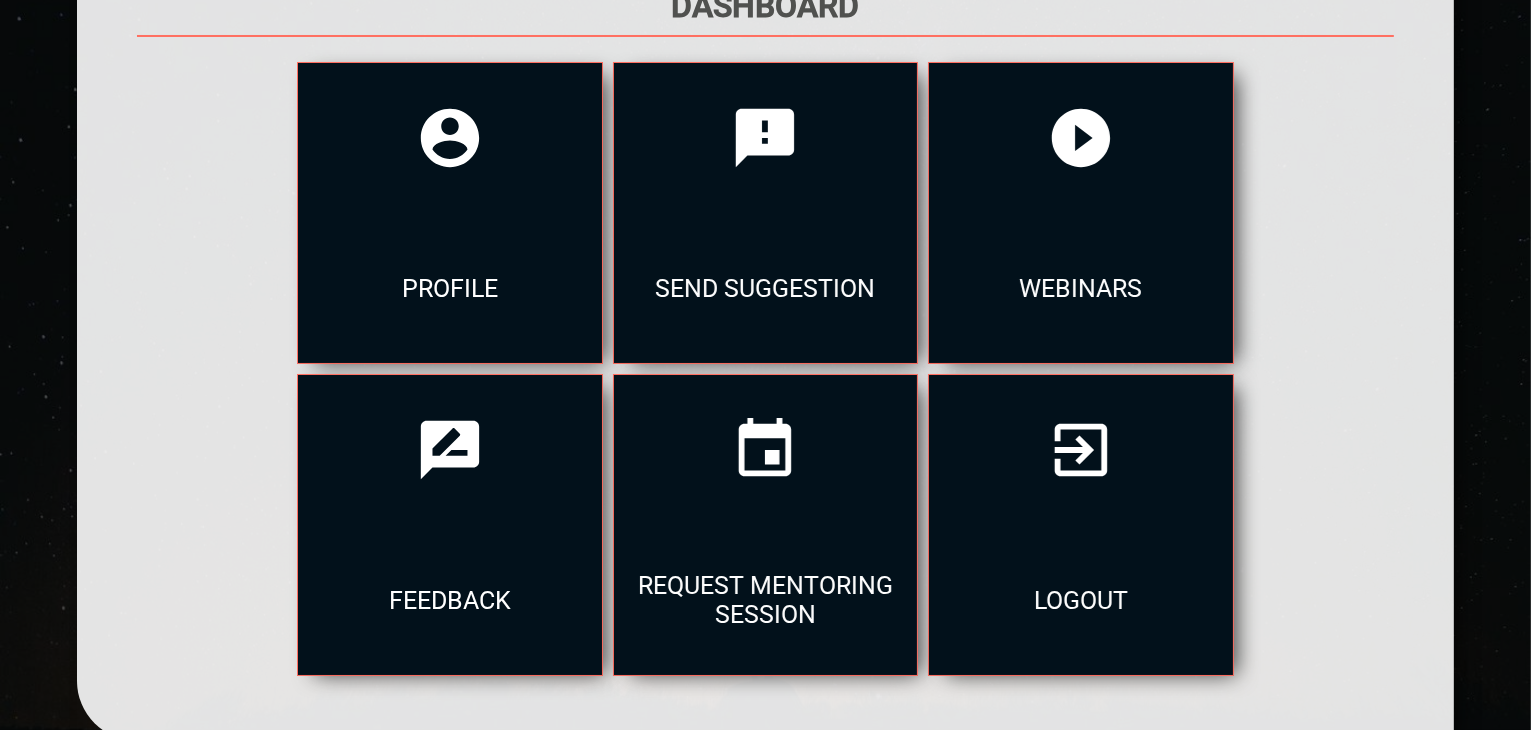 scroll, scrollTop: 312, scrollLeft: 0, axis: vertical 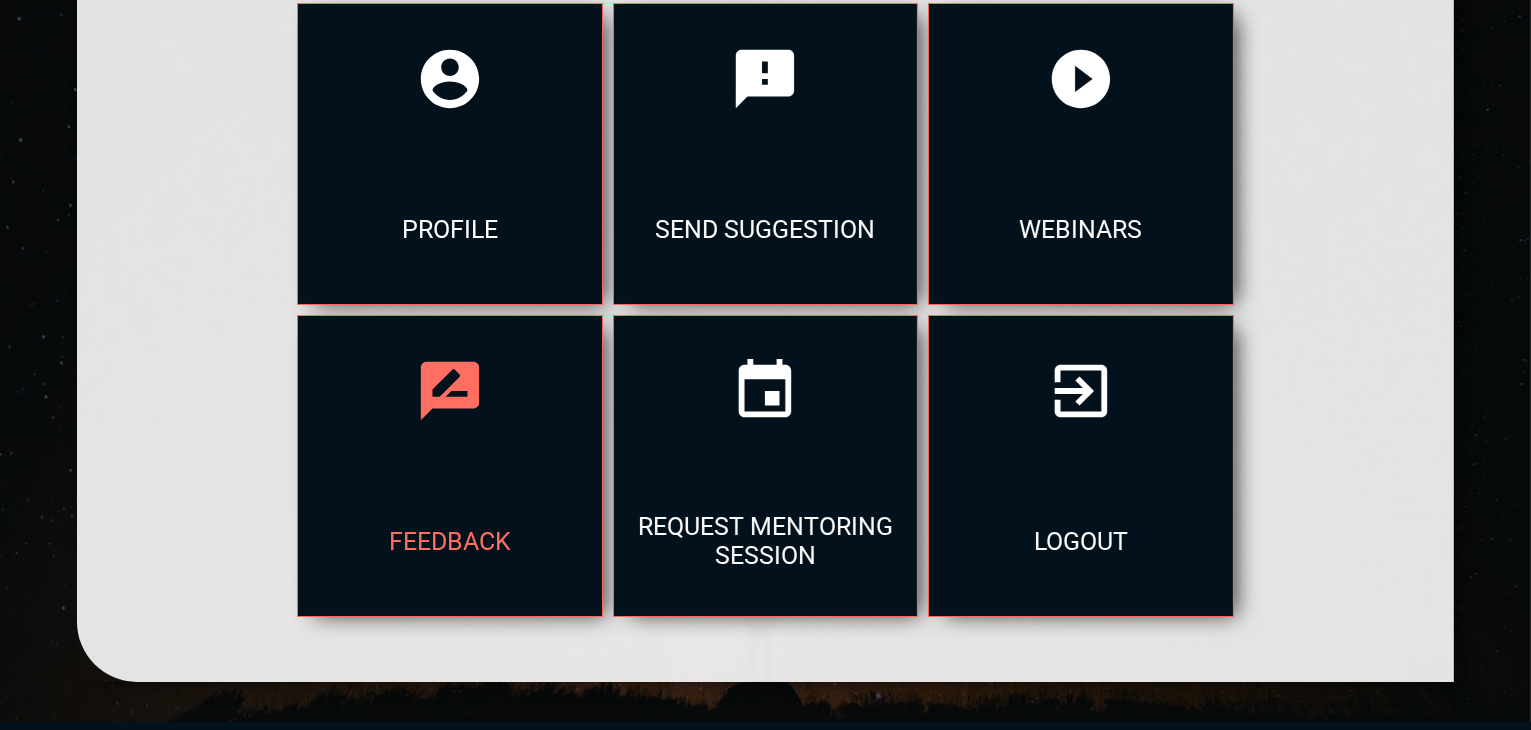 click on "feedback" at bounding box center [449, 541] 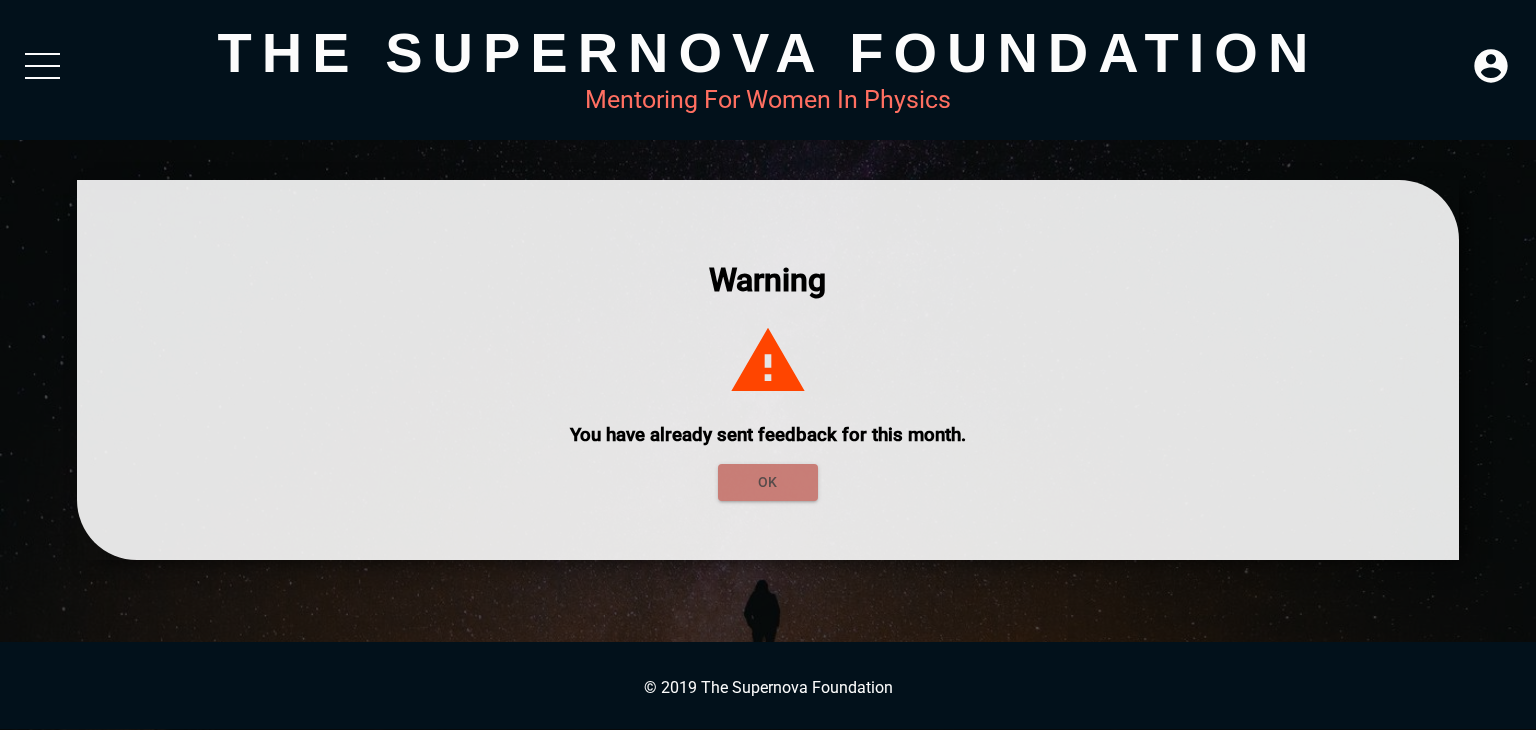 click on "OK" at bounding box center (768, 482) 